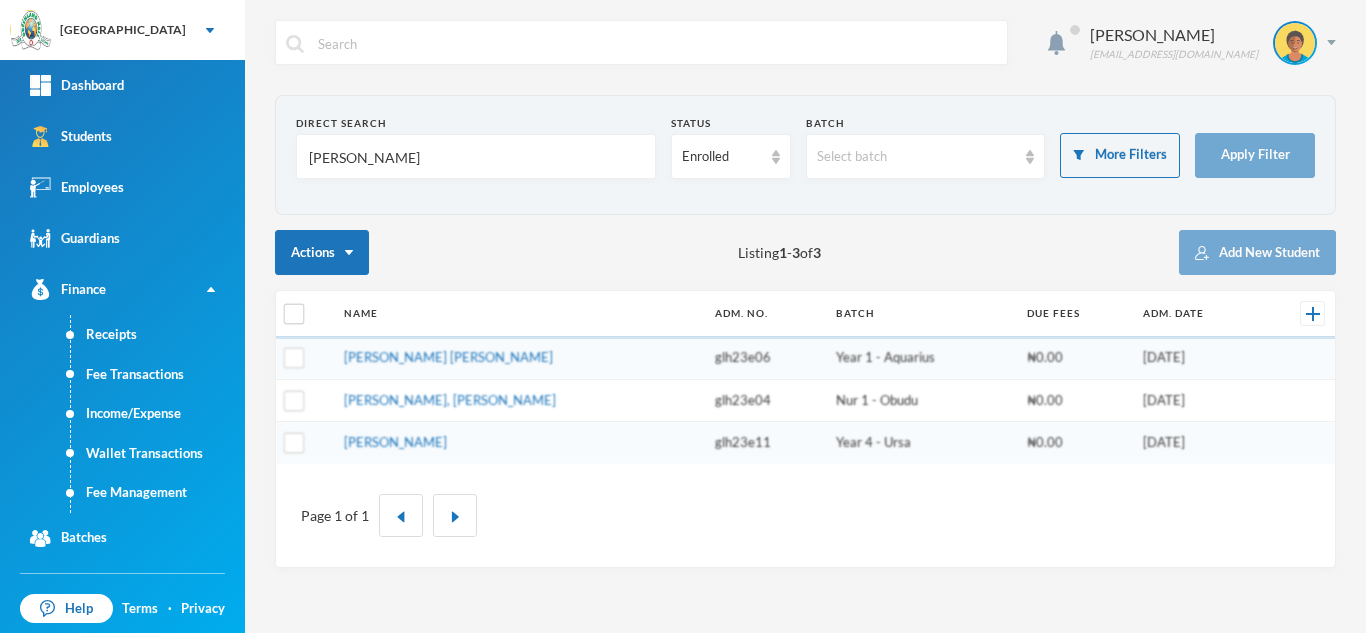 scroll, scrollTop: 0, scrollLeft: 0, axis: both 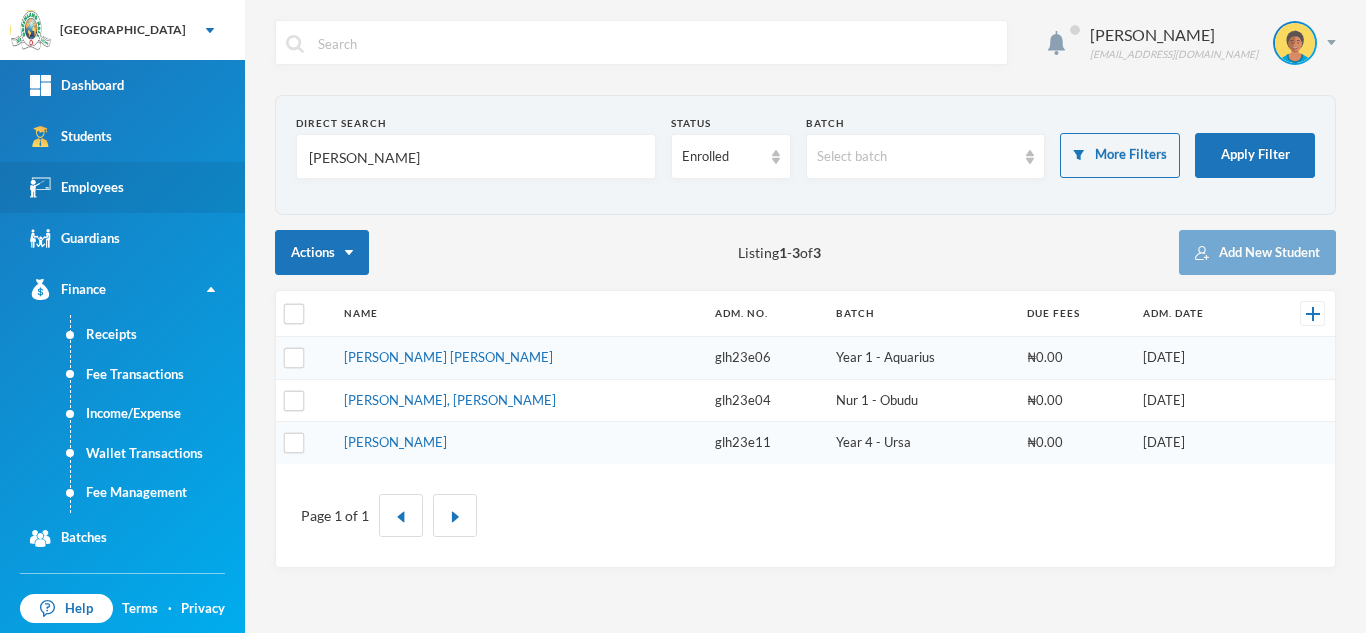 drag, startPoint x: 357, startPoint y: 161, endPoint x: 174, endPoint y: 169, distance: 183.17477 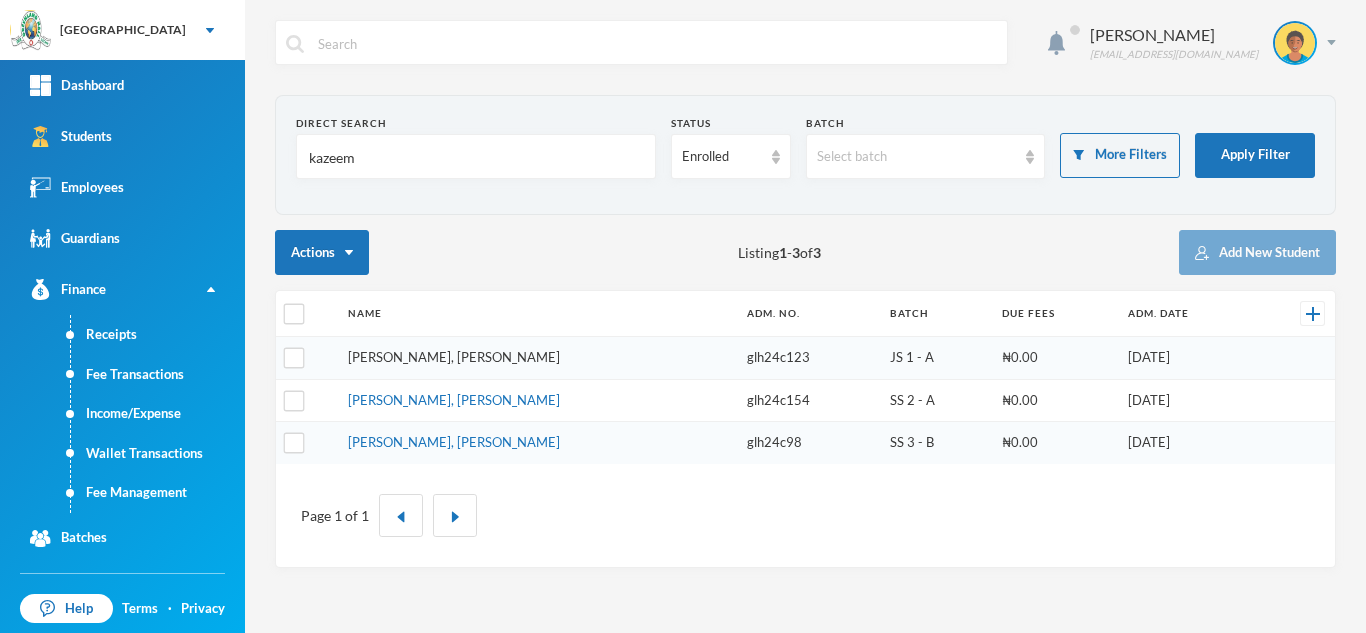type on "kazeem" 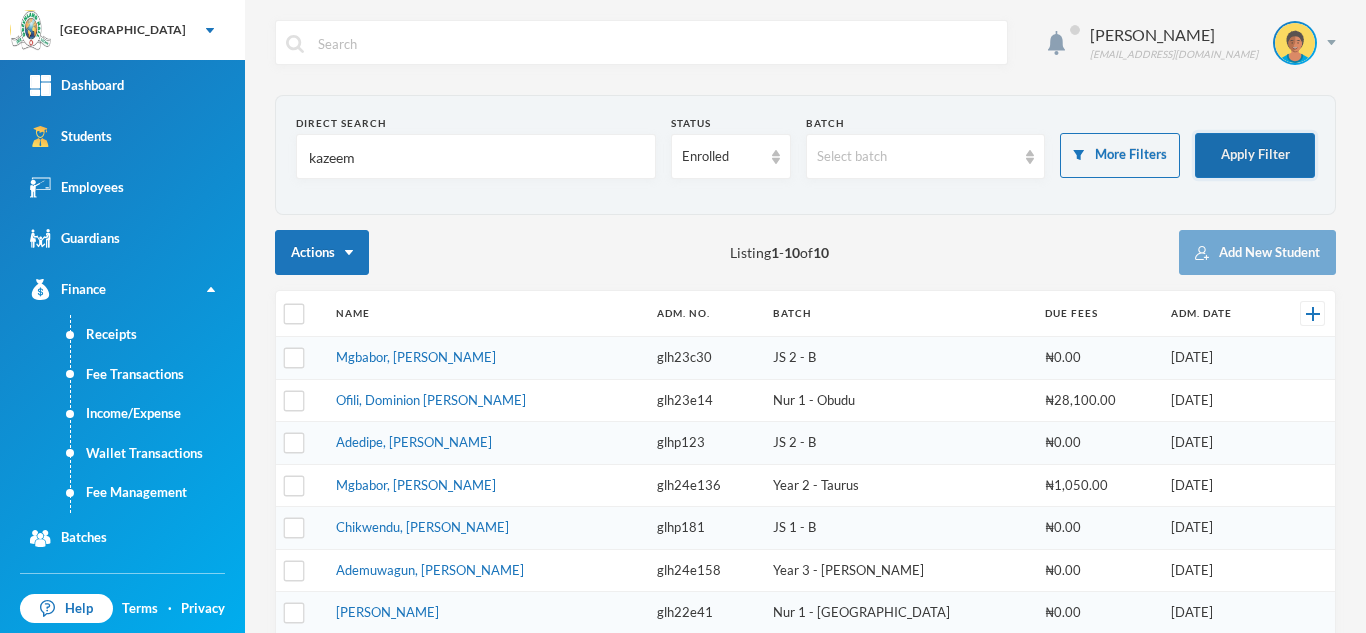 click on "Apply Filter" at bounding box center [1255, 155] 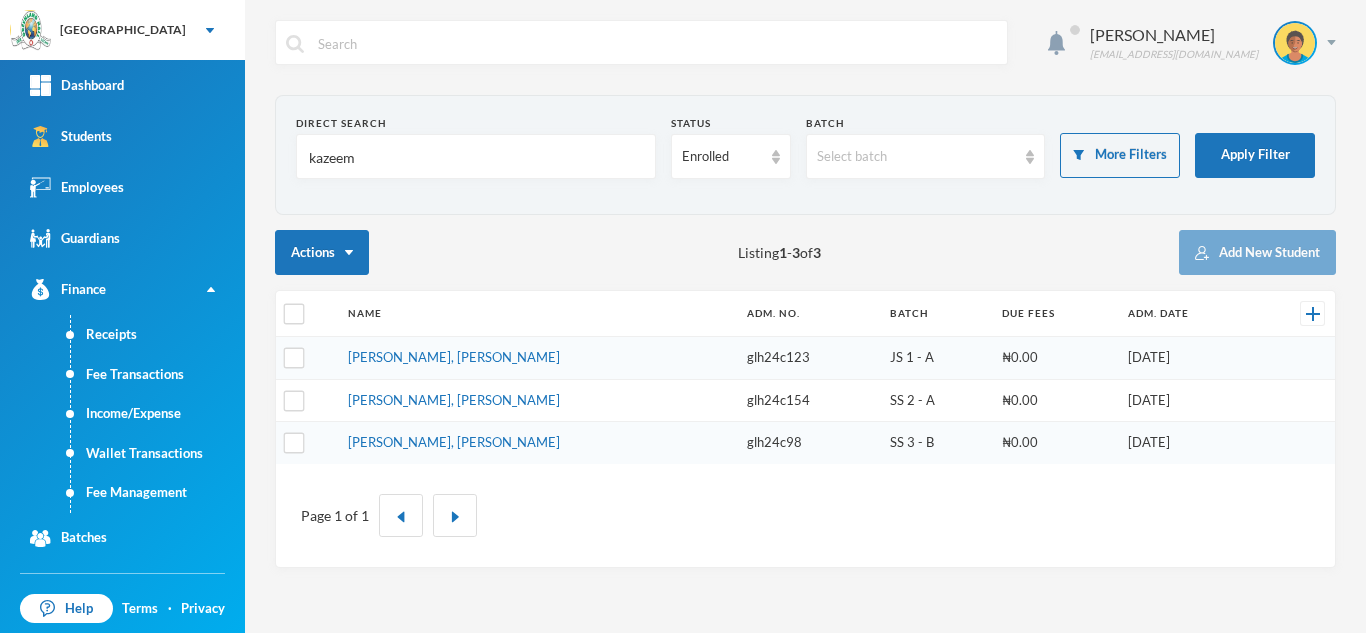 click on "[PERSON_NAME], [PERSON_NAME]" at bounding box center [454, 357] 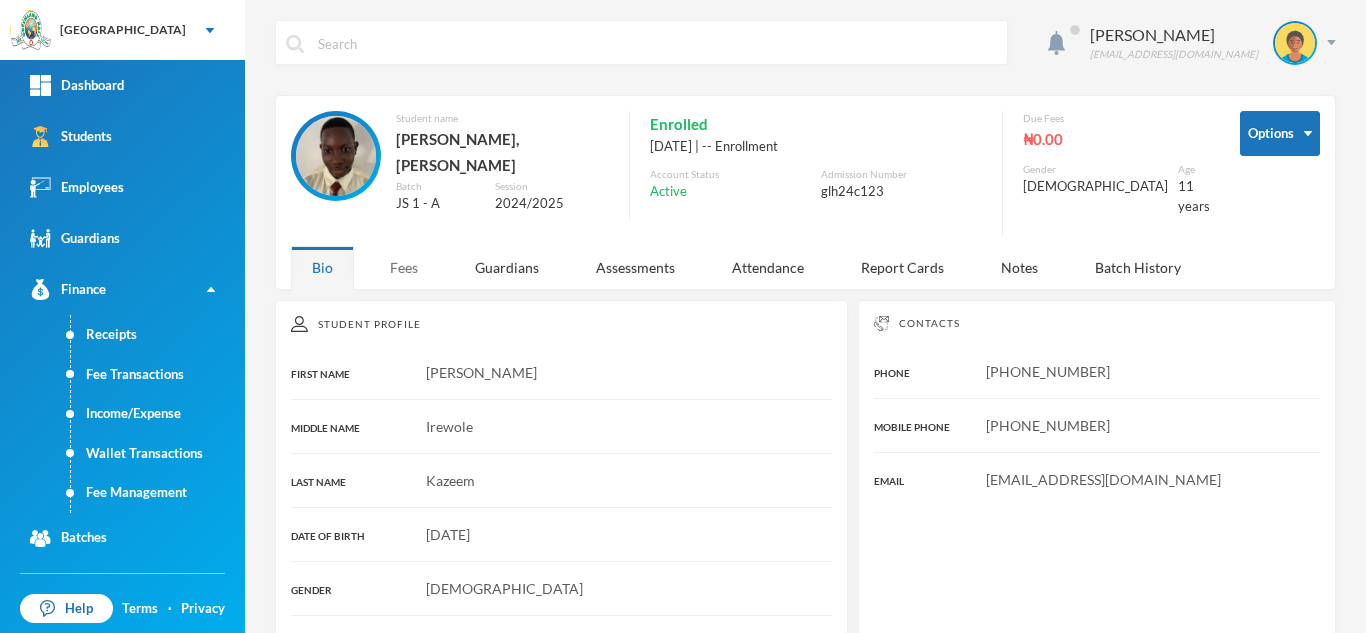 click on "Fees" at bounding box center (404, 267) 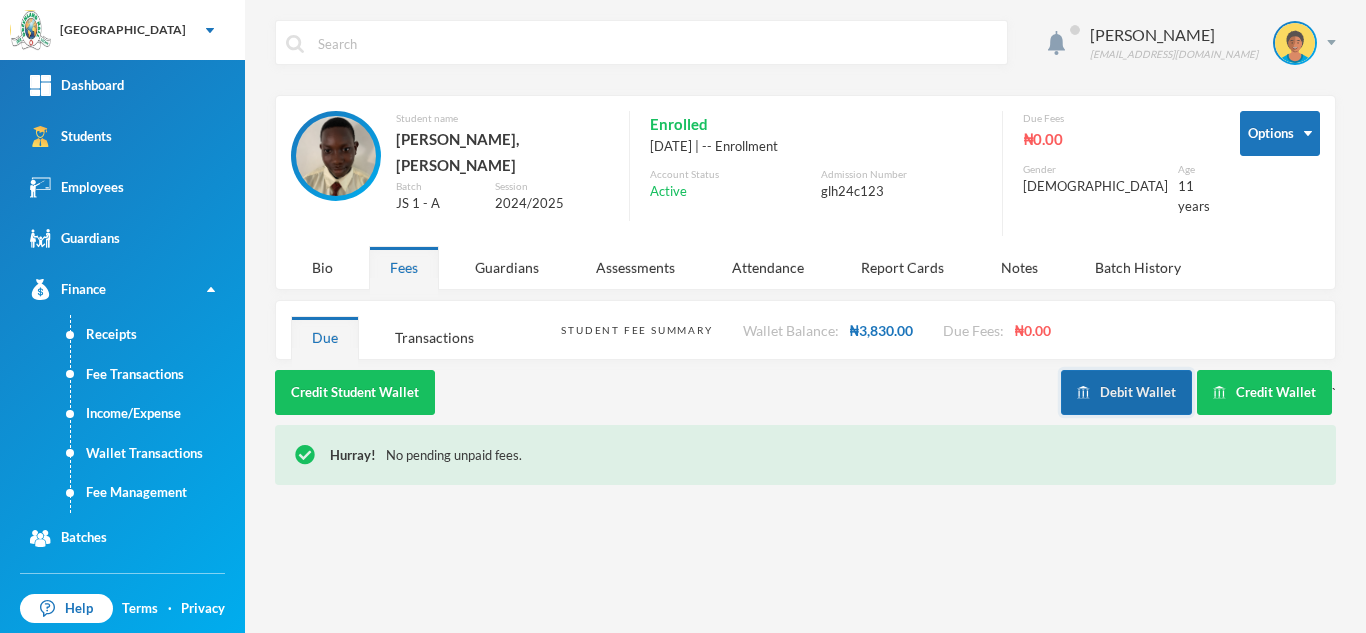 click on "Debit Wallet" at bounding box center (1126, 392) 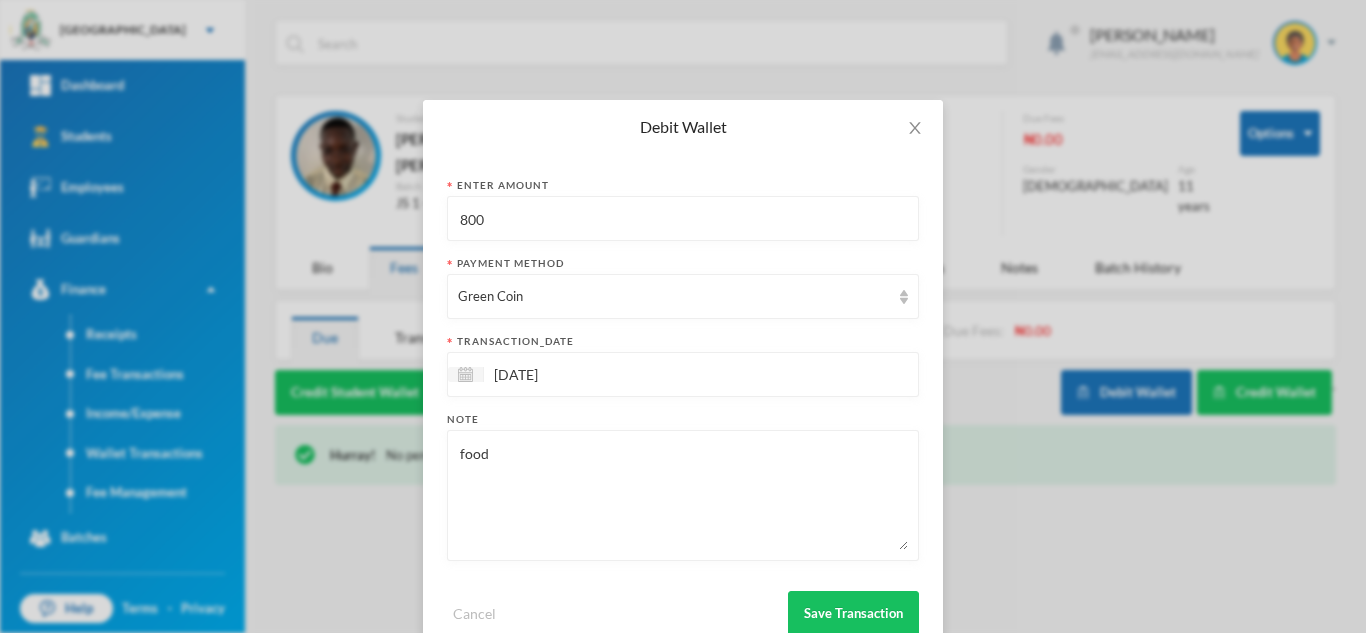 drag, startPoint x: 514, startPoint y: 210, endPoint x: 367, endPoint y: 211, distance: 147.0034 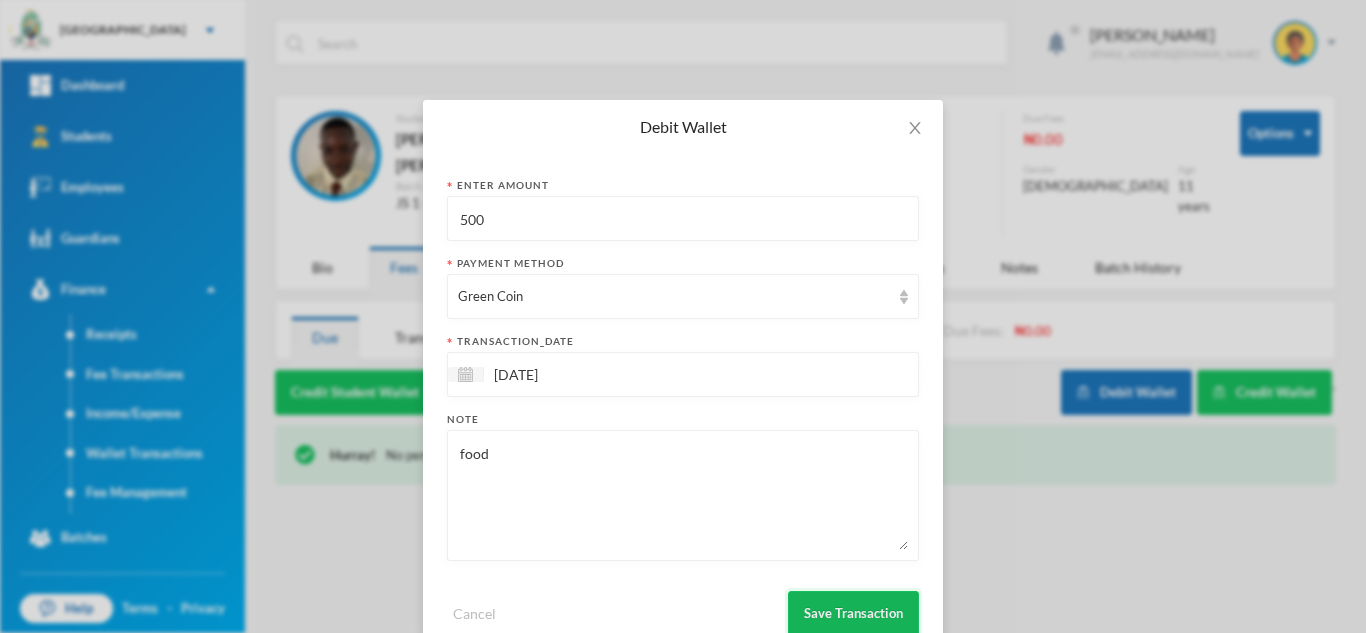 type on "500" 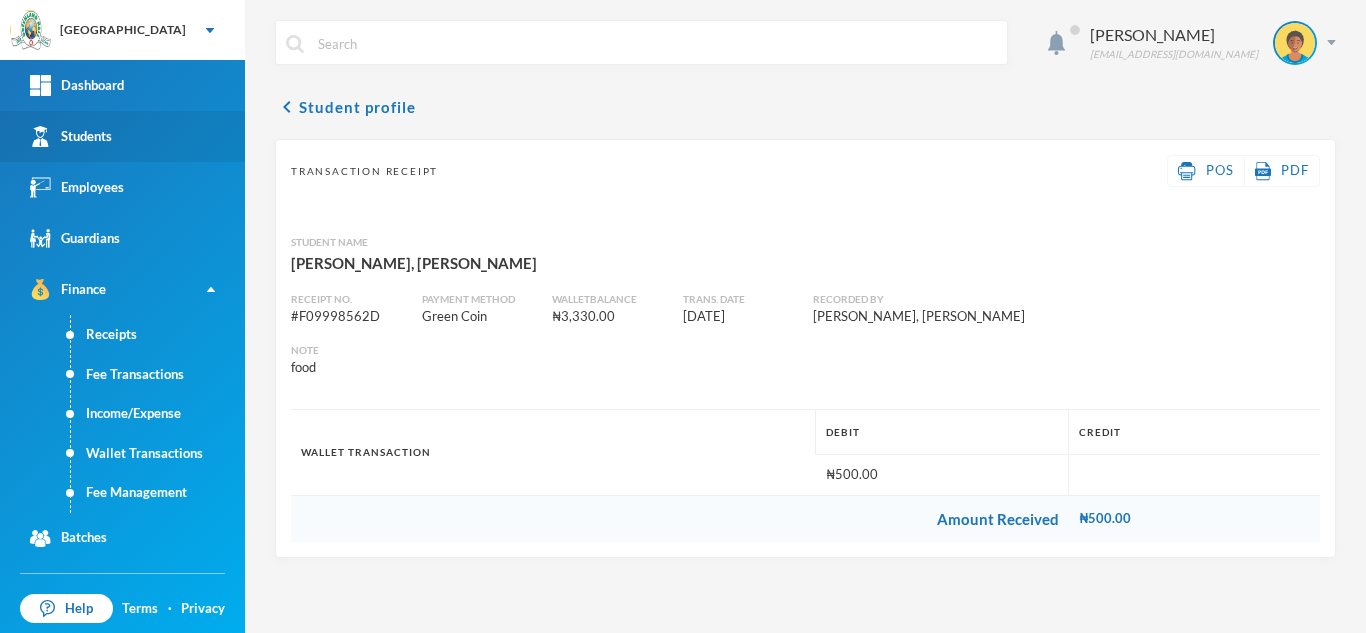 click on "Students" at bounding box center (71, 136) 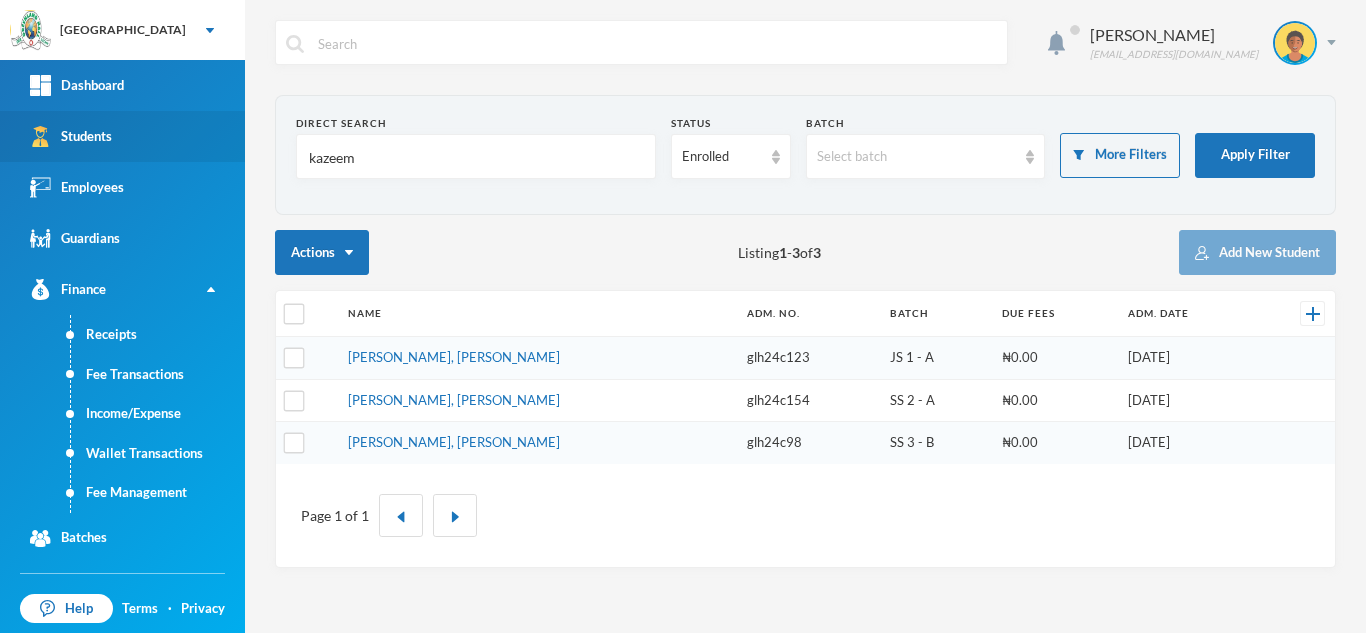 drag, startPoint x: 274, startPoint y: 156, endPoint x: 143, endPoint y: 147, distance: 131.30879 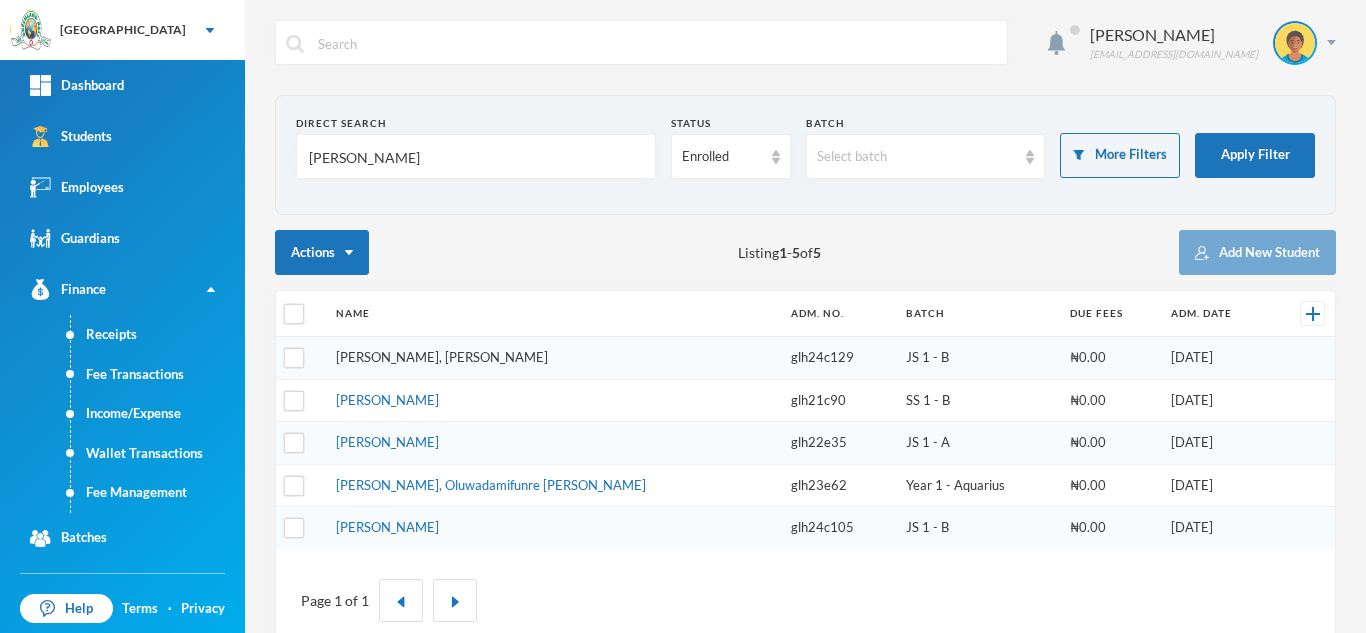 type on "[PERSON_NAME]" 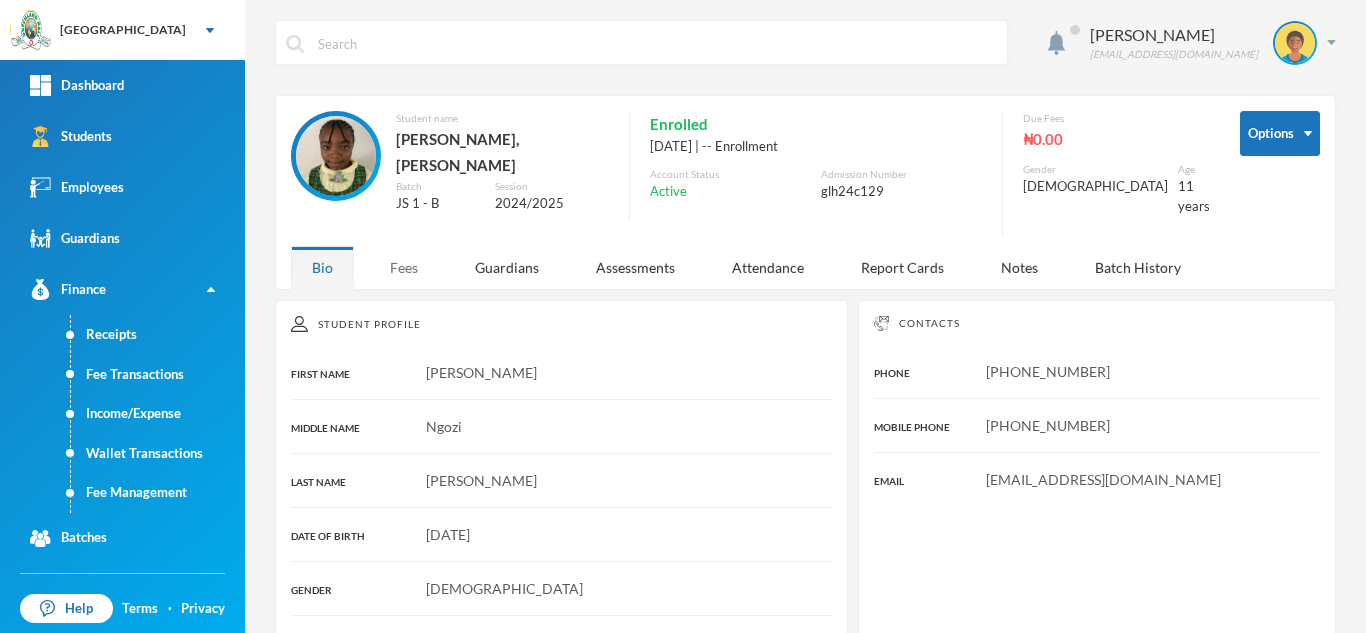 click on "Fees" at bounding box center (404, 267) 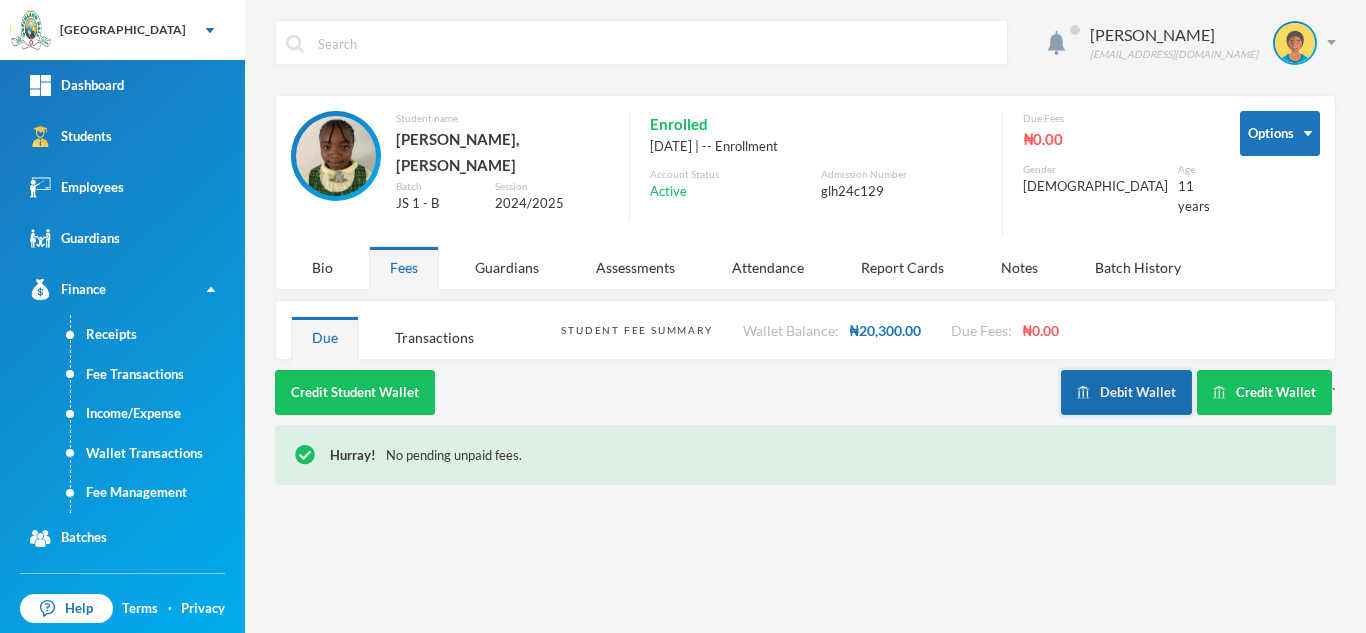 click on "Debit Wallet" at bounding box center [1126, 392] 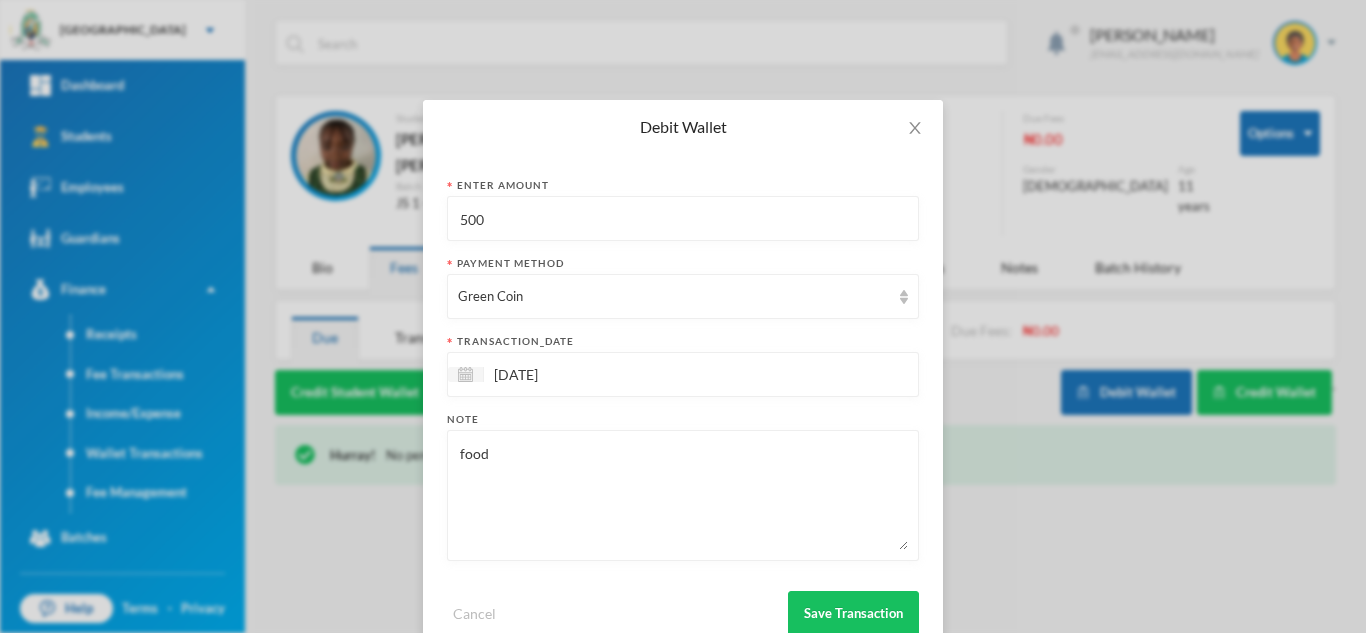 drag, startPoint x: 548, startPoint y: 220, endPoint x: 359, endPoint y: 189, distance: 191.52545 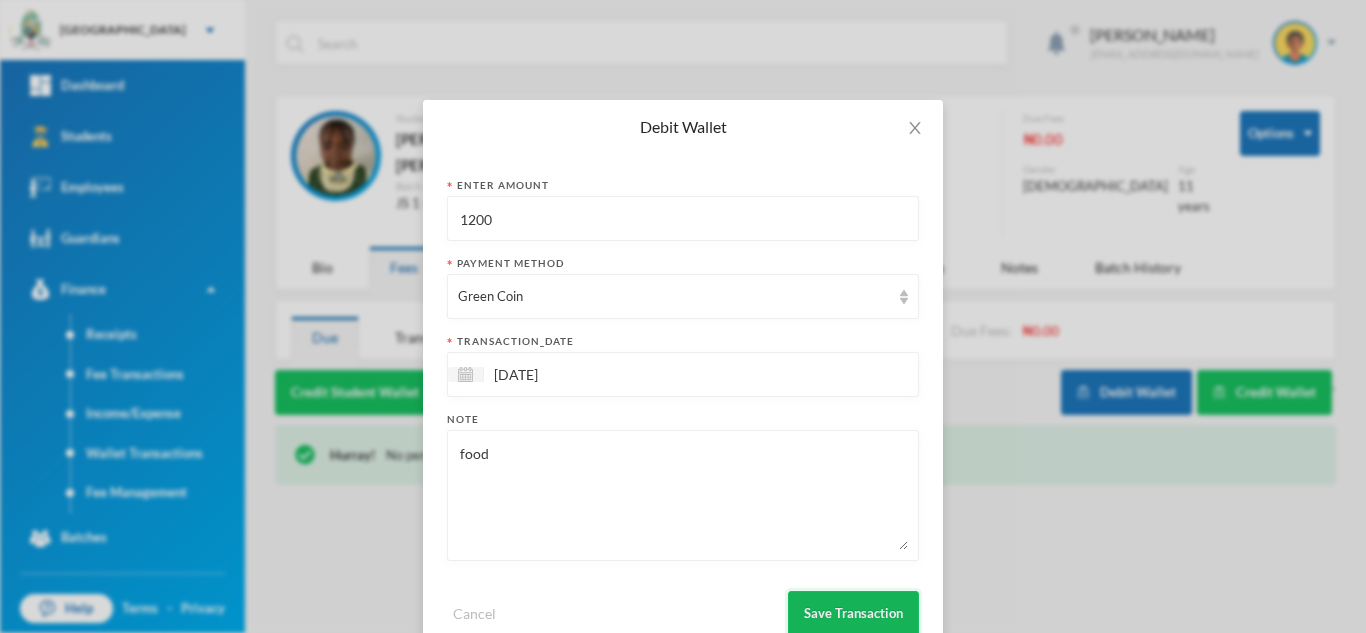 type on "1200" 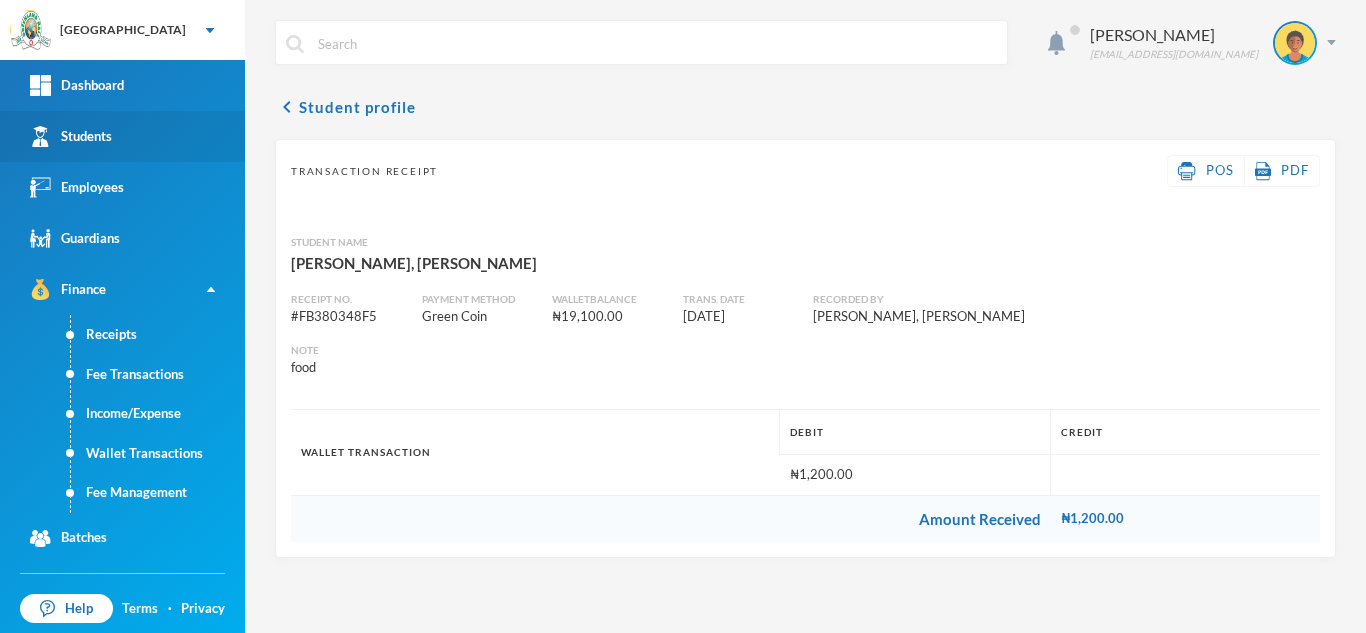 click on "Students" at bounding box center (122, 136) 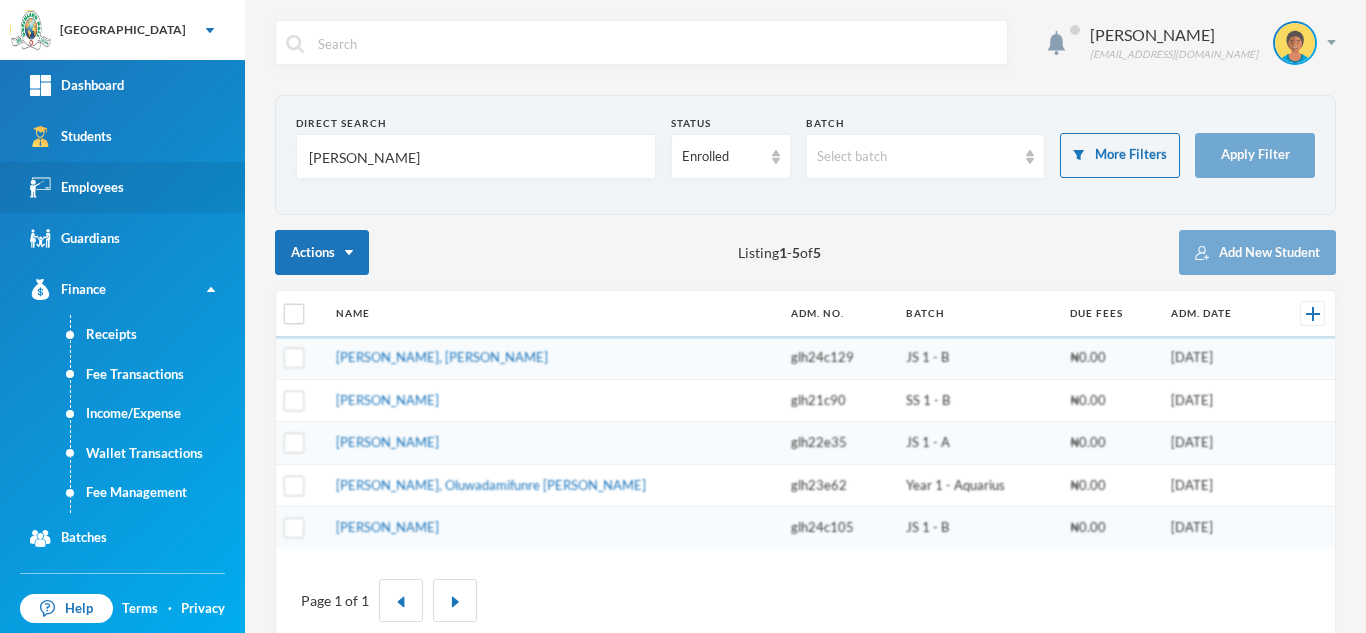 drag, startPoint x: 280, startPoint y: 170, endPoint x: 209, endPoint y: 172, distance: 71.02816 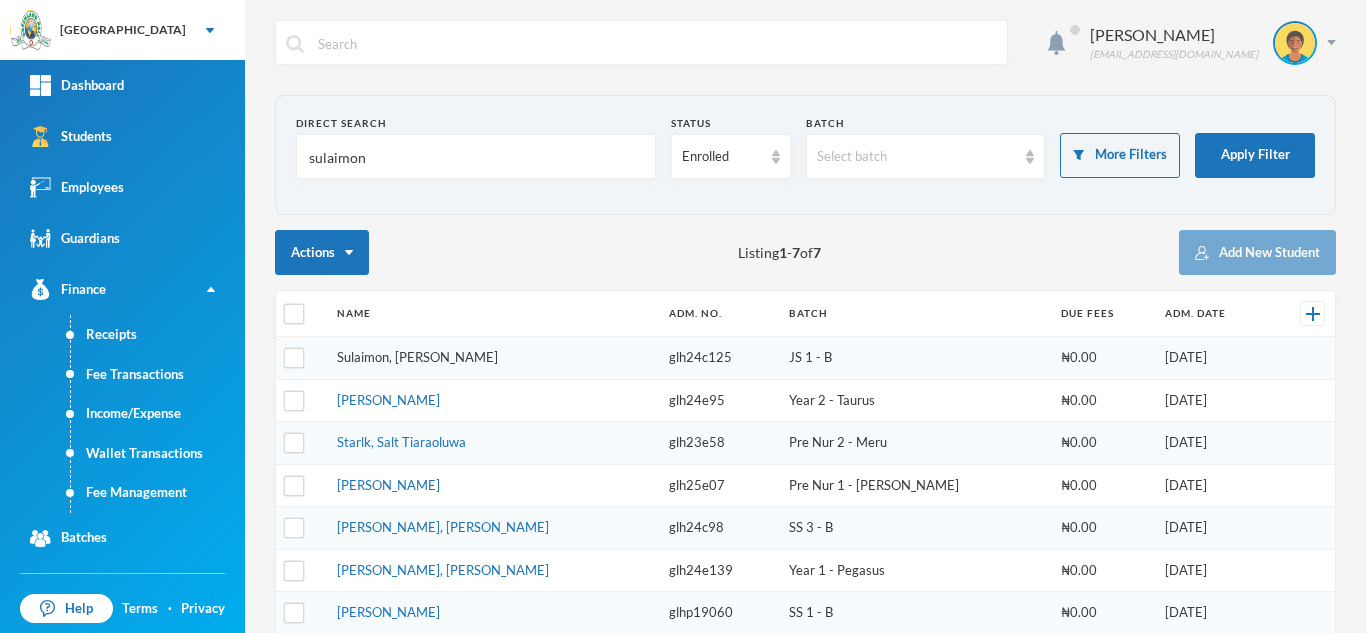 type on "sulaimon" 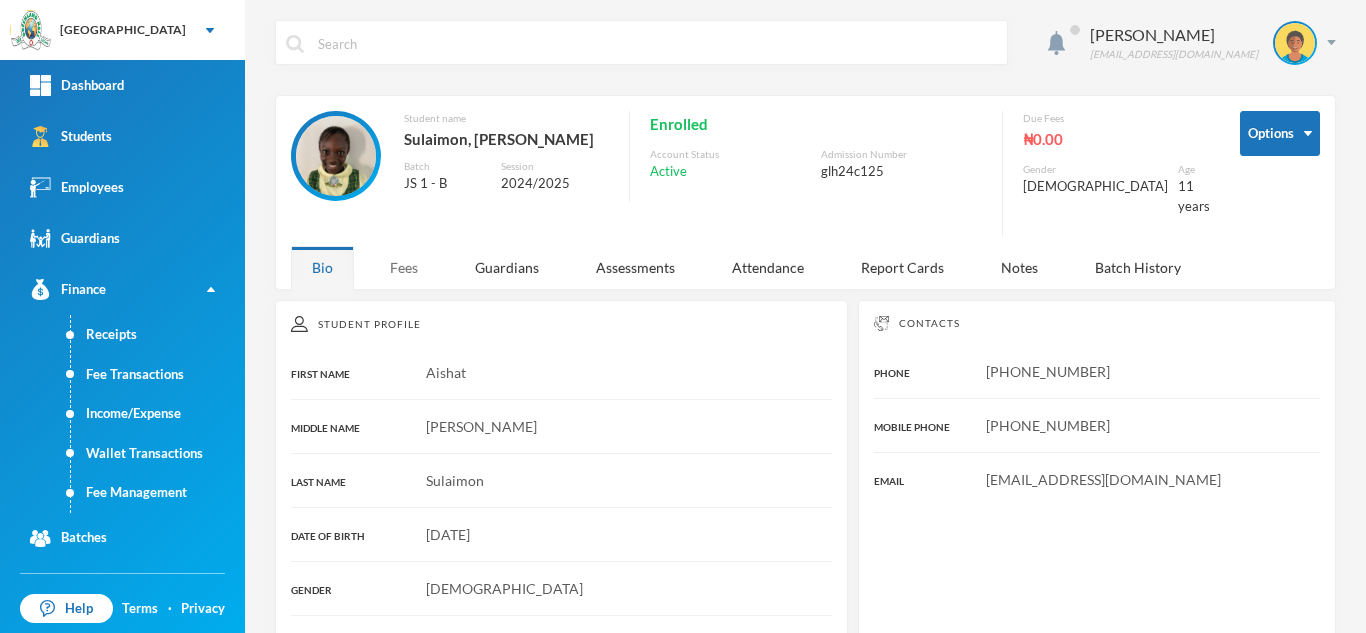 click on "Fees" at bounding box center [404, 267] 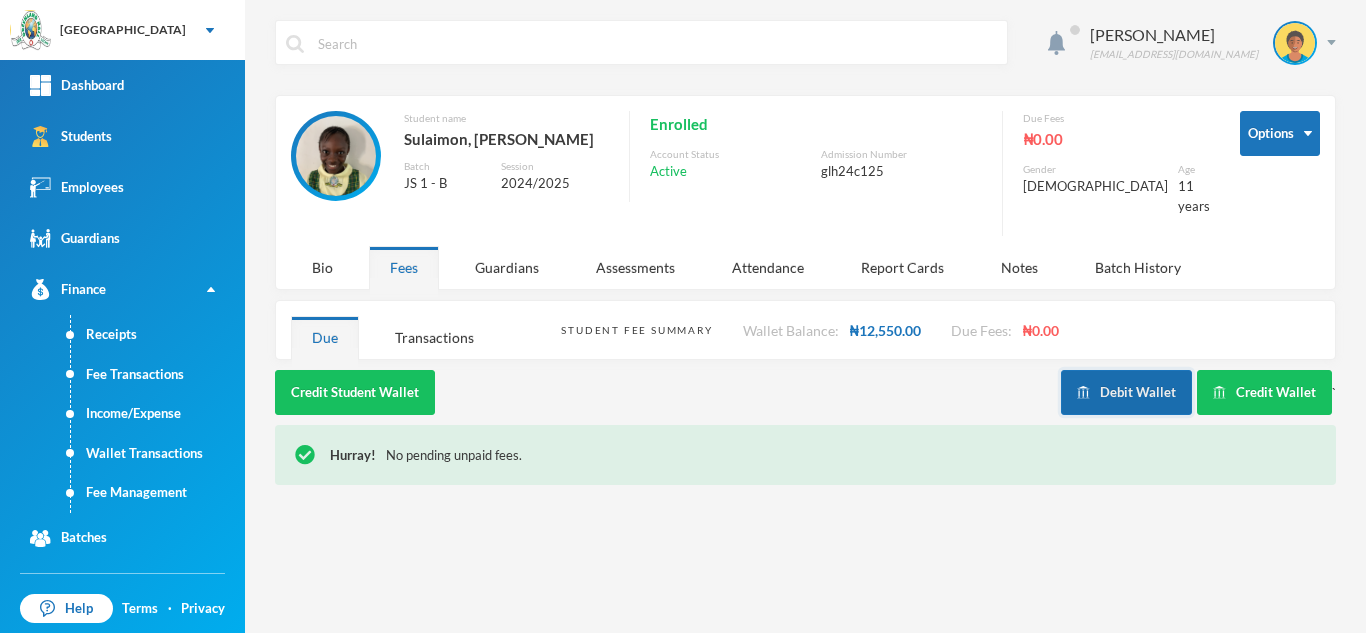 click at bounding box center [1083, 392] 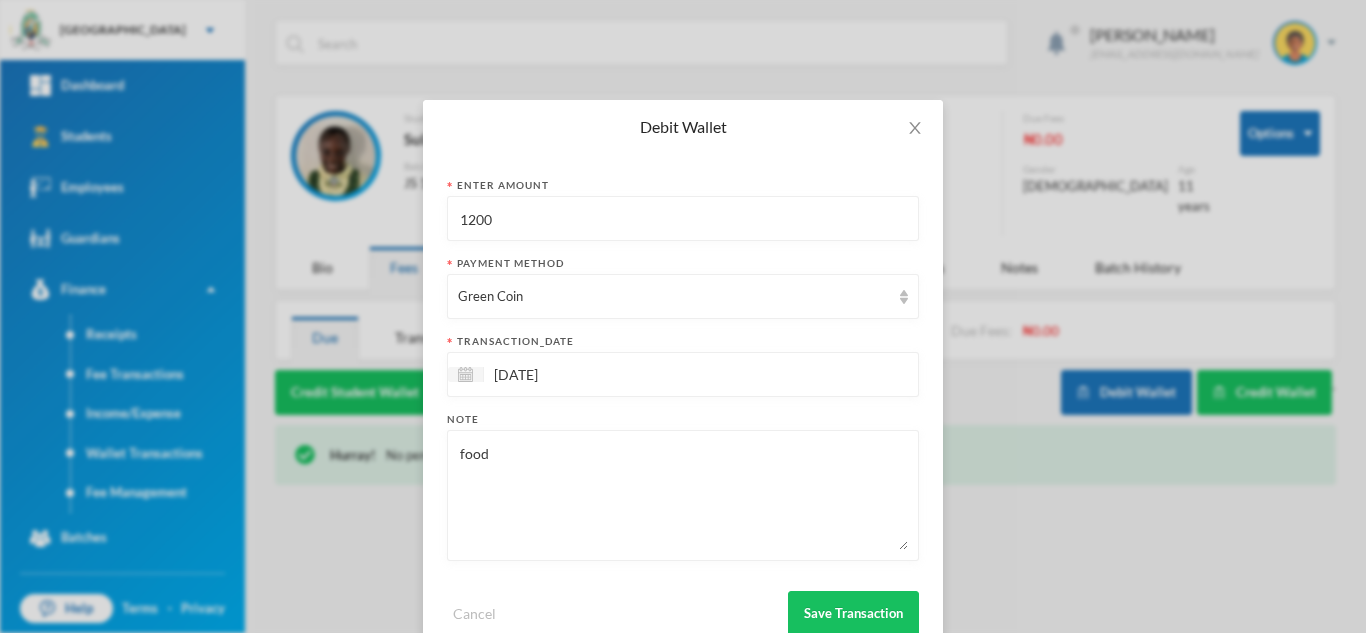 drag, startPoint x: 495, startPoint y: 221, endPoint x: 211, endPoint y: 206, distance: 284.39584 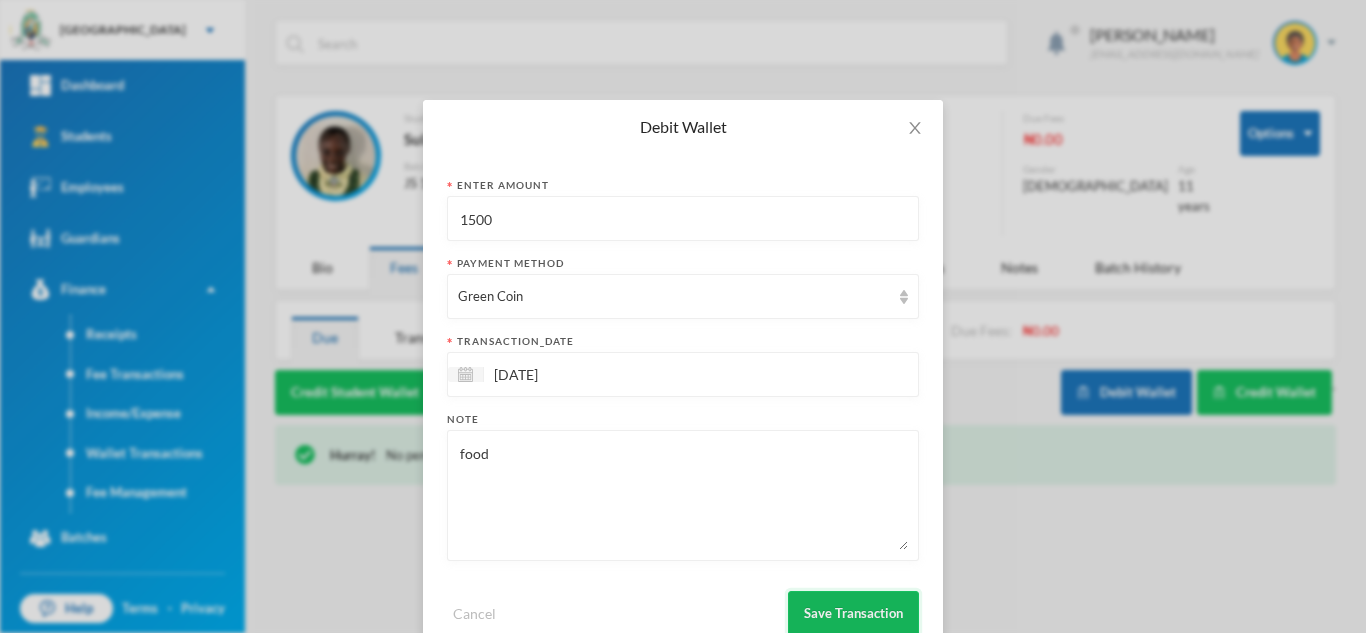 type on "1500" 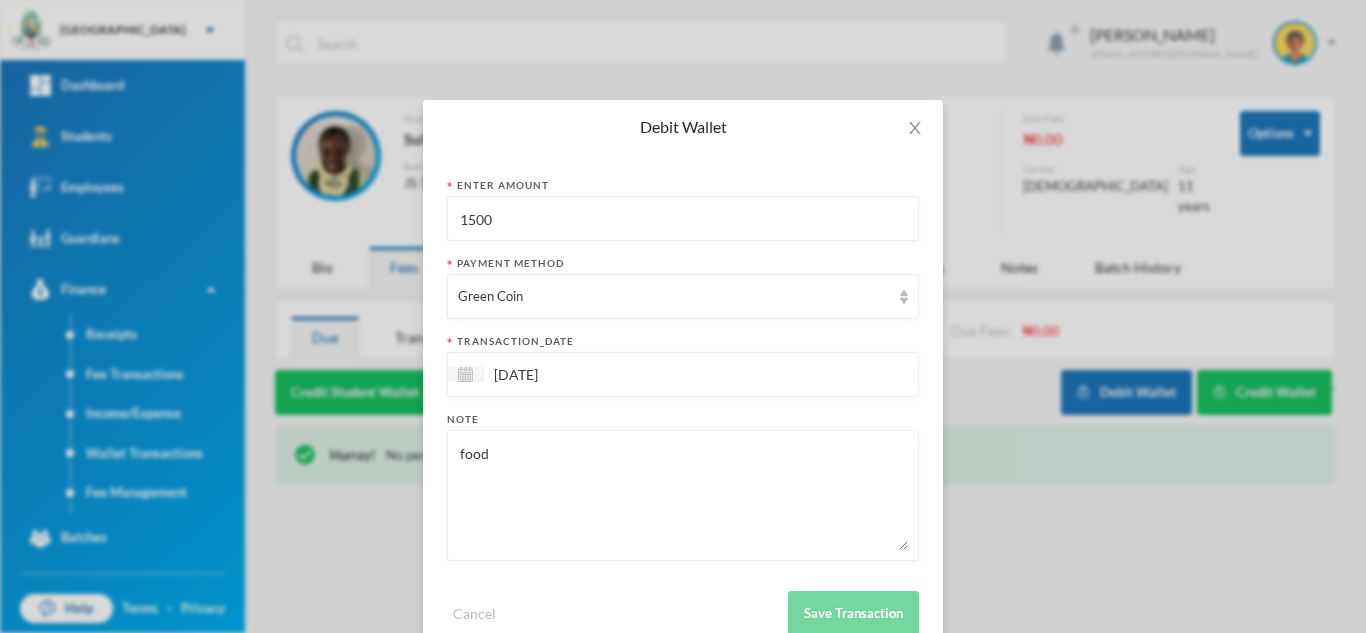 click on "Debit Wallet Enter Amount 1500 Payment Method Green Coin transaction_date [DATE] Note food Cancel Save Transaction" at bounding box center [683, 316] 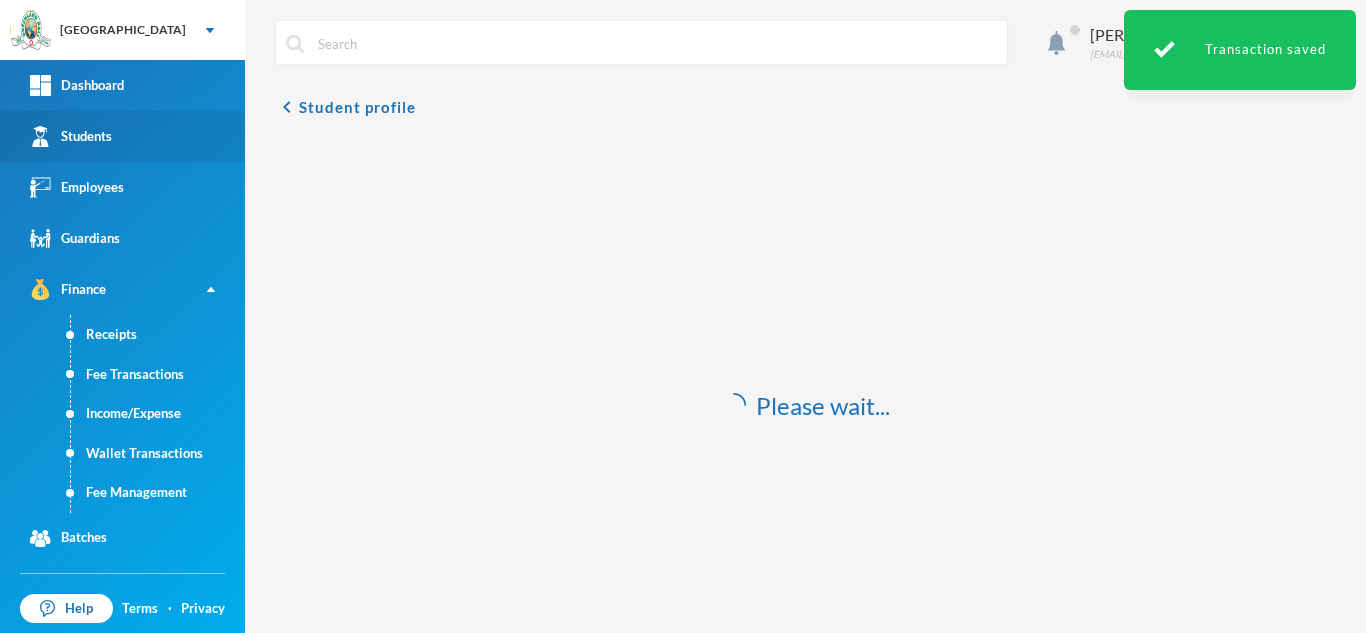 click on "Students" at bounding box center (122, 136) 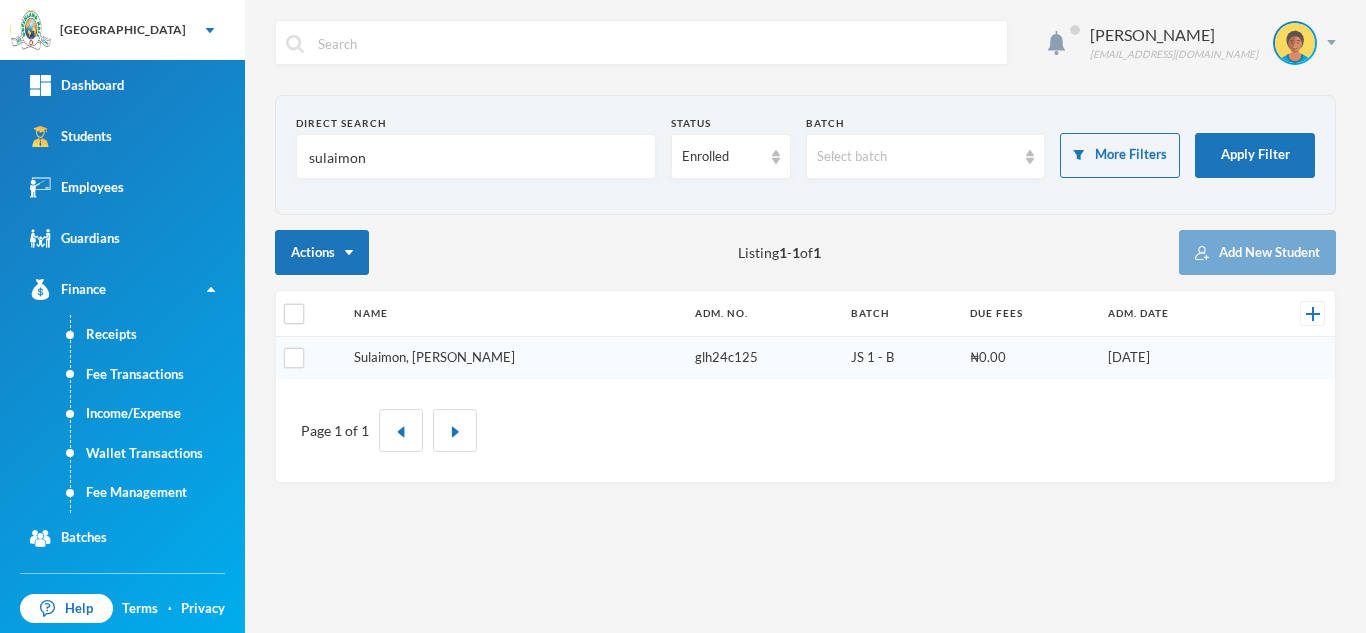click on "Sulaimon, [PERSON_NAME]" at bounding box center (434, 357) 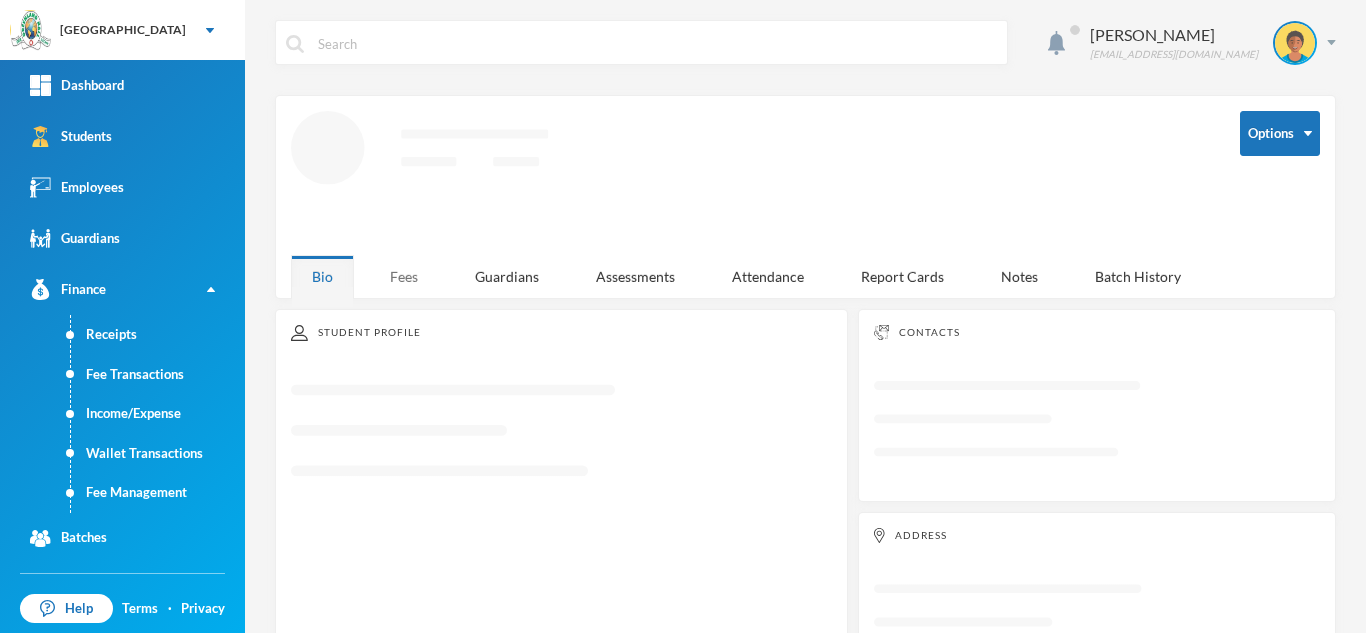 click on "Fees" at bounding box center (404, 276) 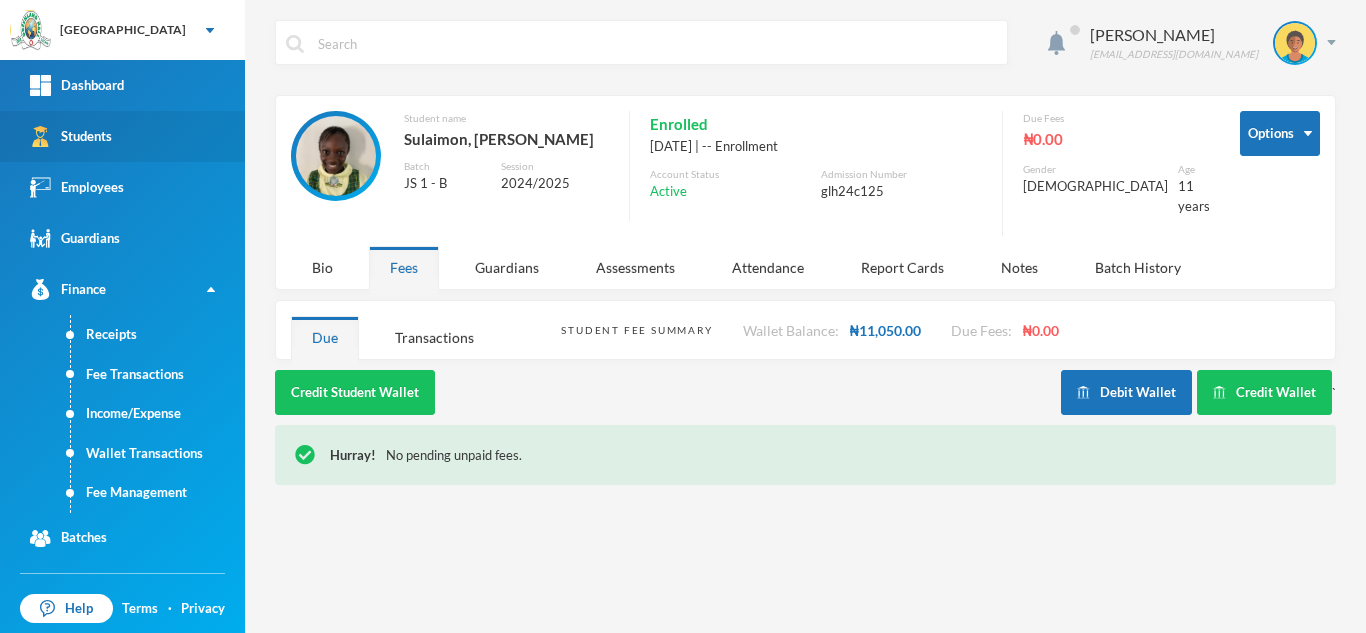 click on "Students" at bounding box center (122, 136) 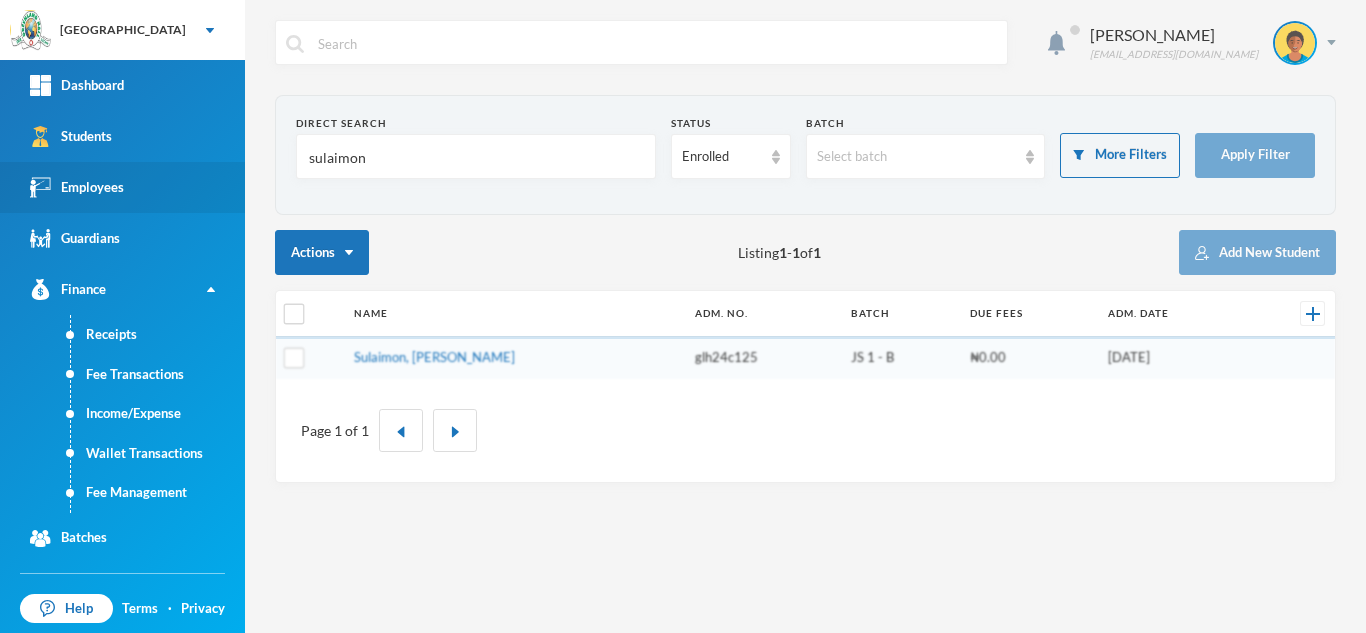 drag, startPoint x: 378, startPoint y: 157, endPoint x: 179, endPoint y: 163, distance: 199.09044 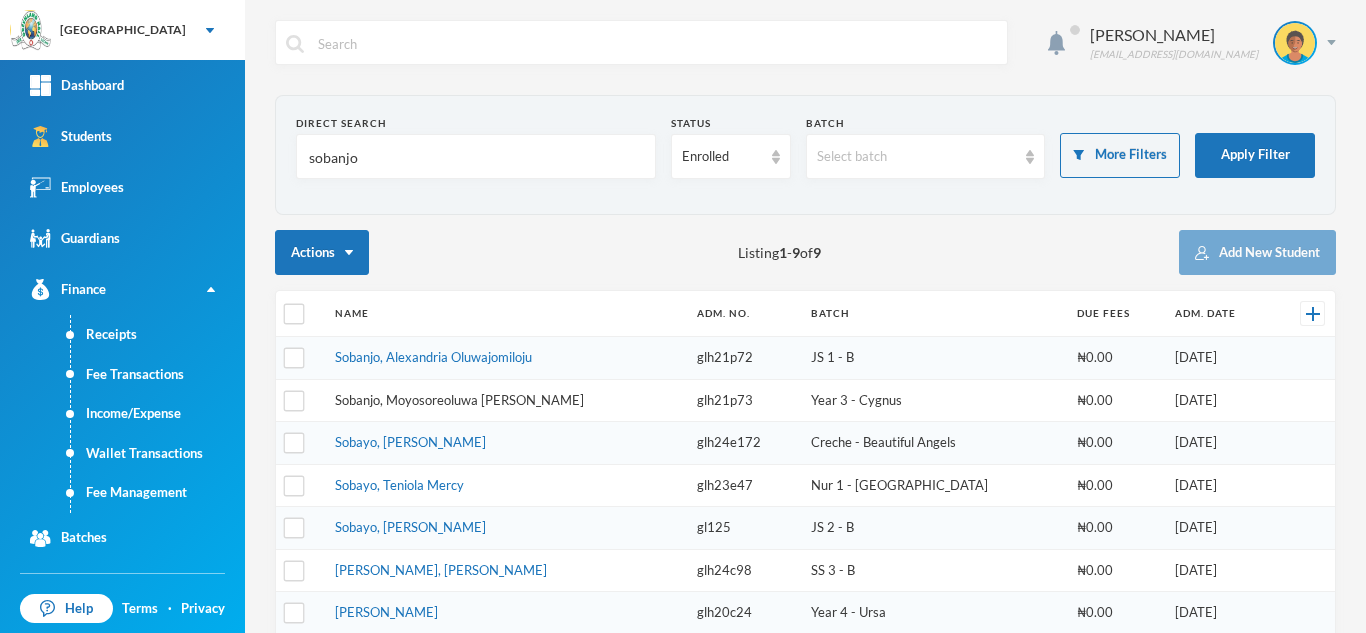 type on "sobanjo" 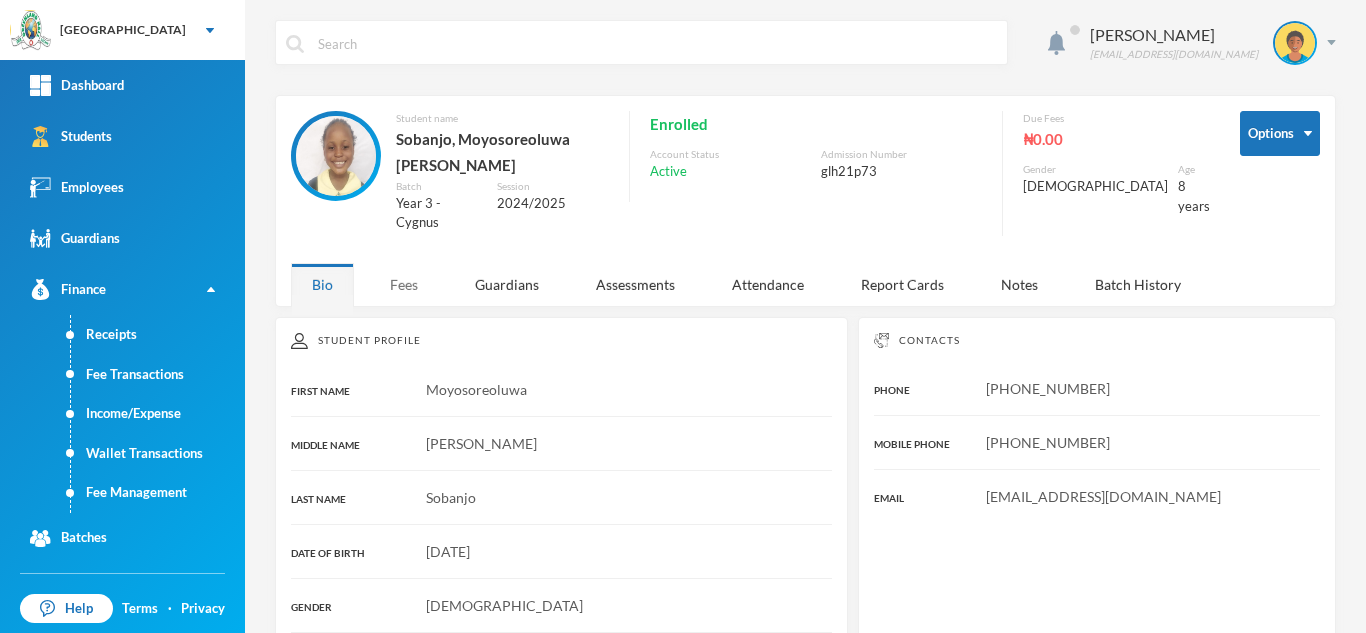 click on "Fees" at bounding box center [404, 284] 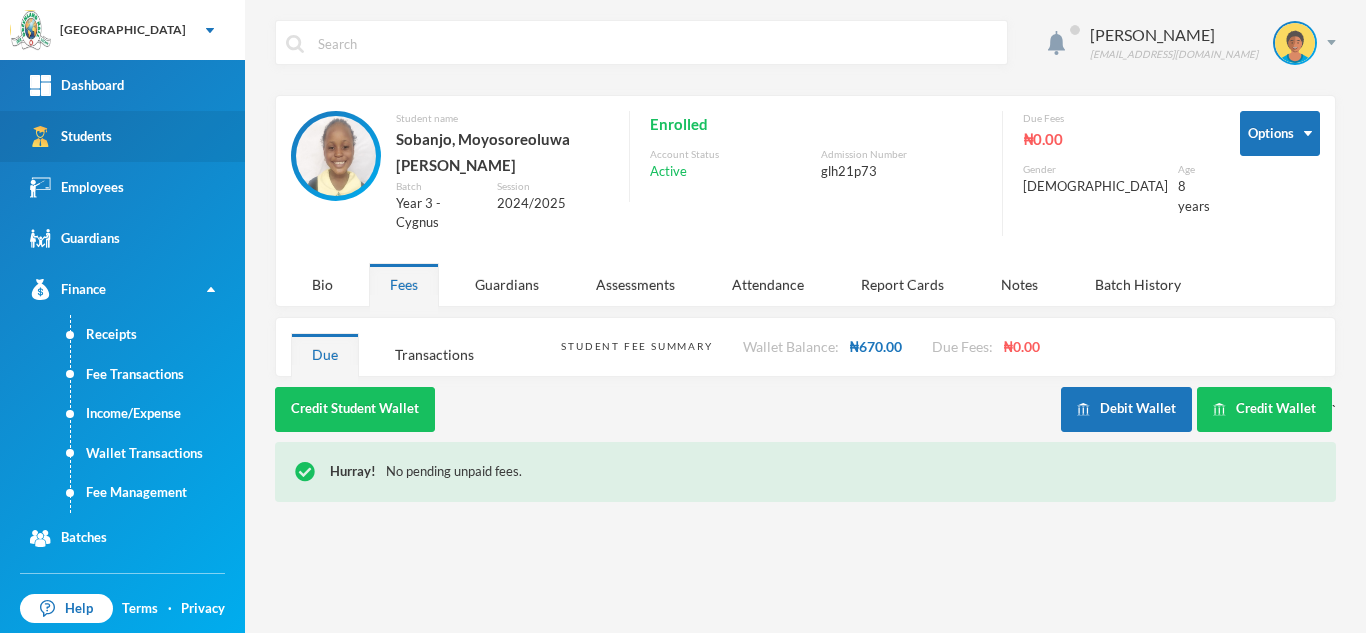 click on "Students" at bounding box center (122, 136) 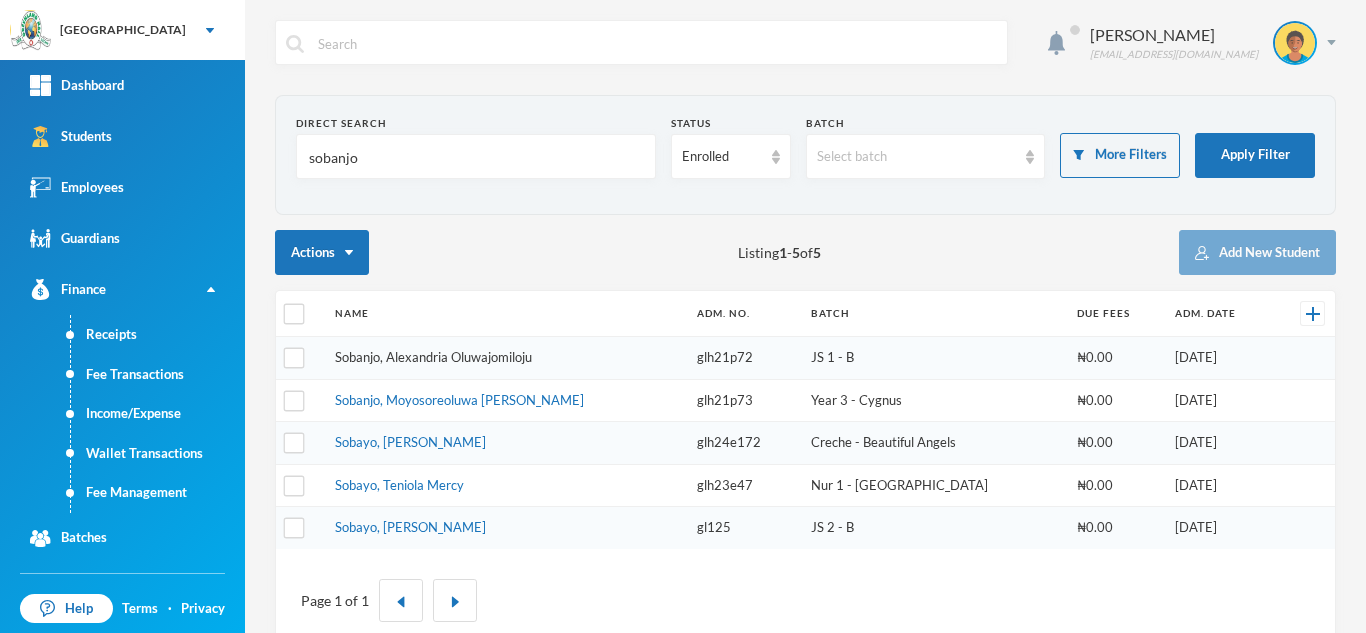 click on "Sobanjo, Alexandria Oluwajomiloju" at bounding box center (433, 357) 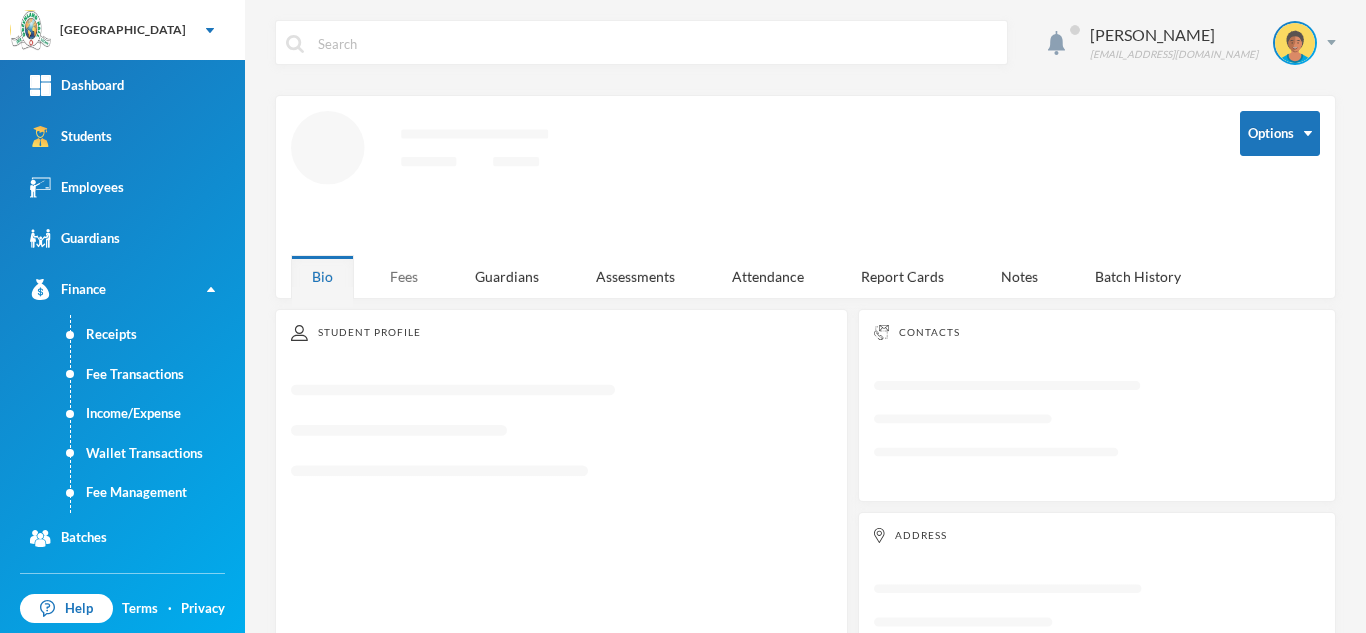 click on "Fees" at bounding box center (404, 276) 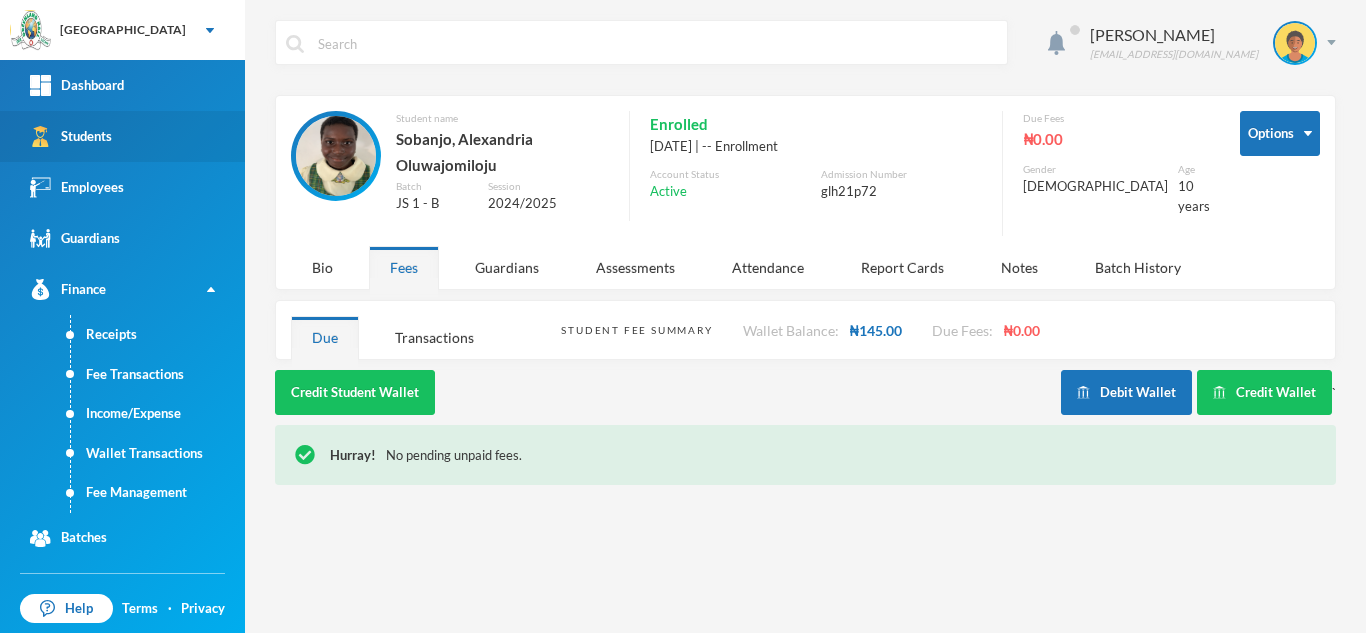 click on "Students" at bounding box center [122, 136] 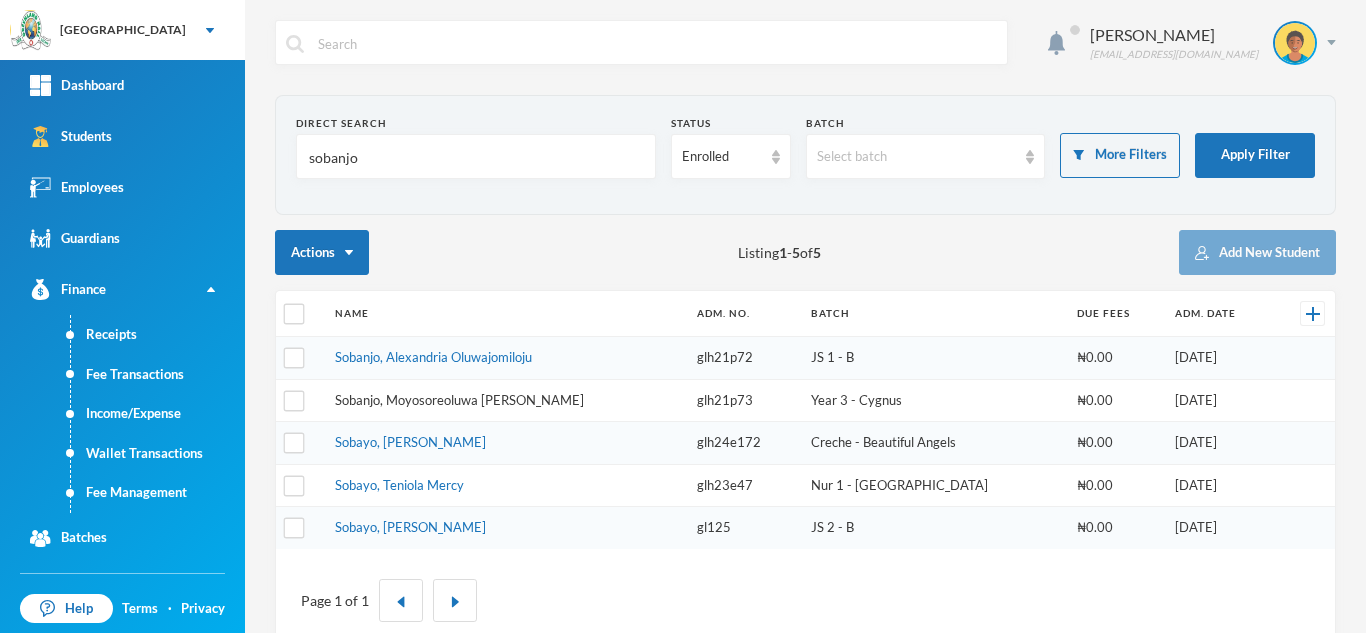 click on "Sobanjo, Moyosoreoluwa [PERSON_NAME]" at bounding box center (459, 400) 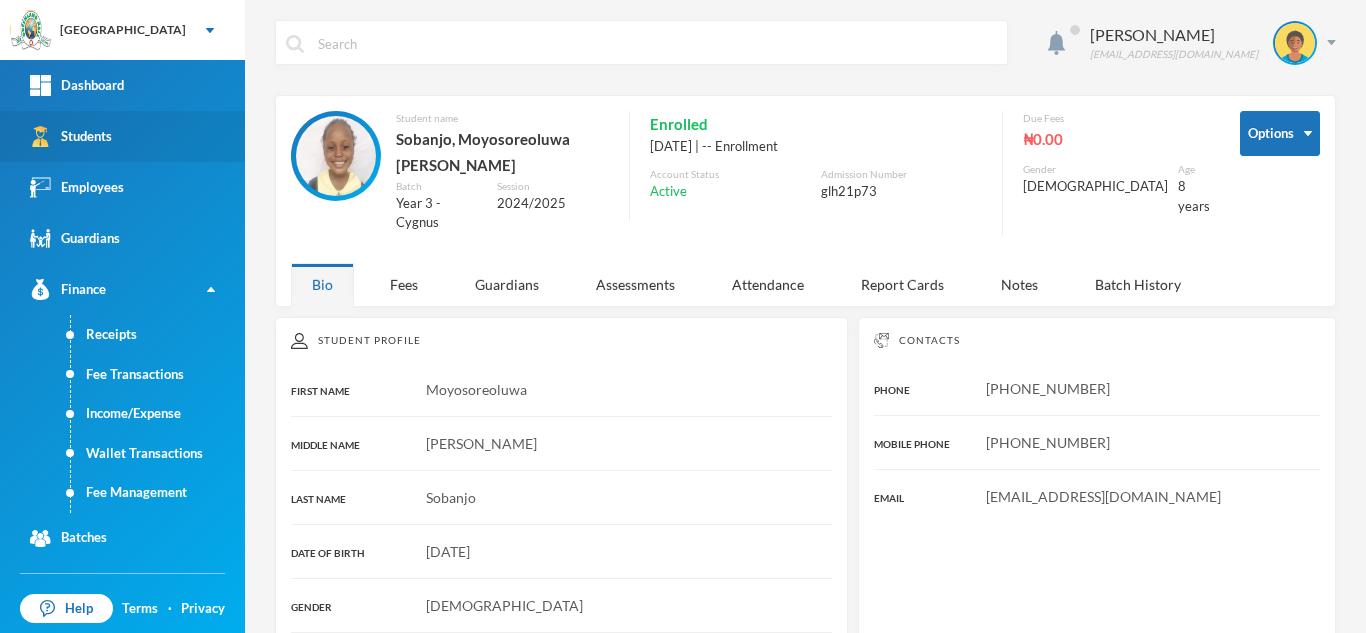 click on "Students" at bounding box center [122, 136] 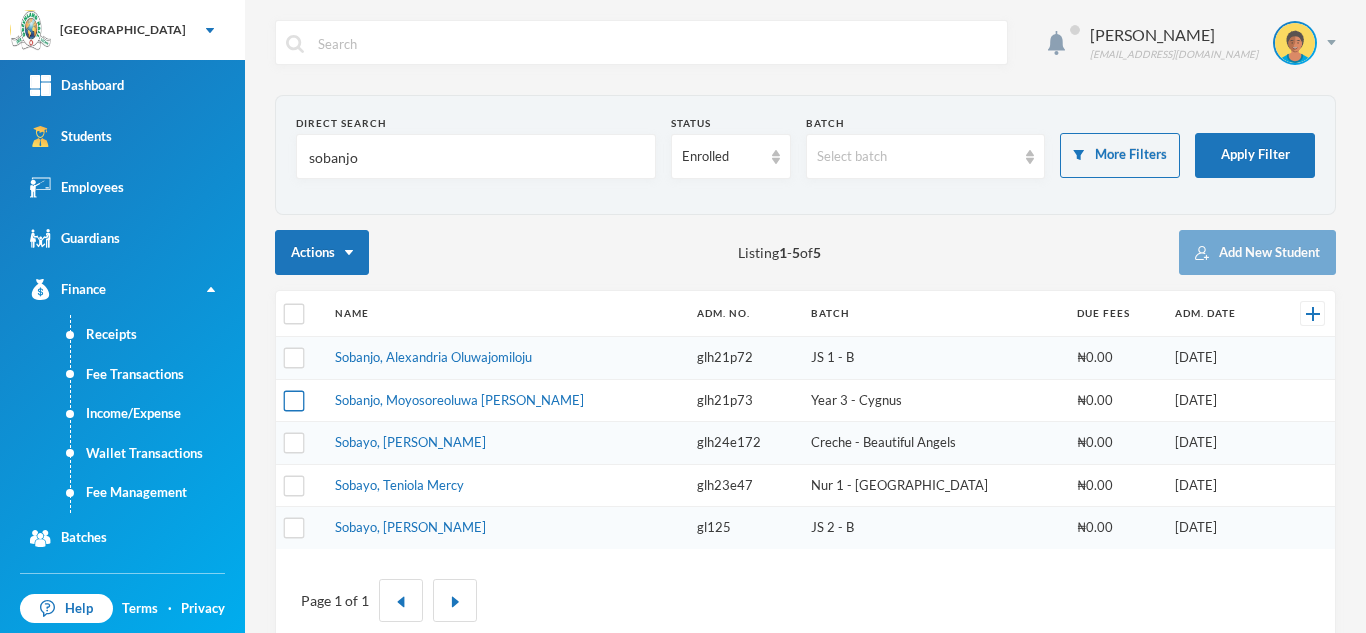 click at bounding box center [294, 400] 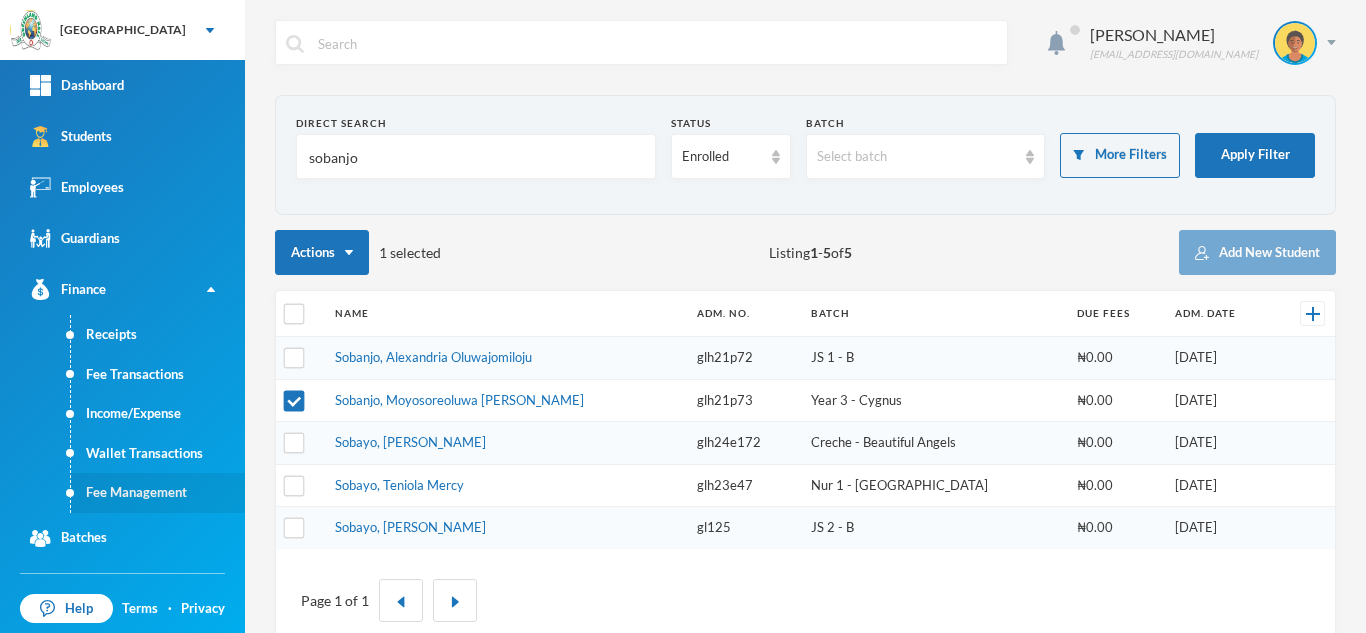 click on "Fee Management" at bounding box center [158, 493] 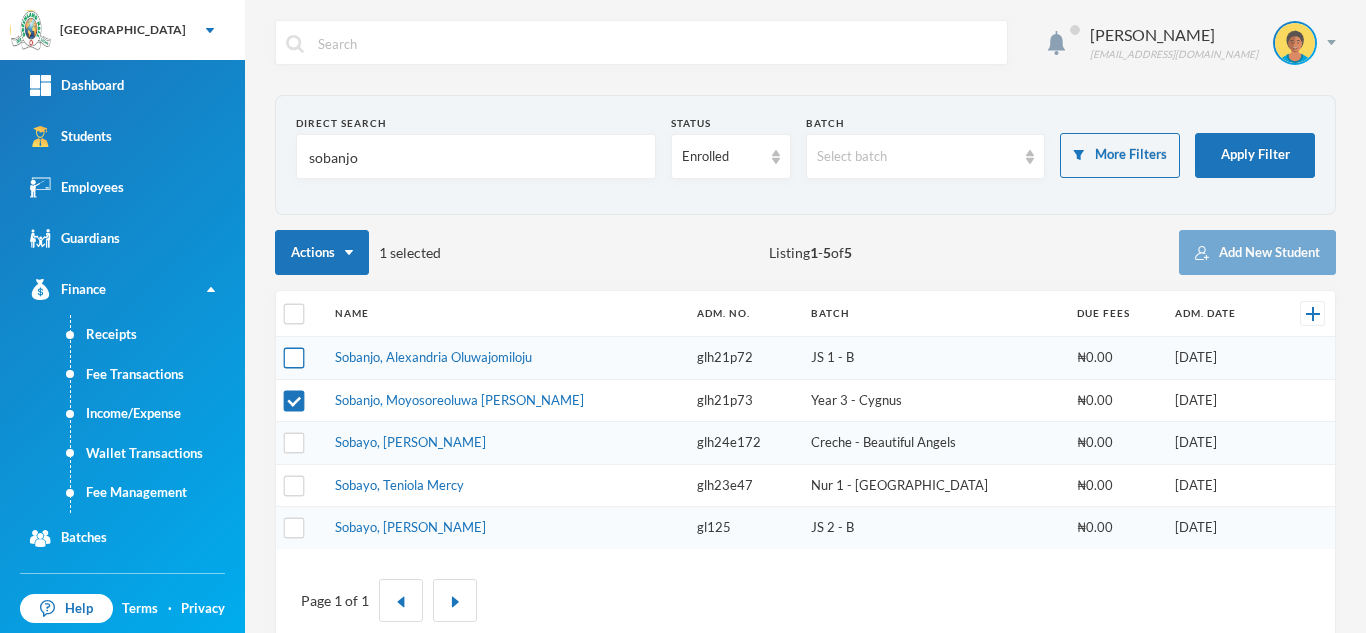 click at bounding box center [294, 358] 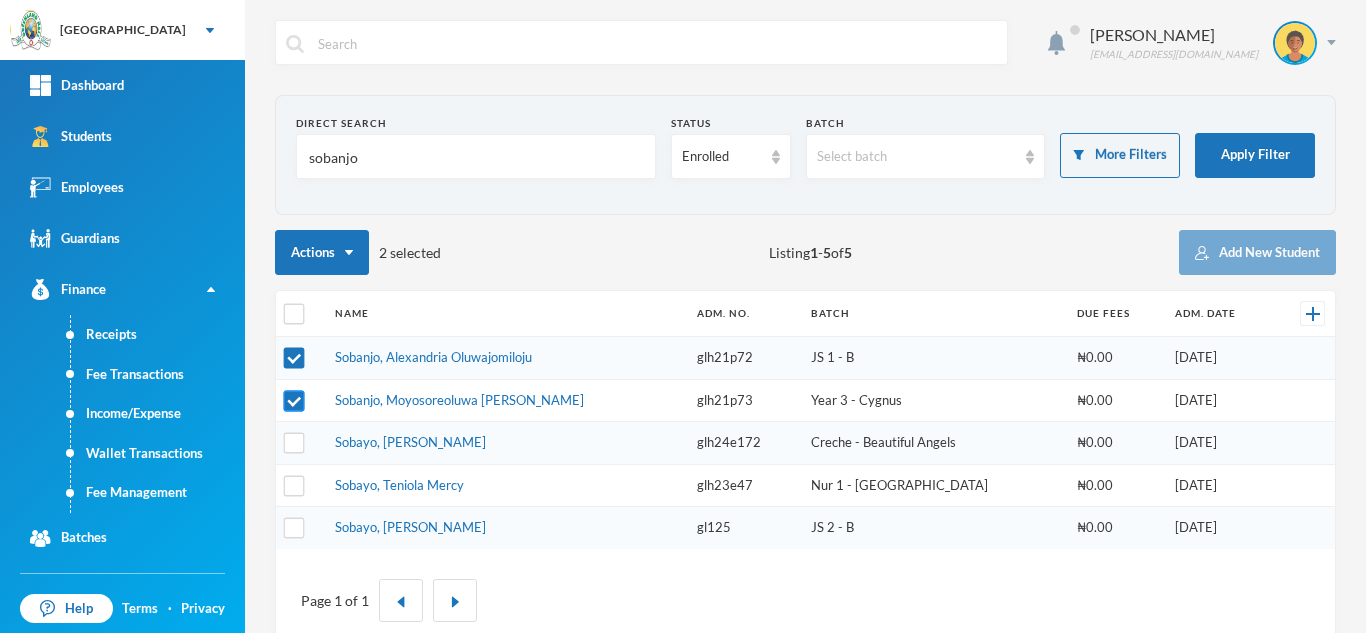 click at bounding box center [294, 400] 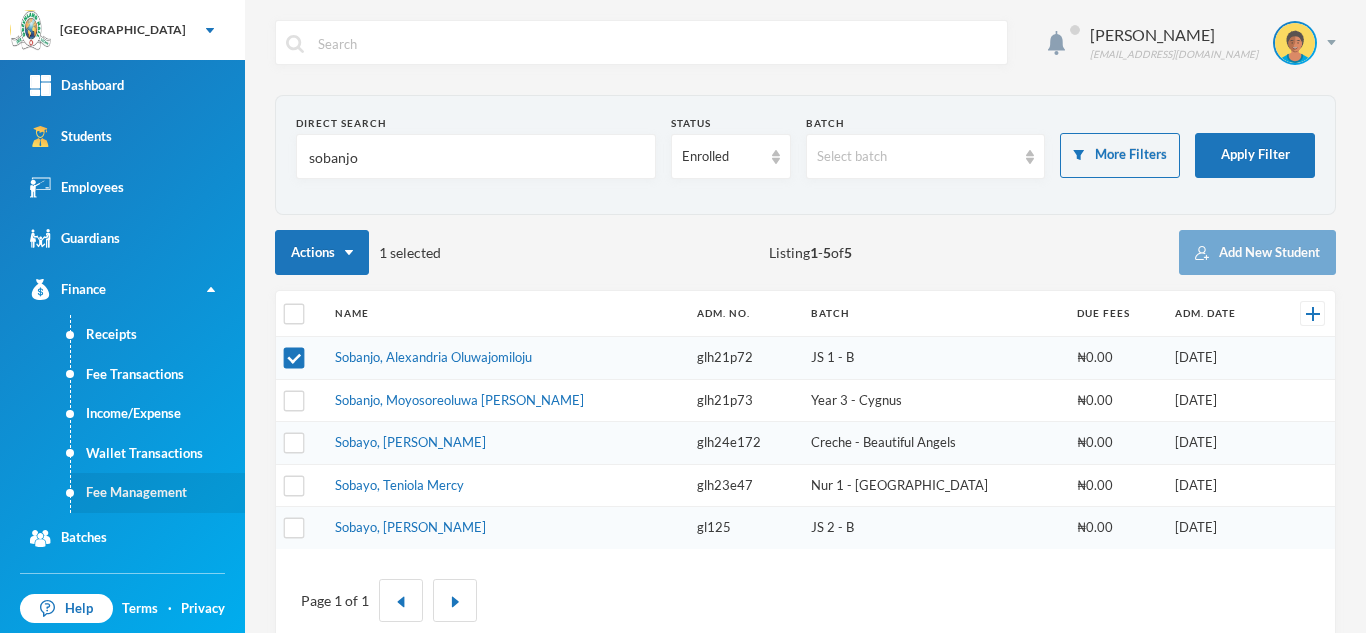 click on "Fee Management" at bounding box center (158, 493) 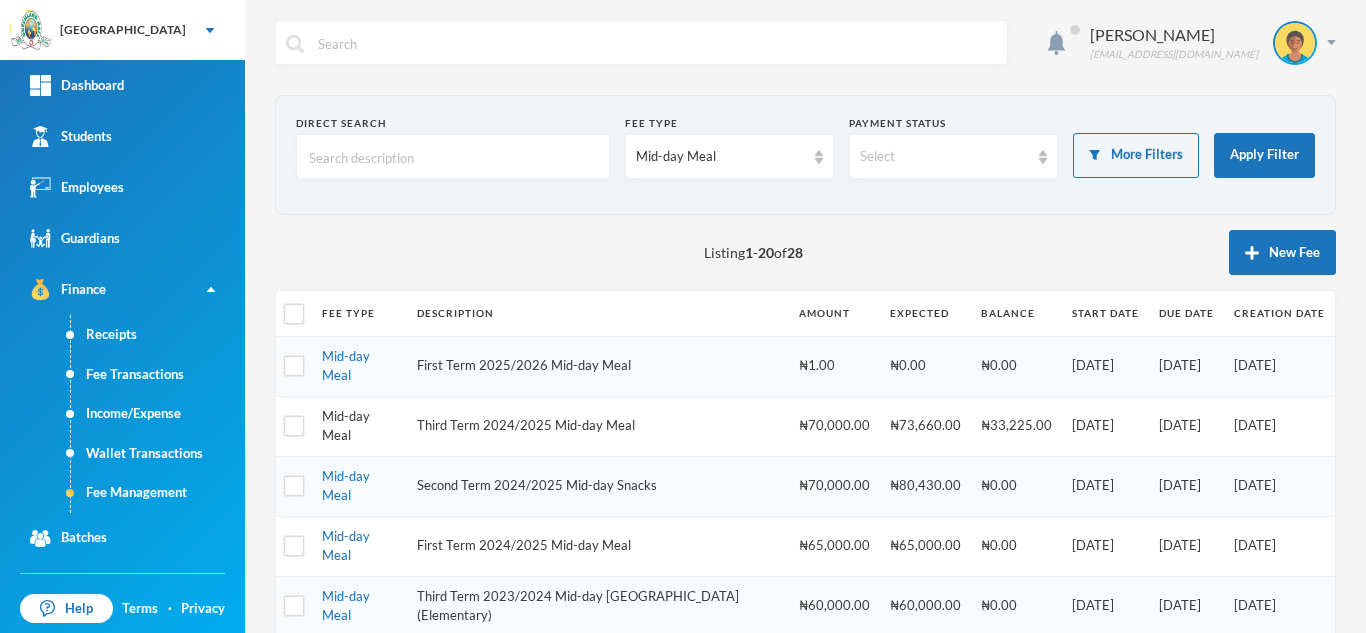 click on "Mid-day Meal" at bounding box center [346, 426] 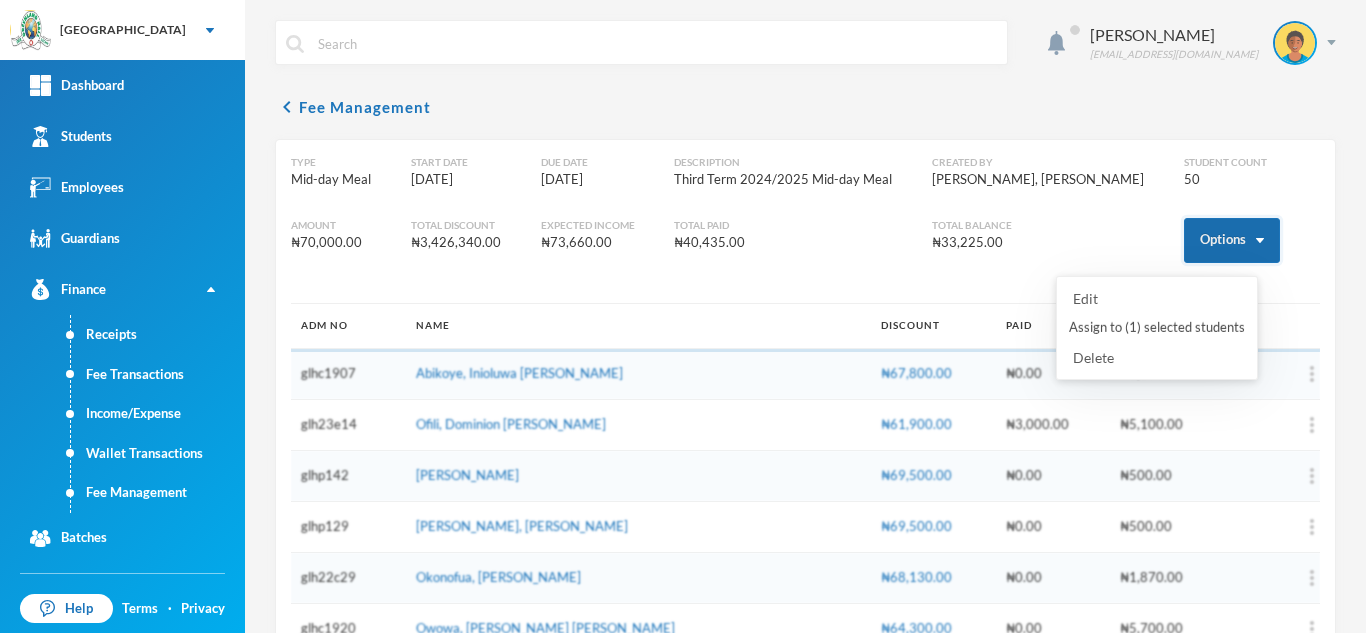 click on "Options" at bounding box center [1232, 240] 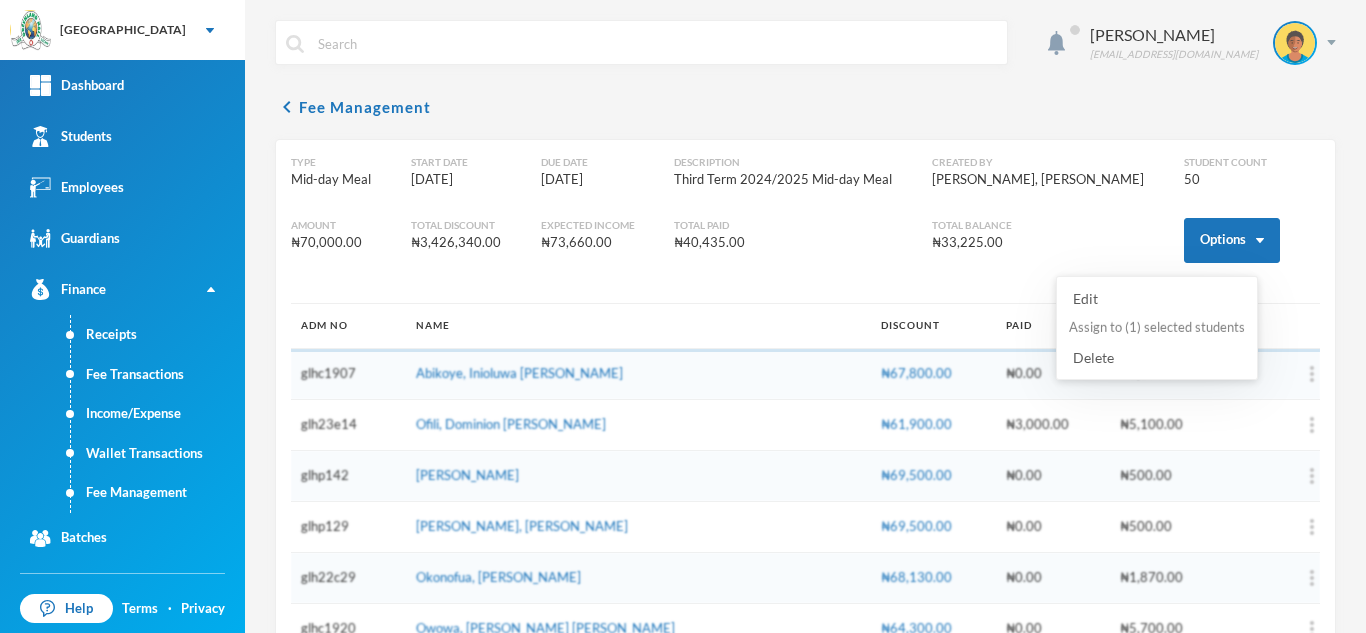 click on "Assign to ( 1 ) selected students" at bounding box center (1157, 328) 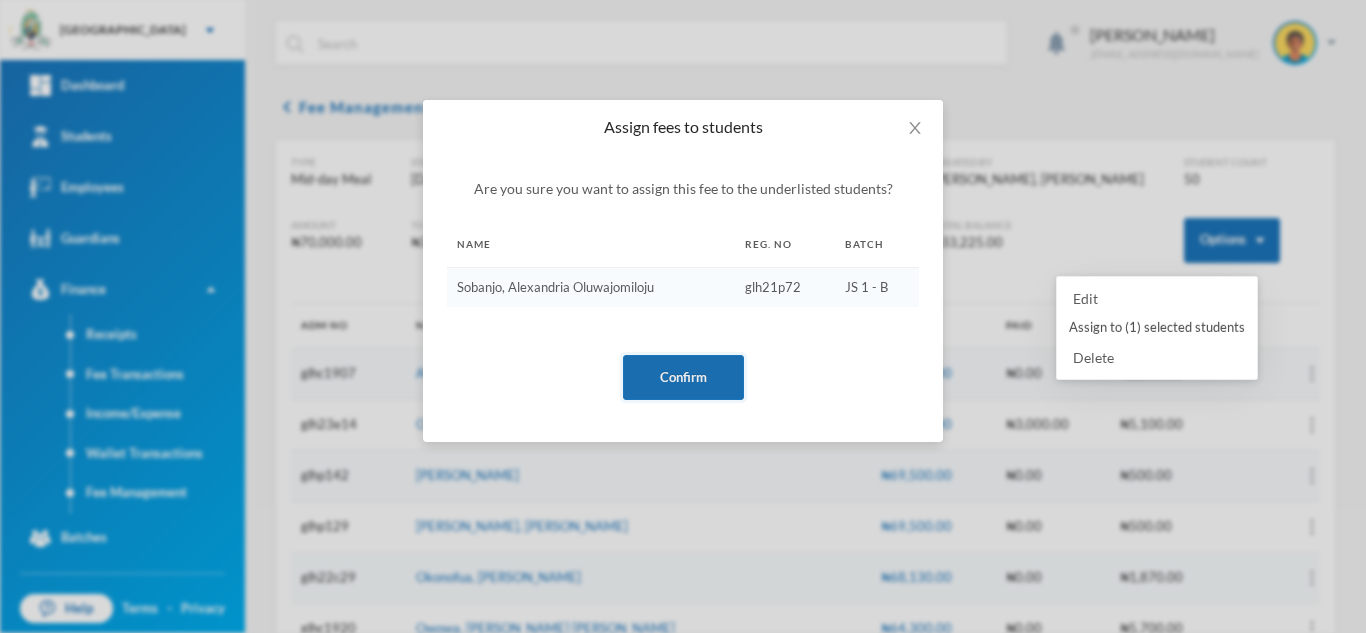 click on "Confirm" at bounding box center (683, 377) 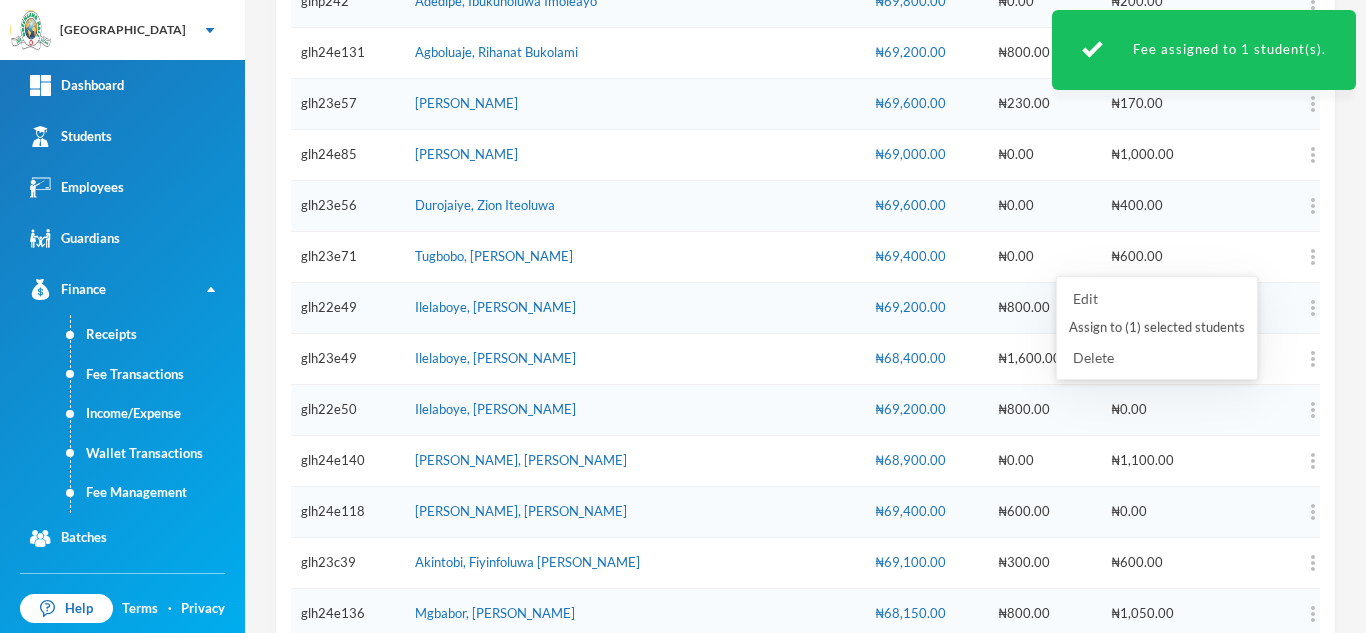 scroll, scrollTop: 2352, scrollLeft: 0, axis: vertical 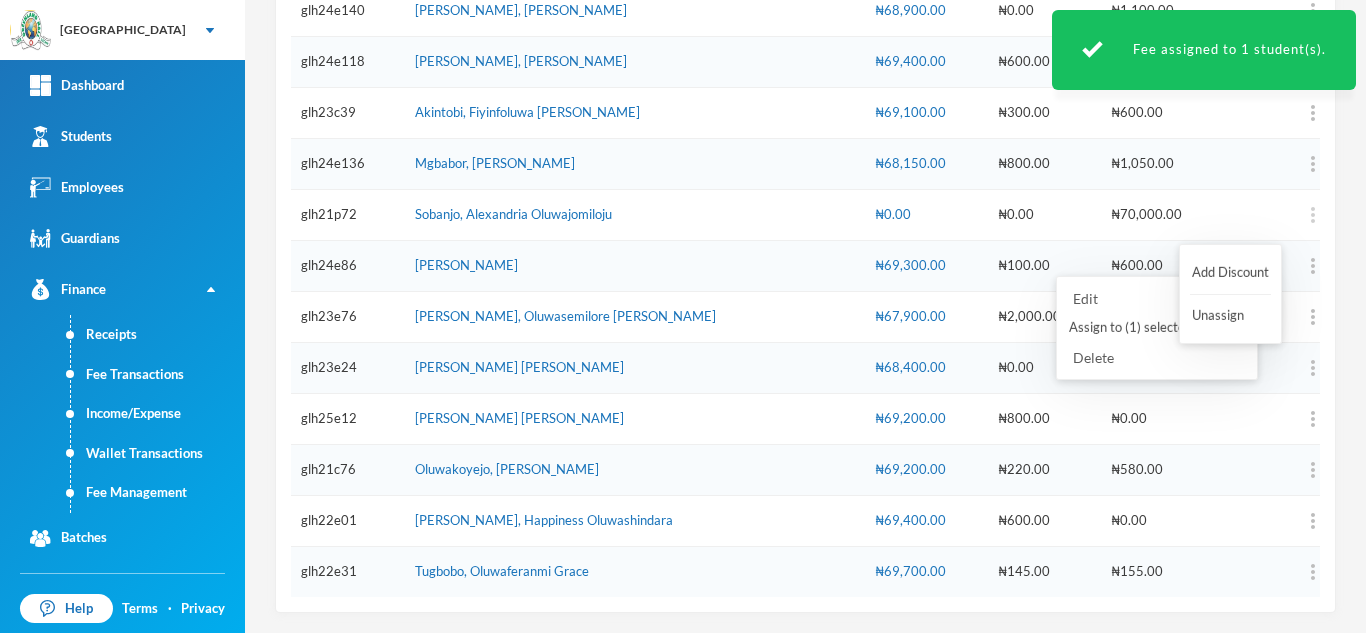 click at bounding box center [1313, 215] 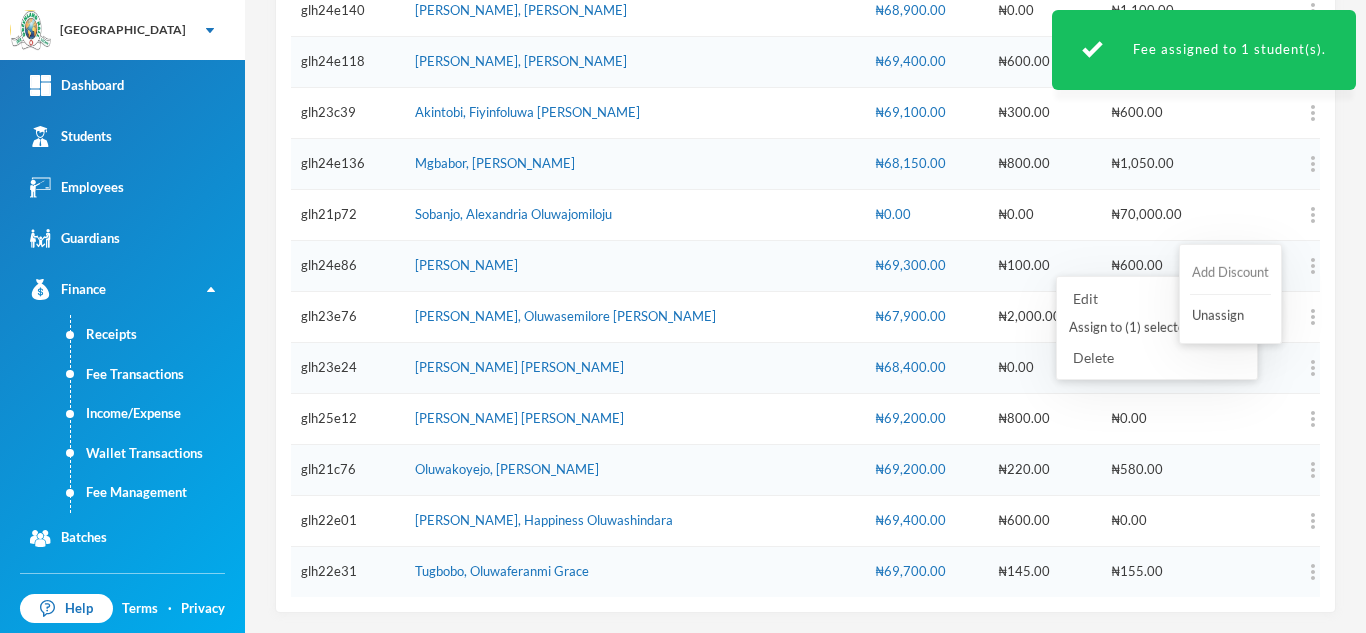 click on "Add Discount" at bounding box center [1230, 273] 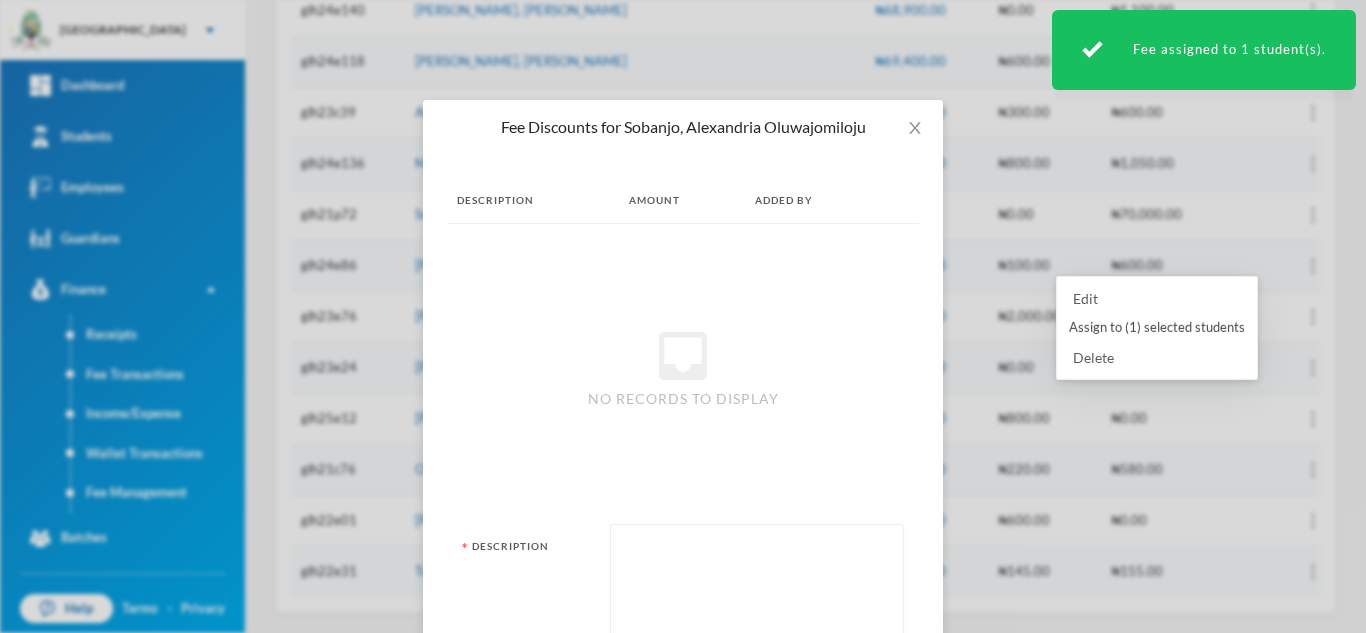 click at bounding box center (757, 589) 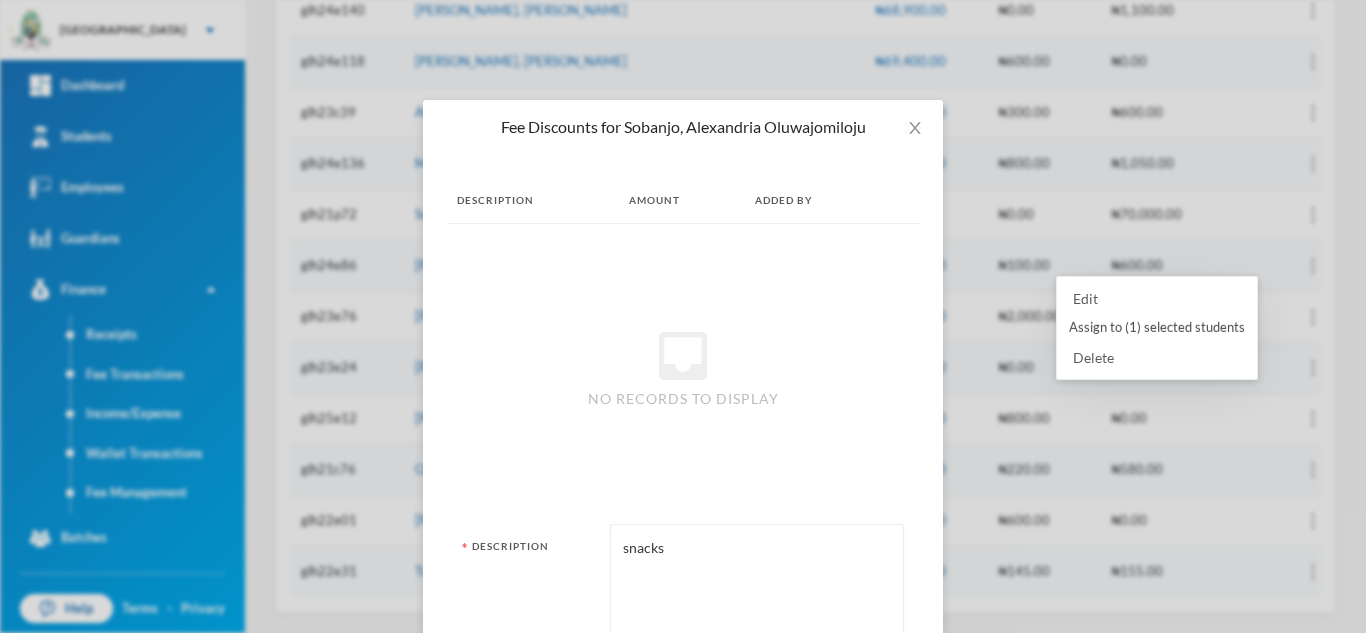 type on "snacks" 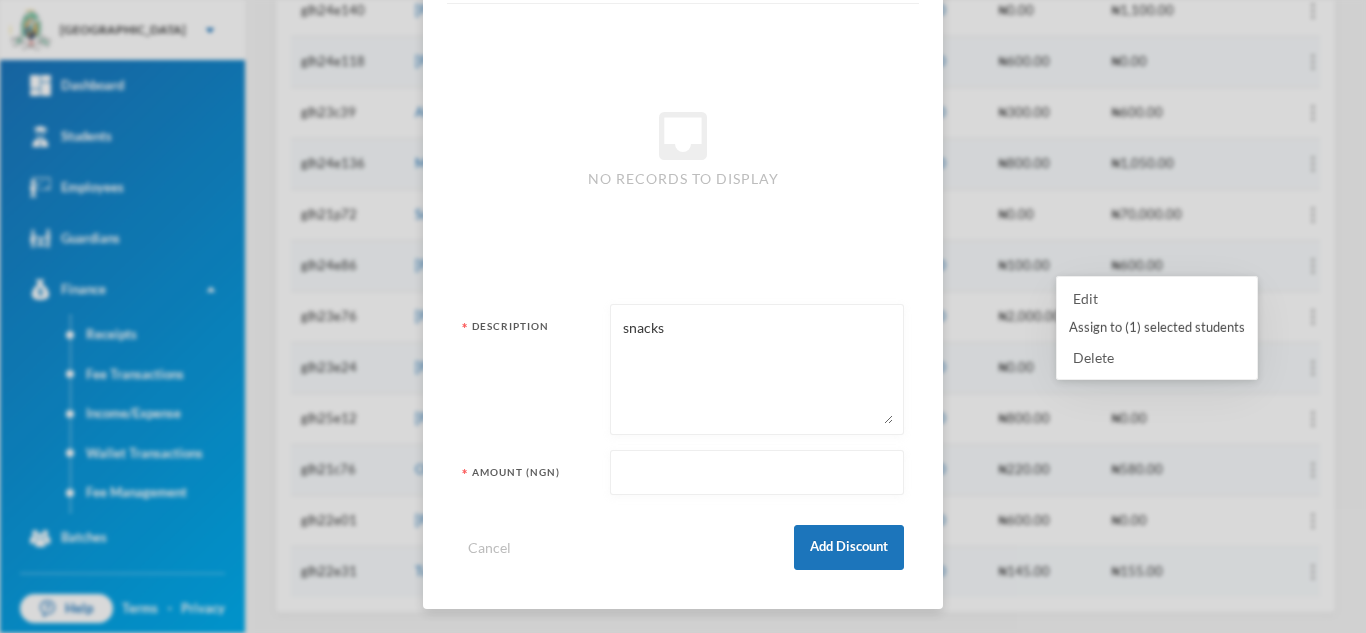 click at bounding box center (757, 473) 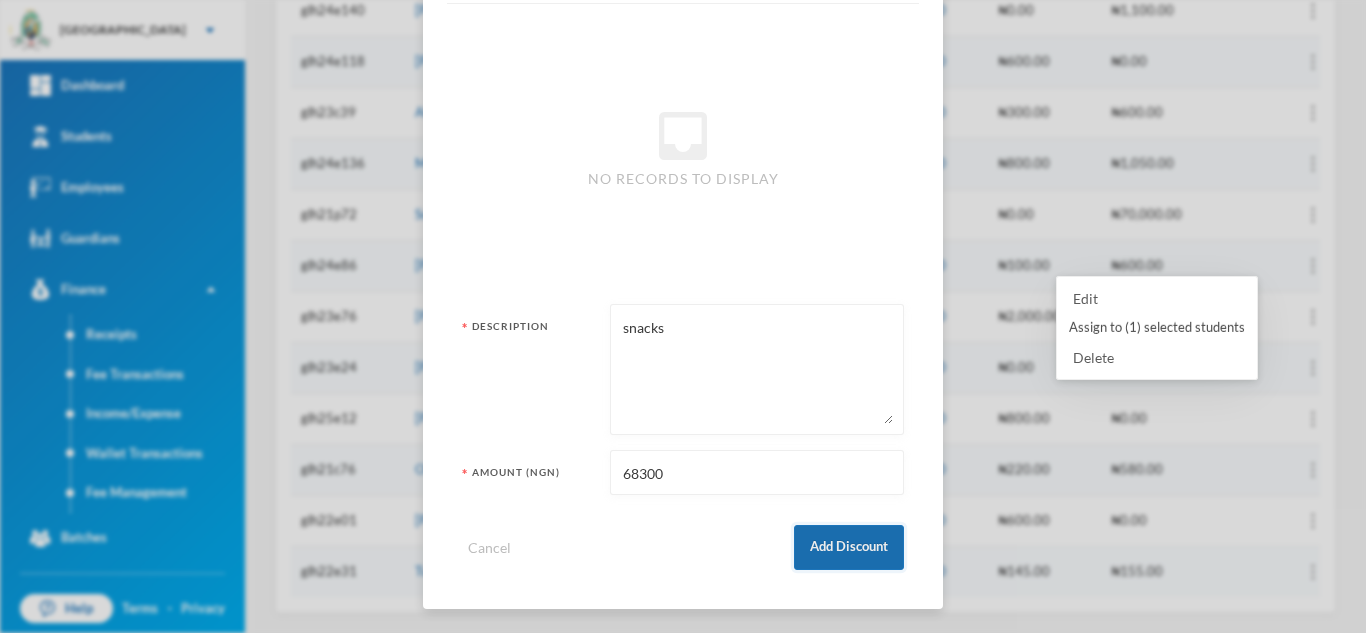 type on "68300" 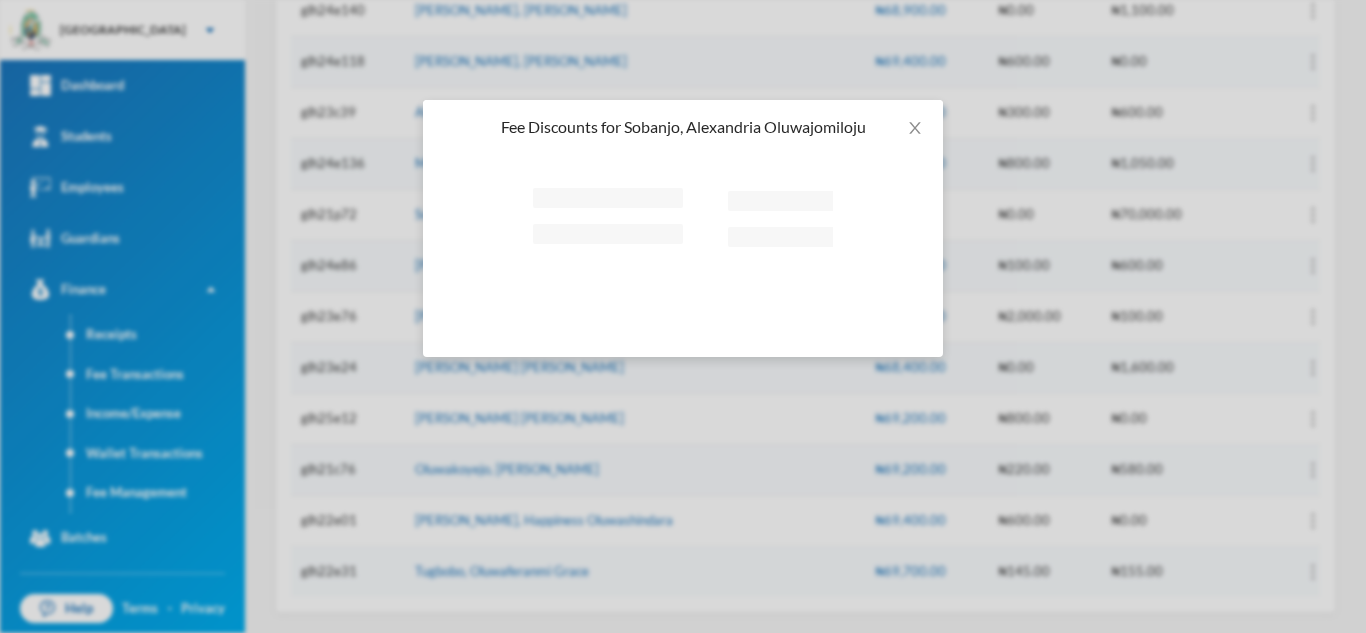 scroll, scrollTop: 0, scrollLeft: 0, axis: both 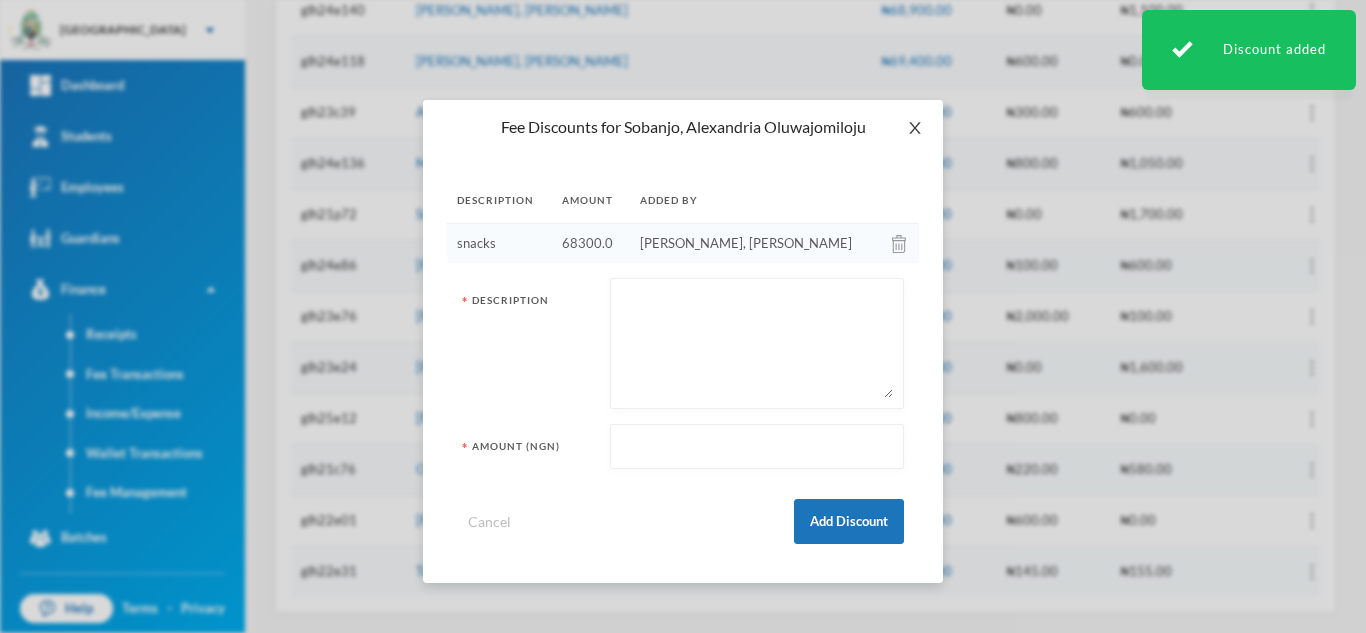click 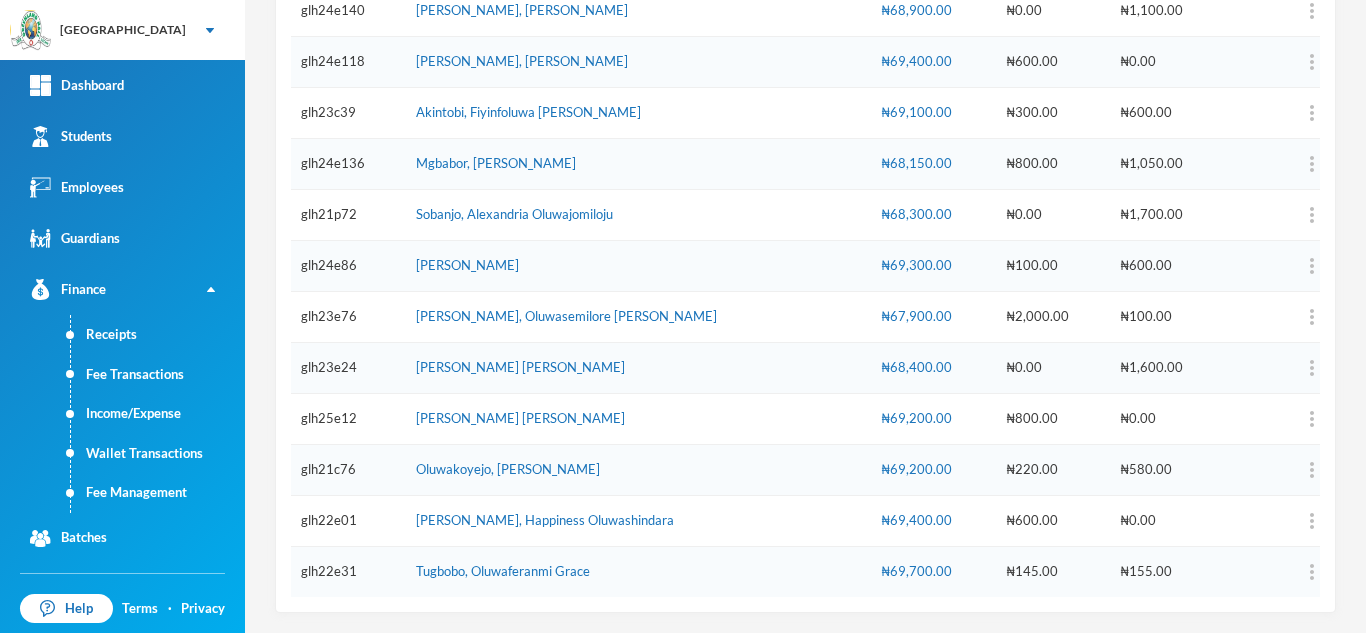 click on "₦68,300.00" at bounding box center [933, 215] 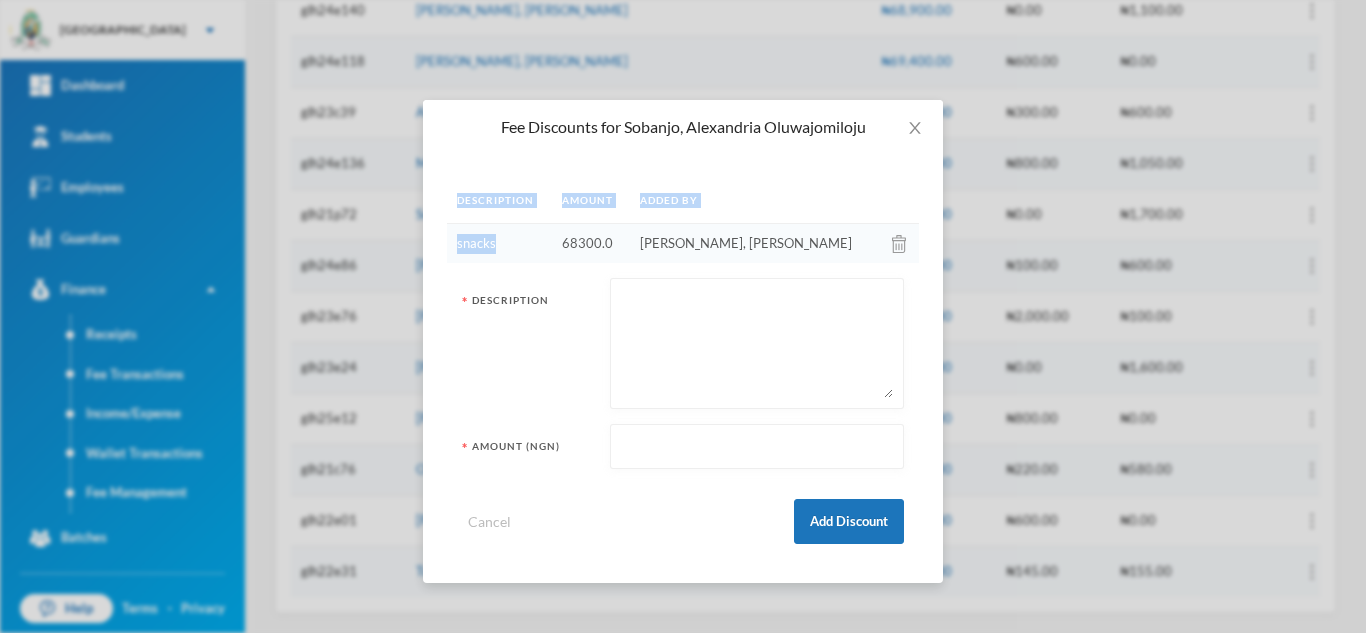 drag, startPoint x: 518, startPoint y: 236, endPoint x: 374, endPoint y: 244, distance: 144.22205 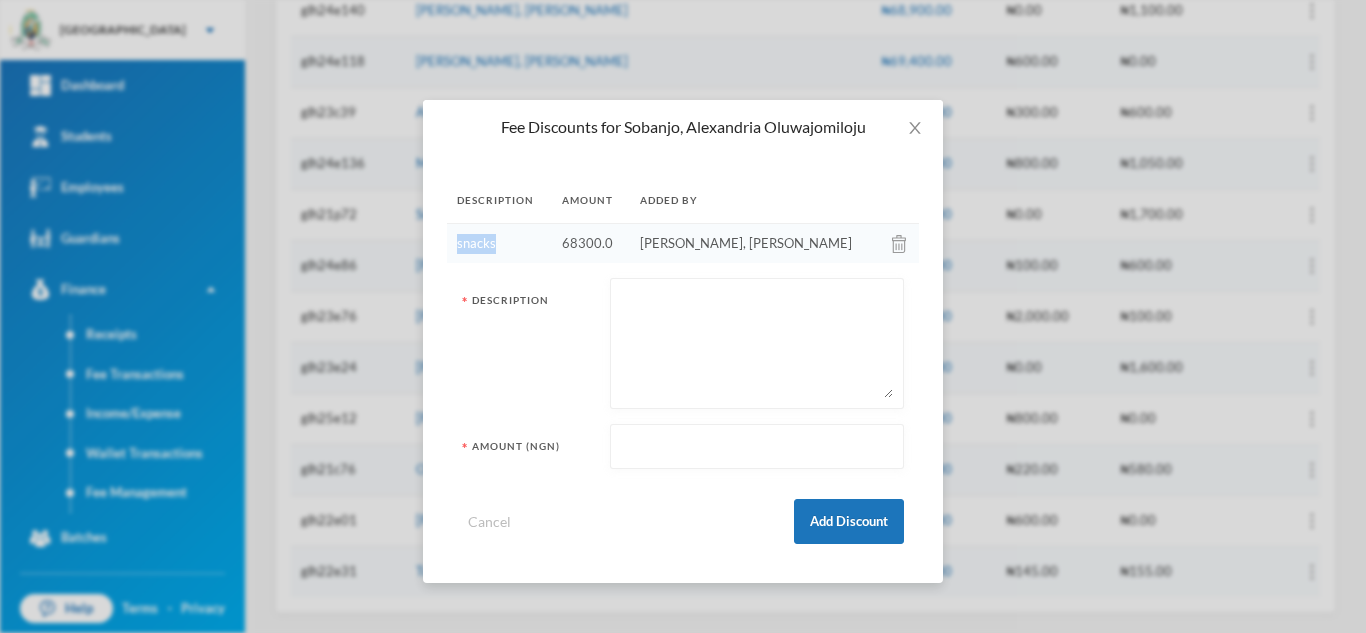 drag, startPoint x: 498, startPoint y: 246, endPoint x: 456, endPoint y: 243, distance: 42.107006 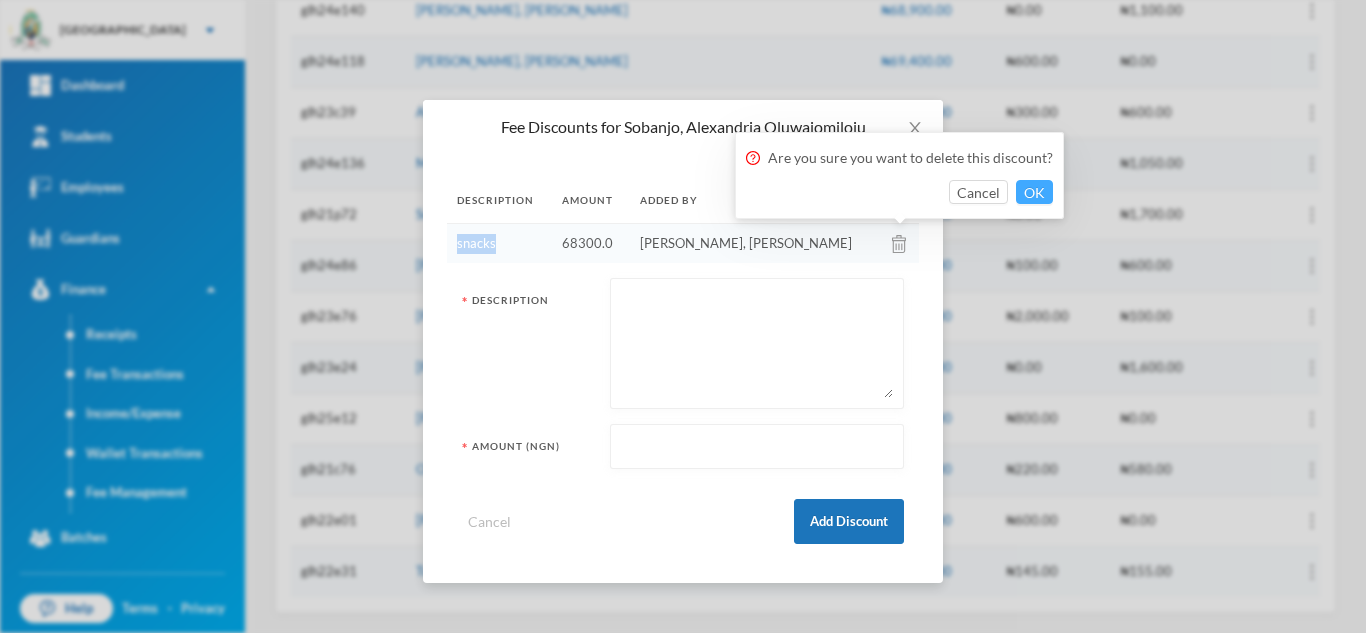 click on "OK" at bounding box center (1034, 192) 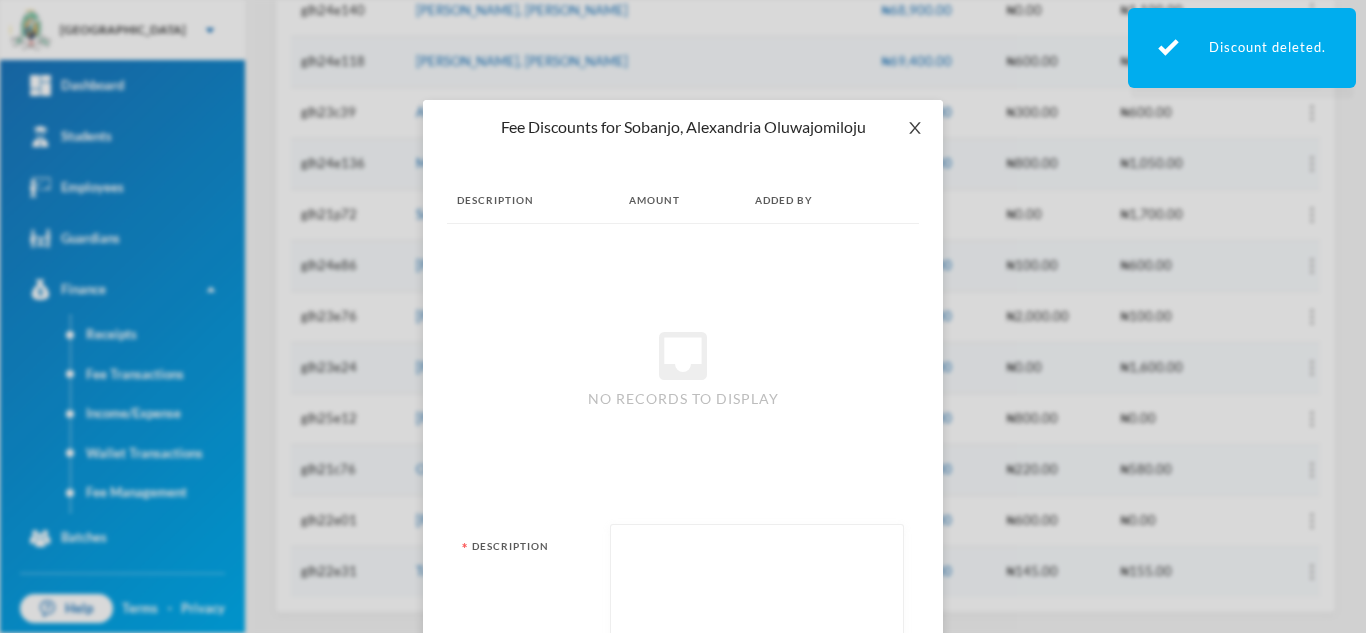 click 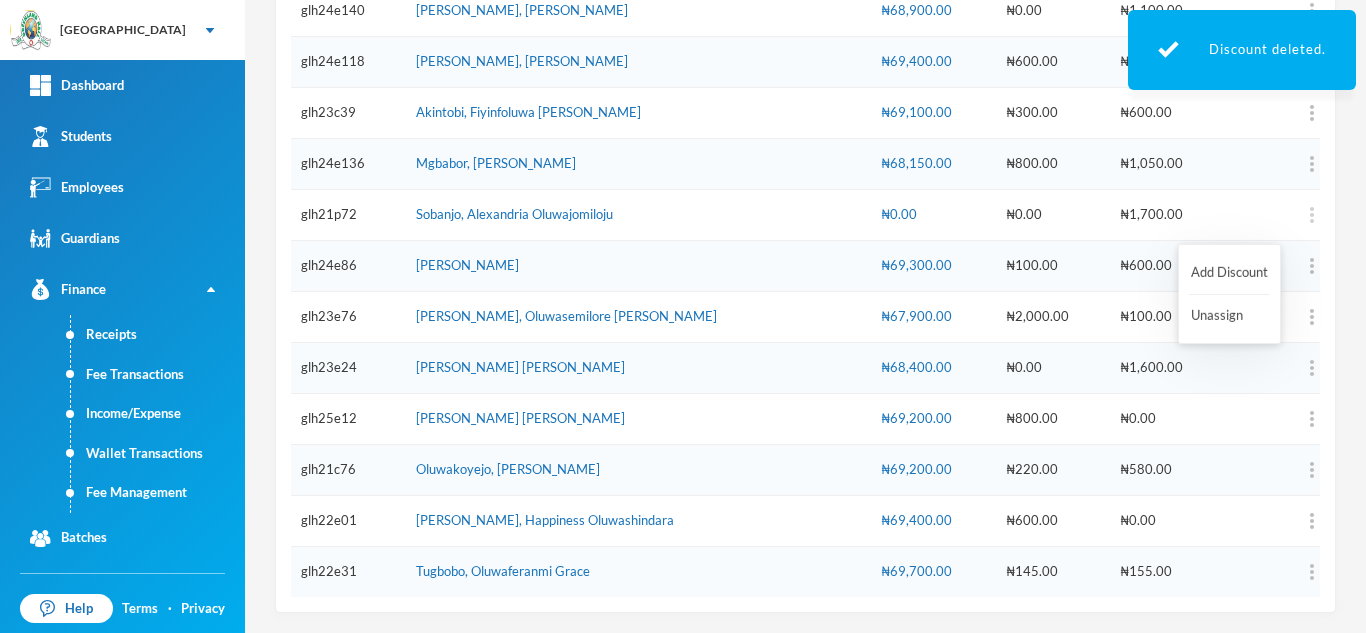 click at bounding box center (1312, 215) 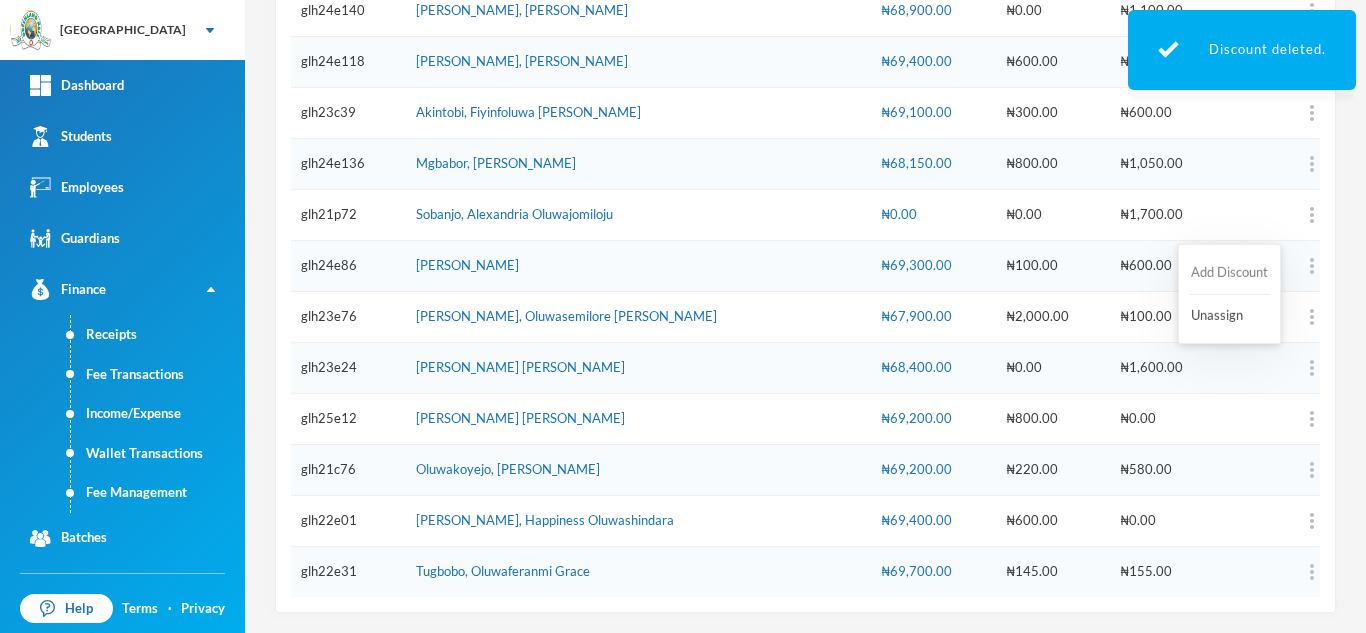 click on "Add Discount" at bounding box center [1229, 273] 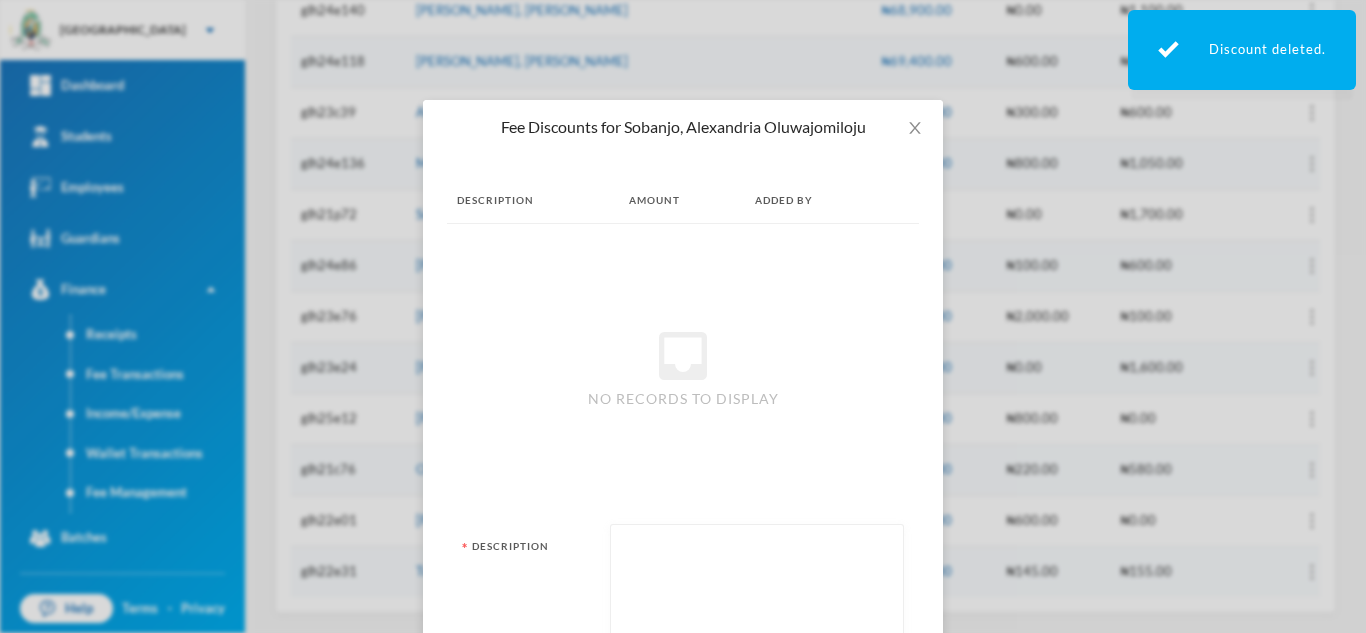 click at bounding box center (757, 589) 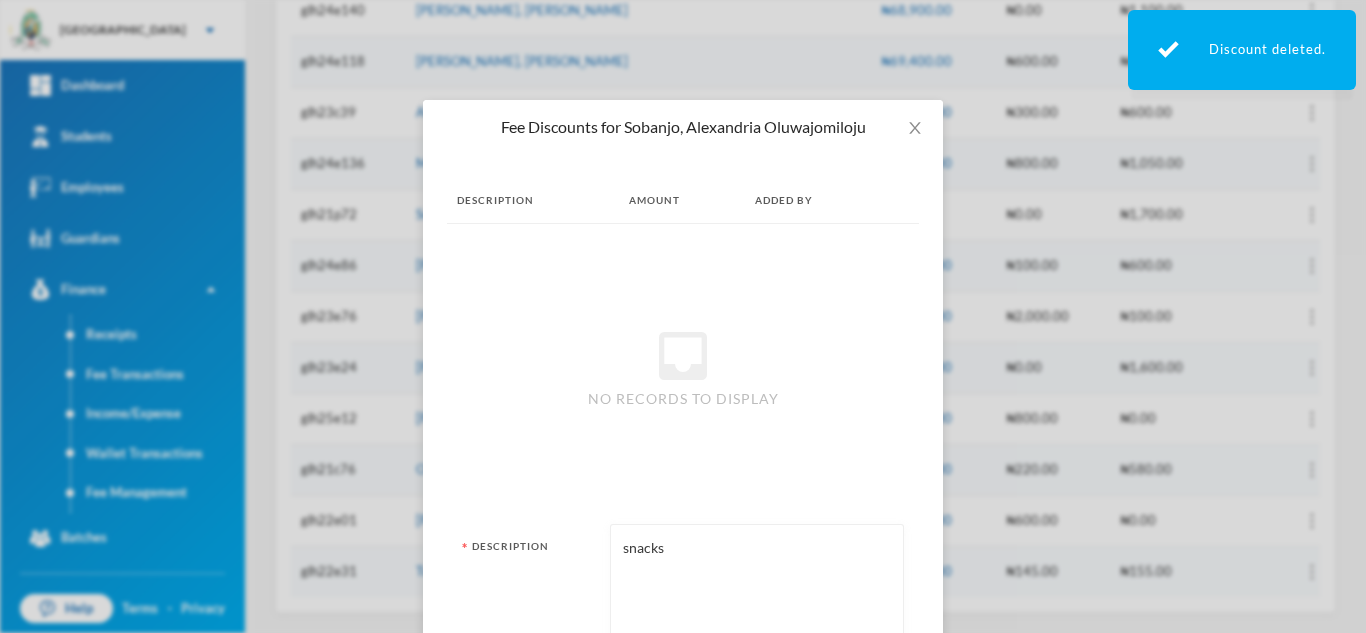 type on "snacks" 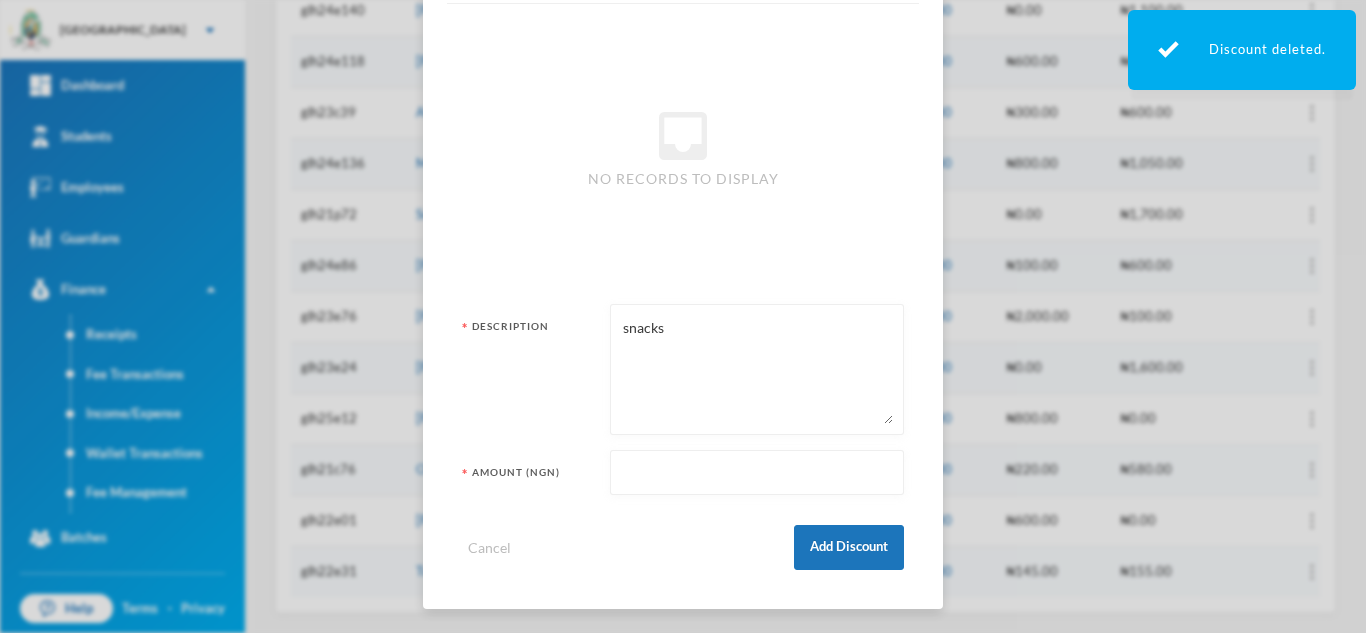 click at bounding box center (757, 473) 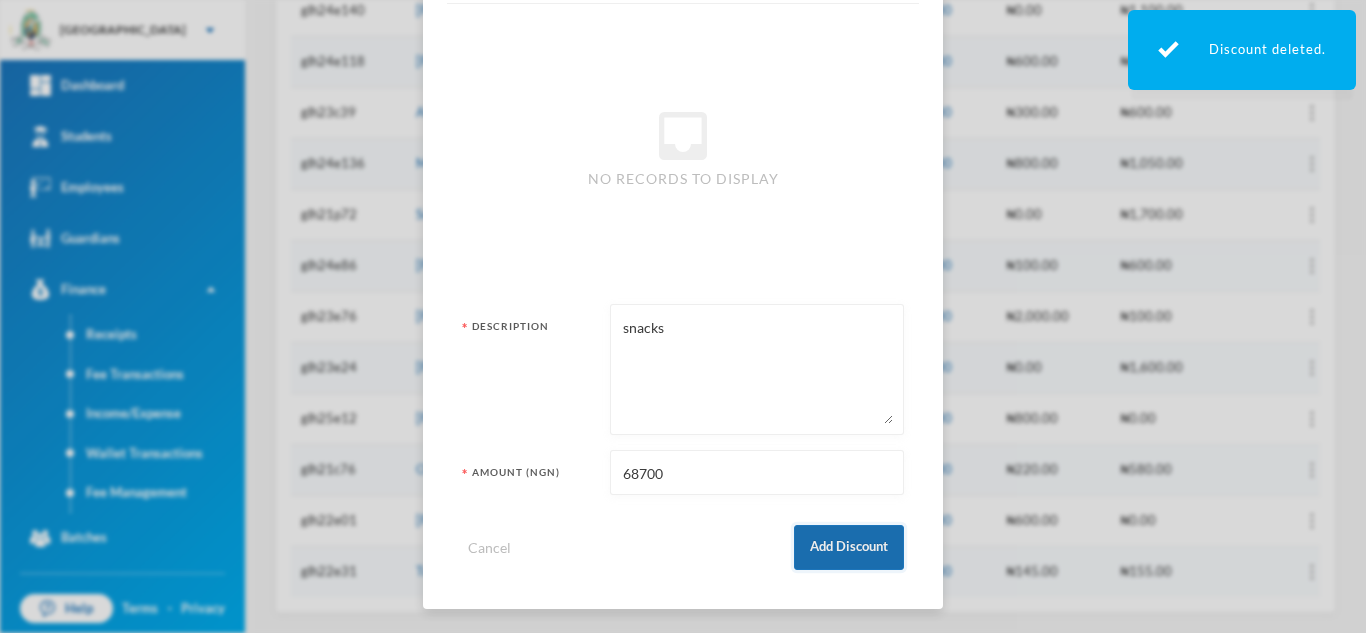 type on "68700" 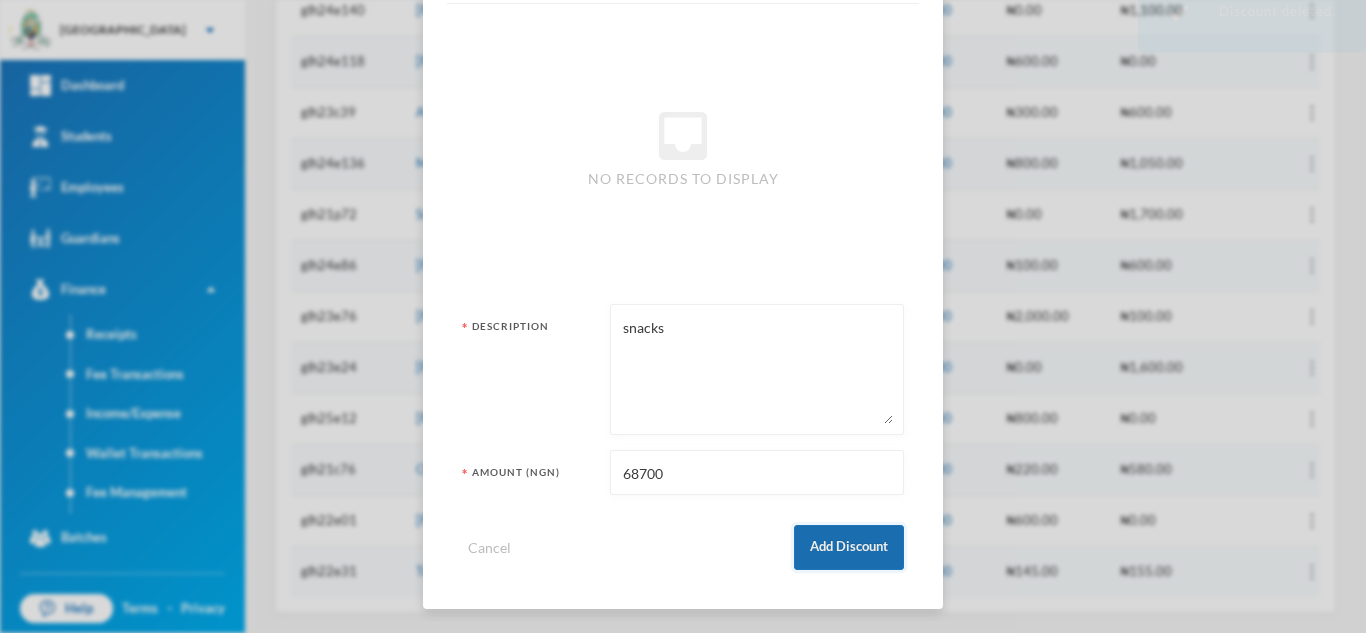 click on "Add Discount" at bounding box center (849, 547) 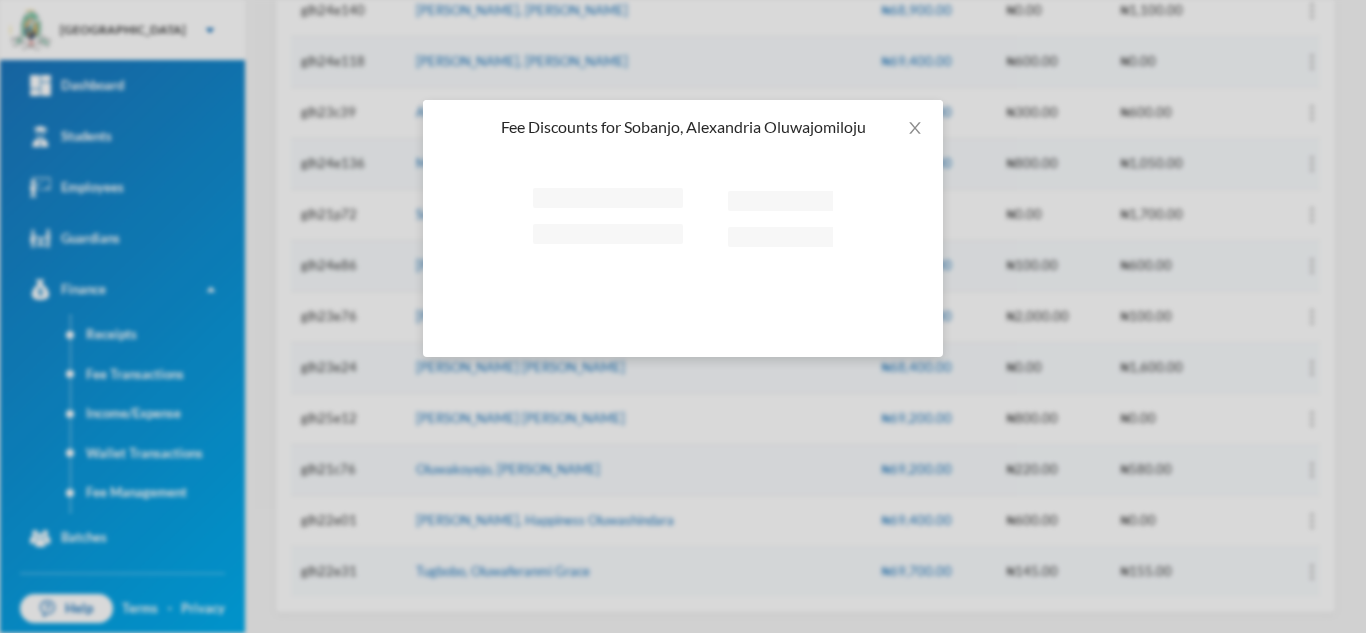 scroll, scrollTop: 0, scrollLeft: 0, axis: both 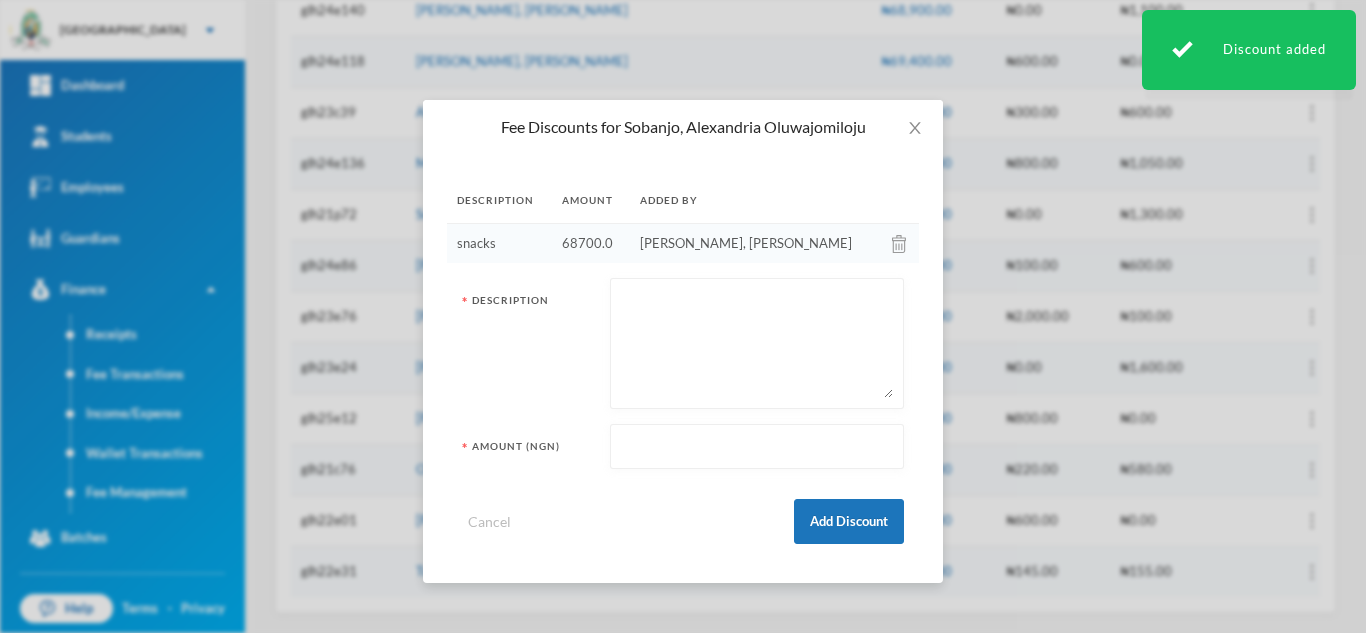 click on "Fee Discounts for Sobanjo, [PERSON_NAME] Description Amount Added By snacks 68700.0 [PERSON_NAME], [PERSON_NAME] Description Amount (NGN) Cancel Add Discount" at bounding box center (683, 316) 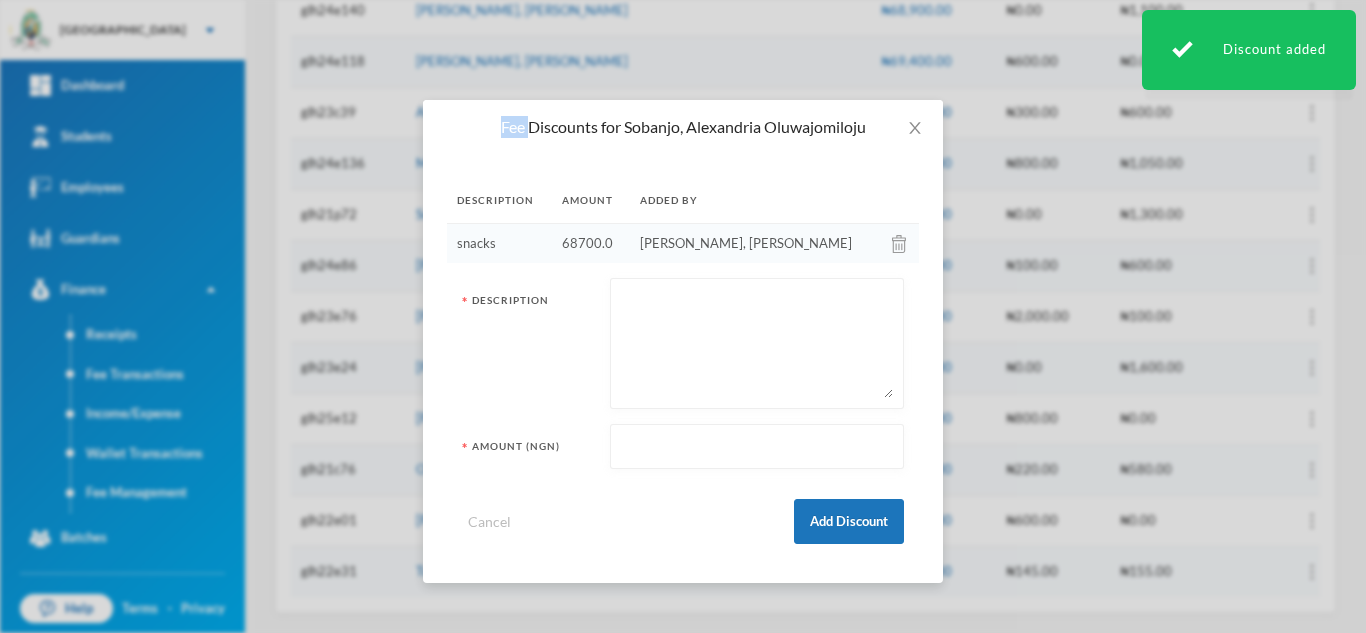 click on "Fee Discounts for Sobanjo, [PERSON_NAME] Description Amount Added By snacks 68700.0 [PERSON_NAME], [PERSON_NAME] Description Amount (NGN) Cancel Add Discount" at bounding box center [683, 316] 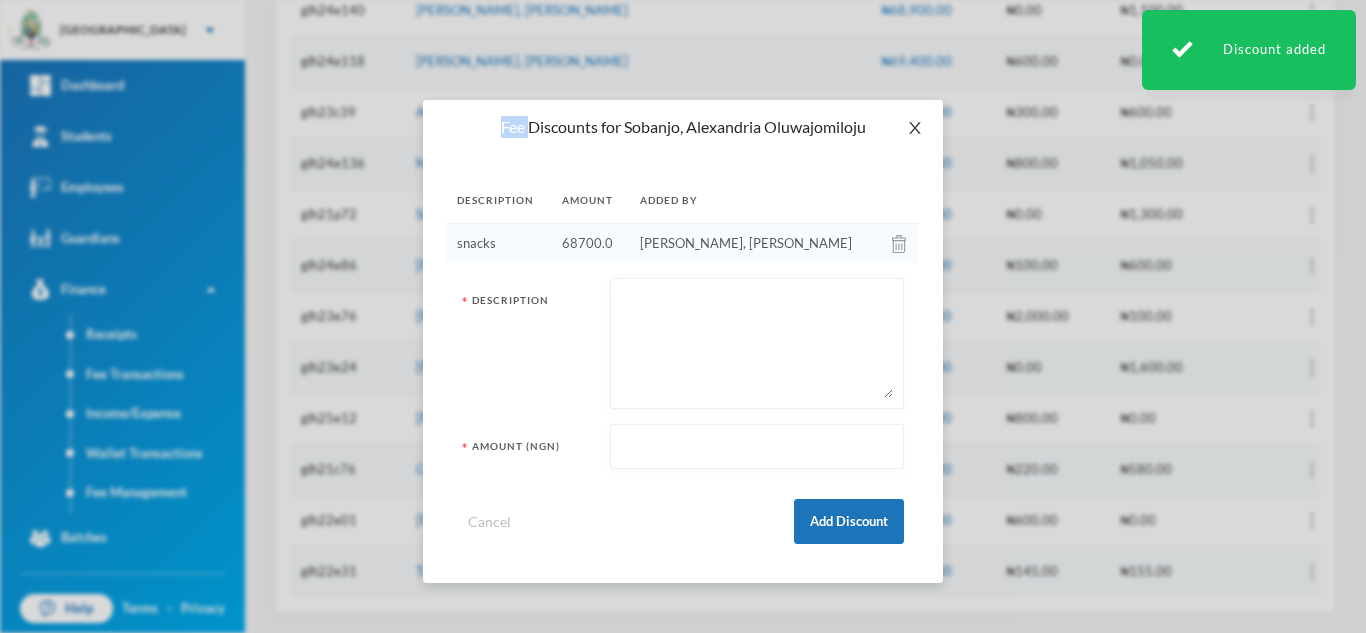 click at bounding box center (915, 128) 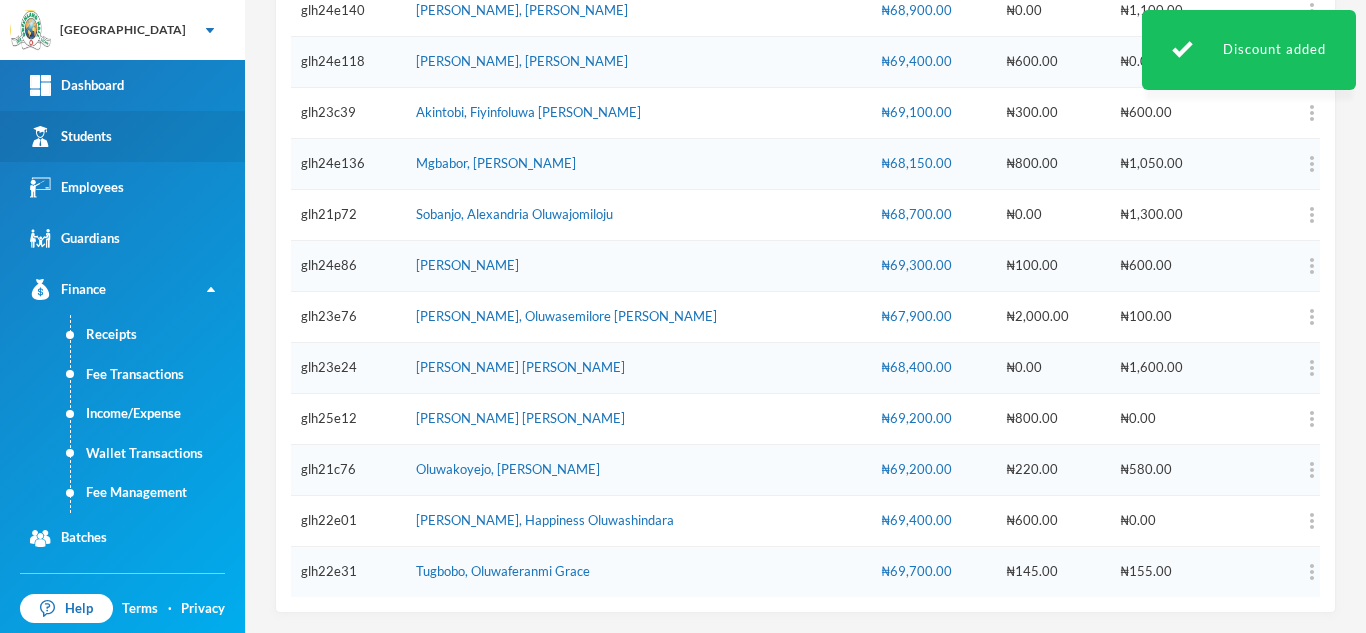 click on "Students" at bounding box center [122, 136] 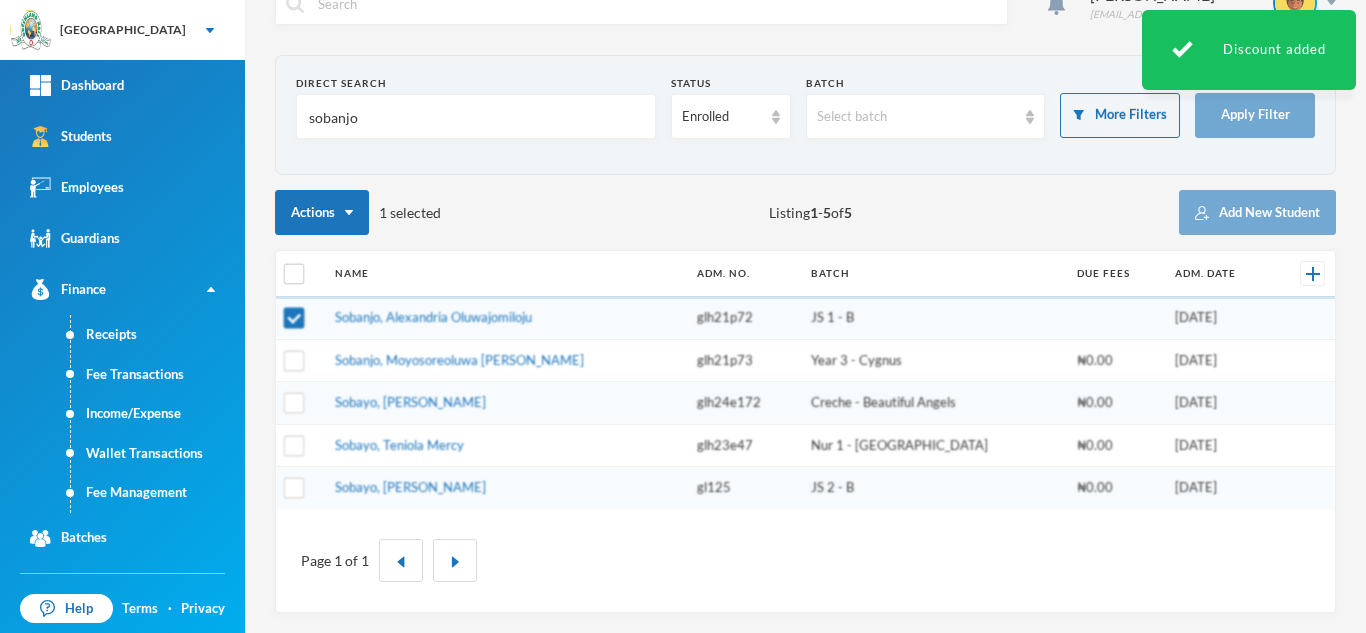 scroll, scrollTop: 40, scrollLeft: 0, axis: vertical 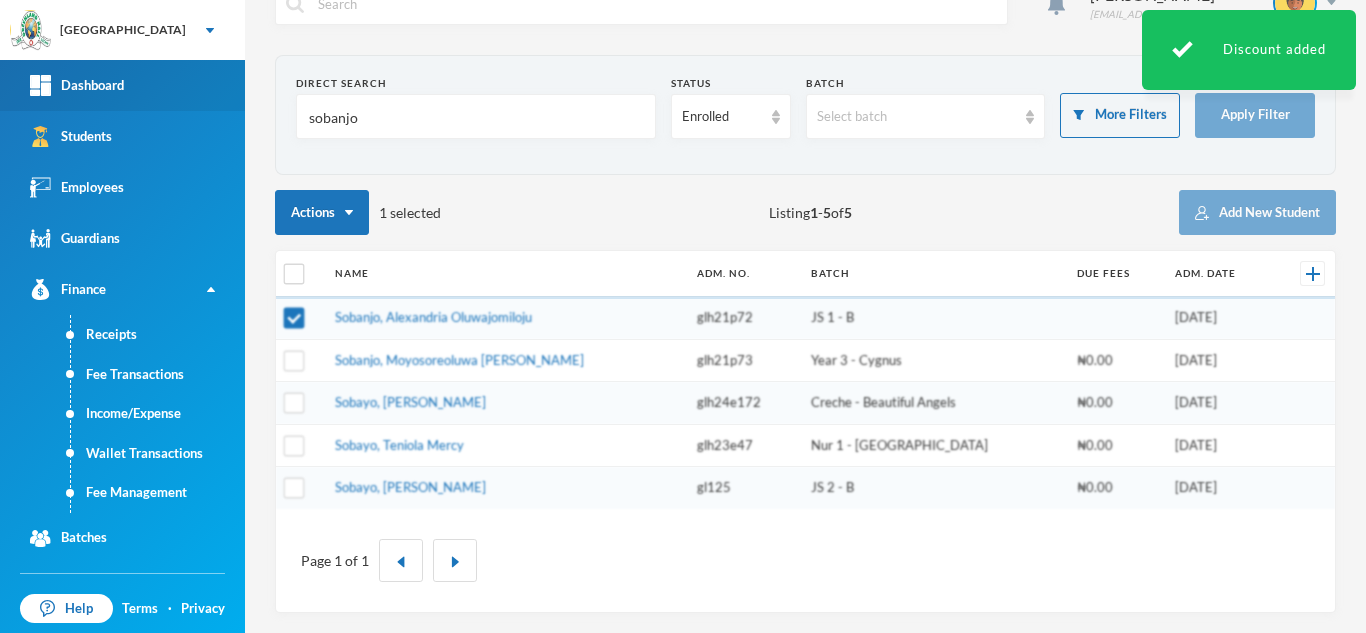 drag, startPoint x: 395, startPoint y: 123, endPoint x: 153, endPoint y: 97, distance: 243.39268 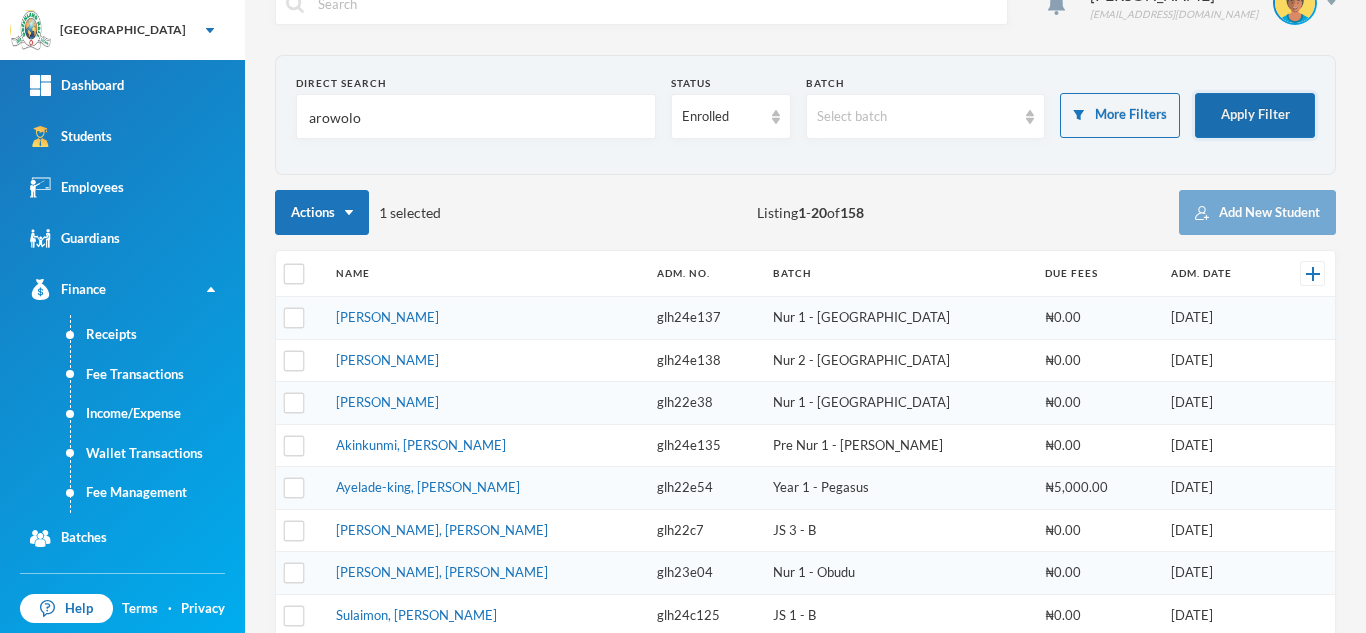 type on "arowolo" 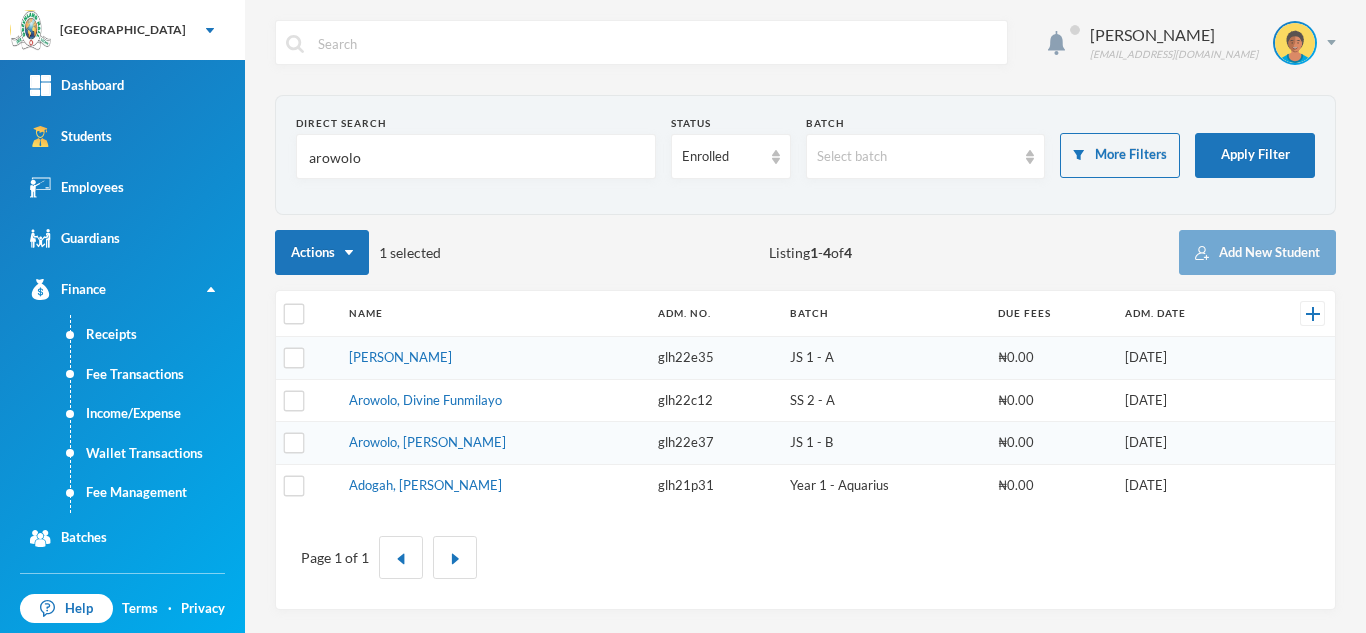 scroll, scrollTop: 0, scrollLeft: 0, axis: both 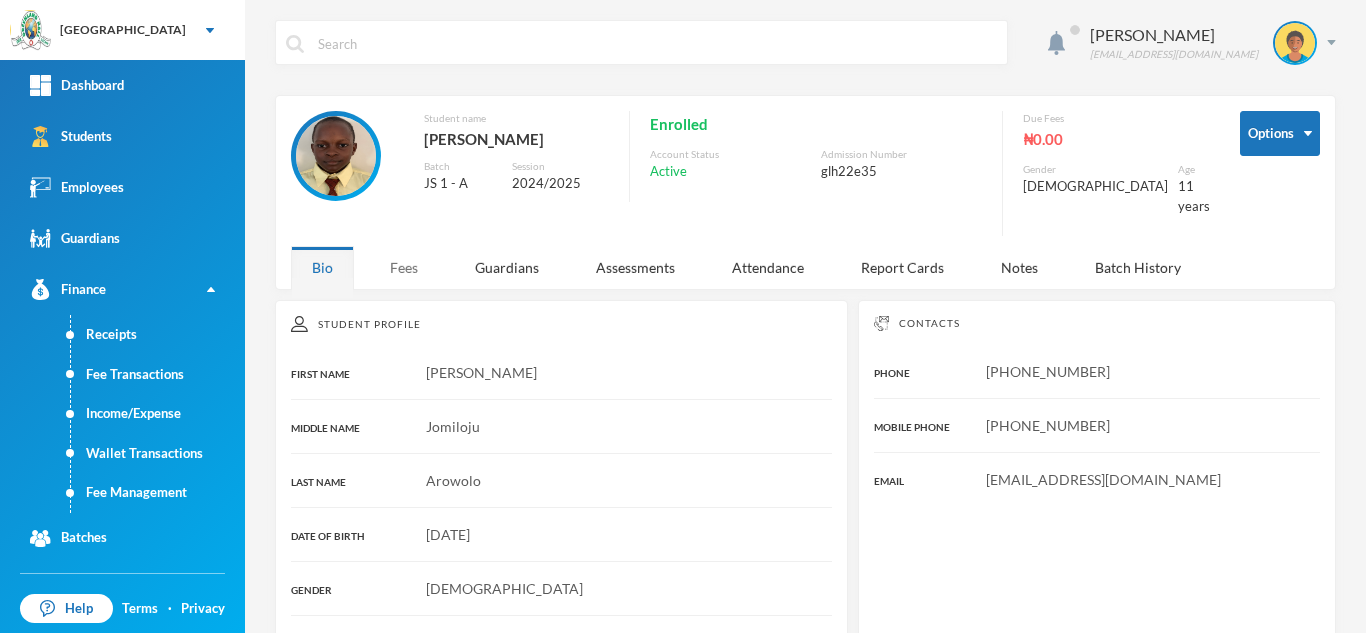 click on "Fees" at bounding box center [404, 267] 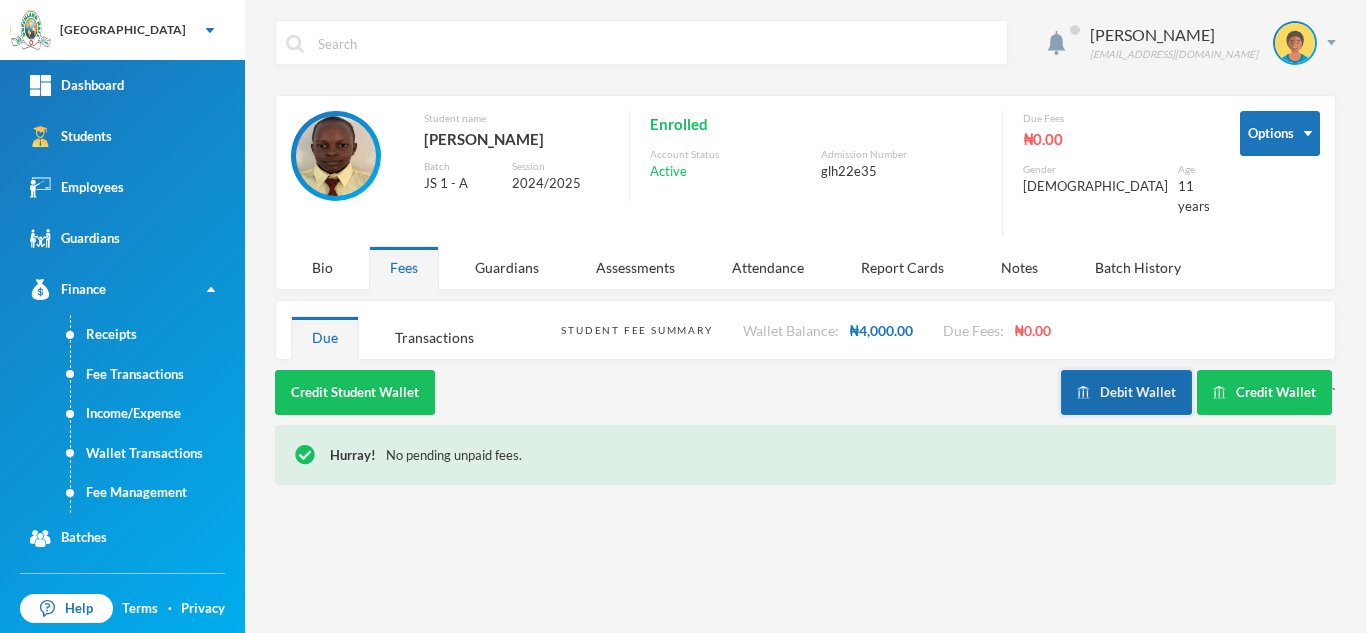click at bounding box center [1083, 392] 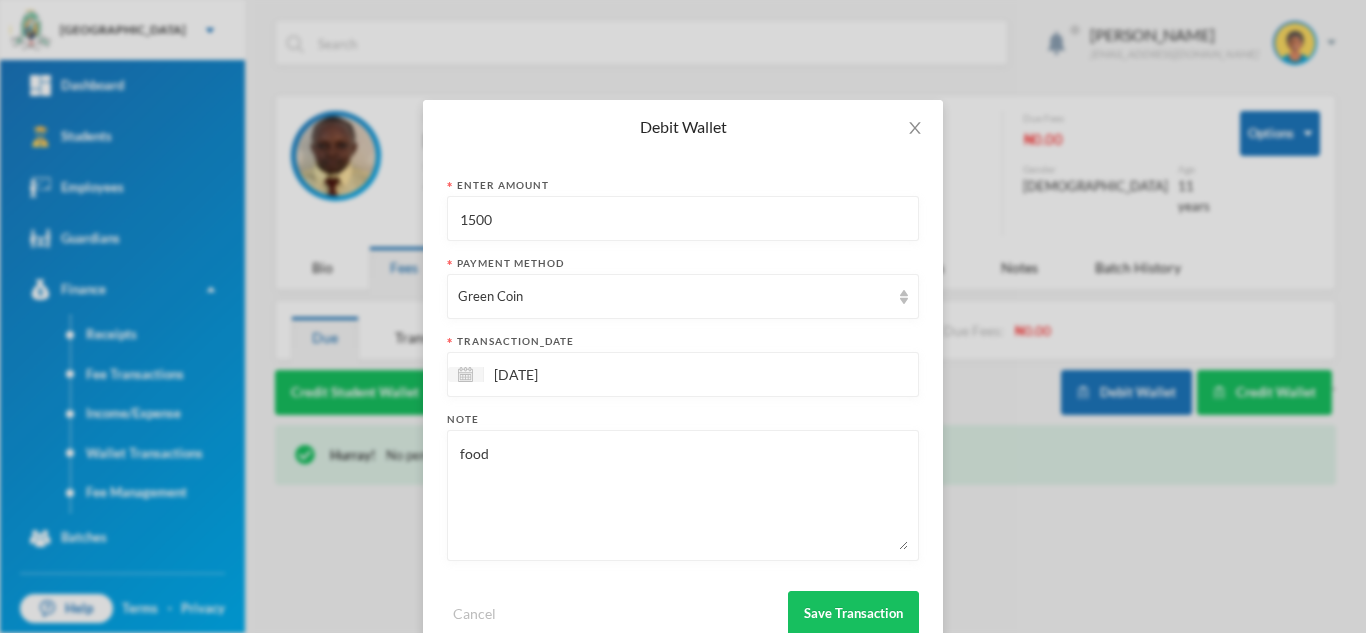 drag, startPoint x: 547, startPoint y: 204, endPoint x: 388, endPoint y: 210, distance: 159.11317 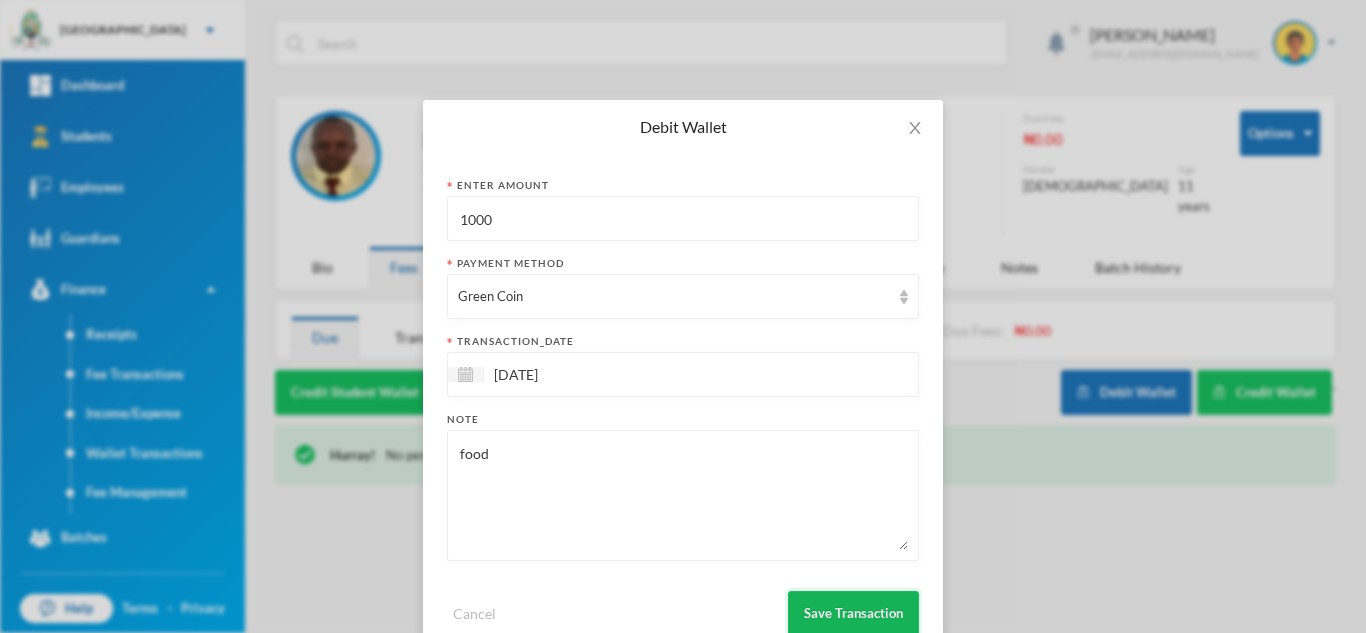 type on "1000" 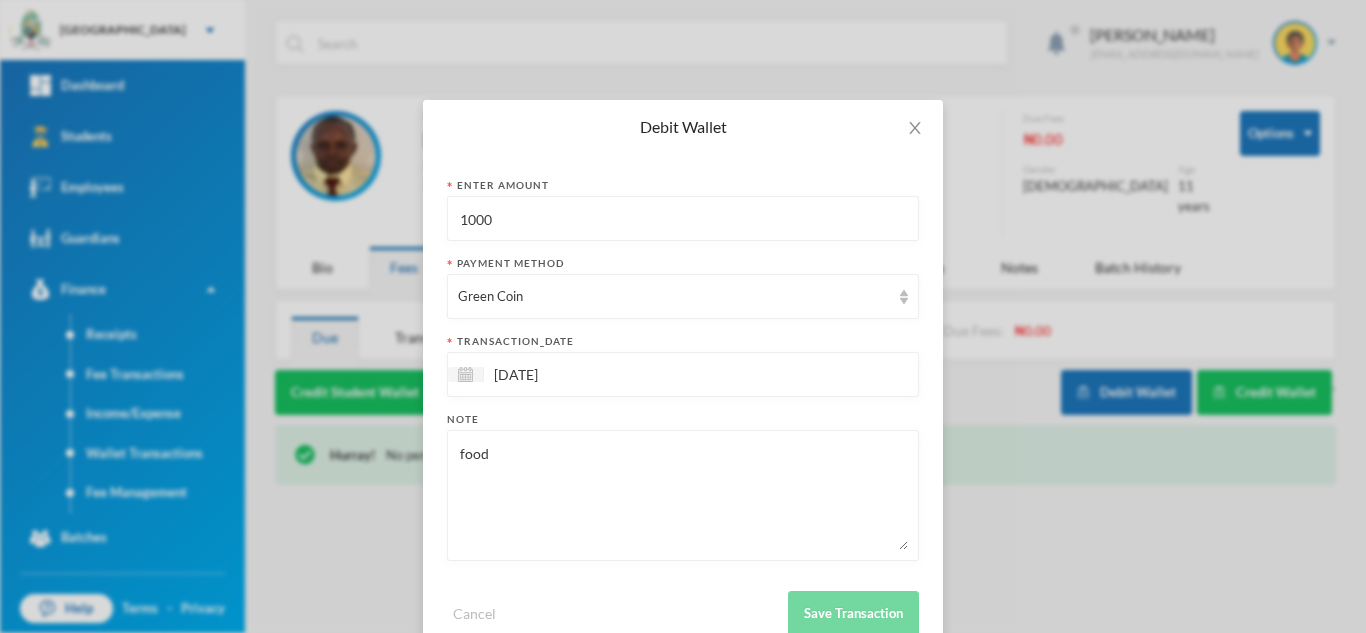 scroll, scrollTop: 51, scrollLeft: 0, axis: vertical 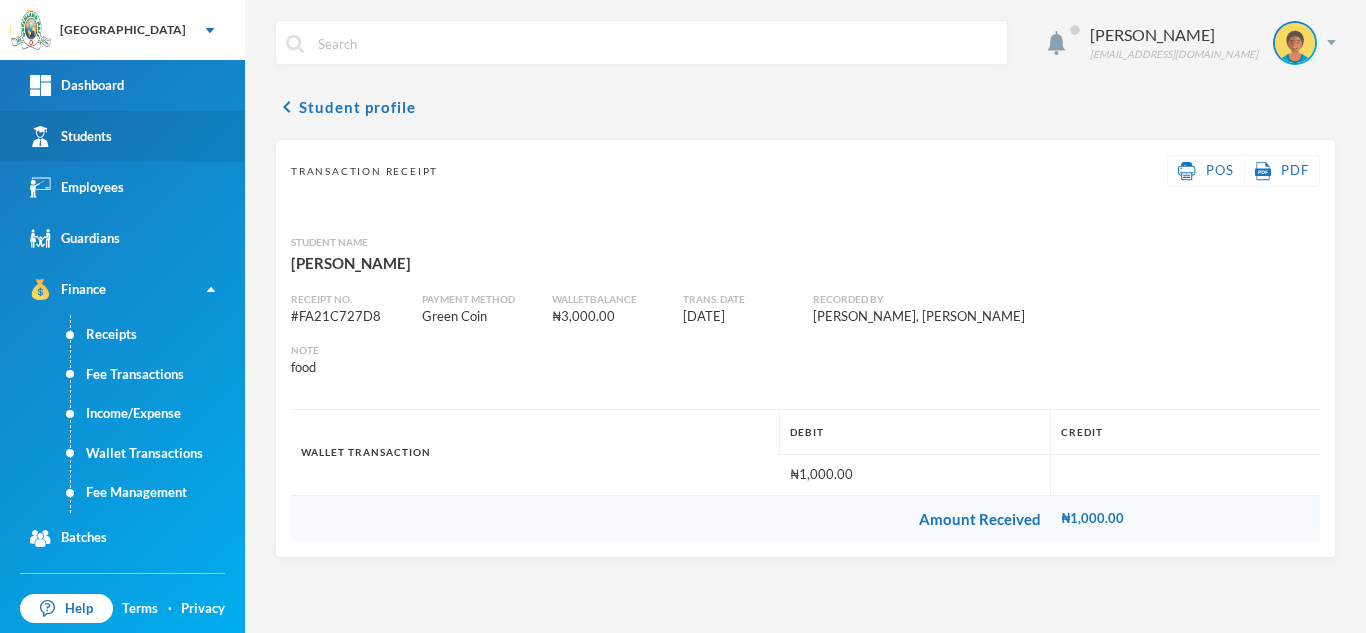 click on "Students" at bounding box center [122, 136] 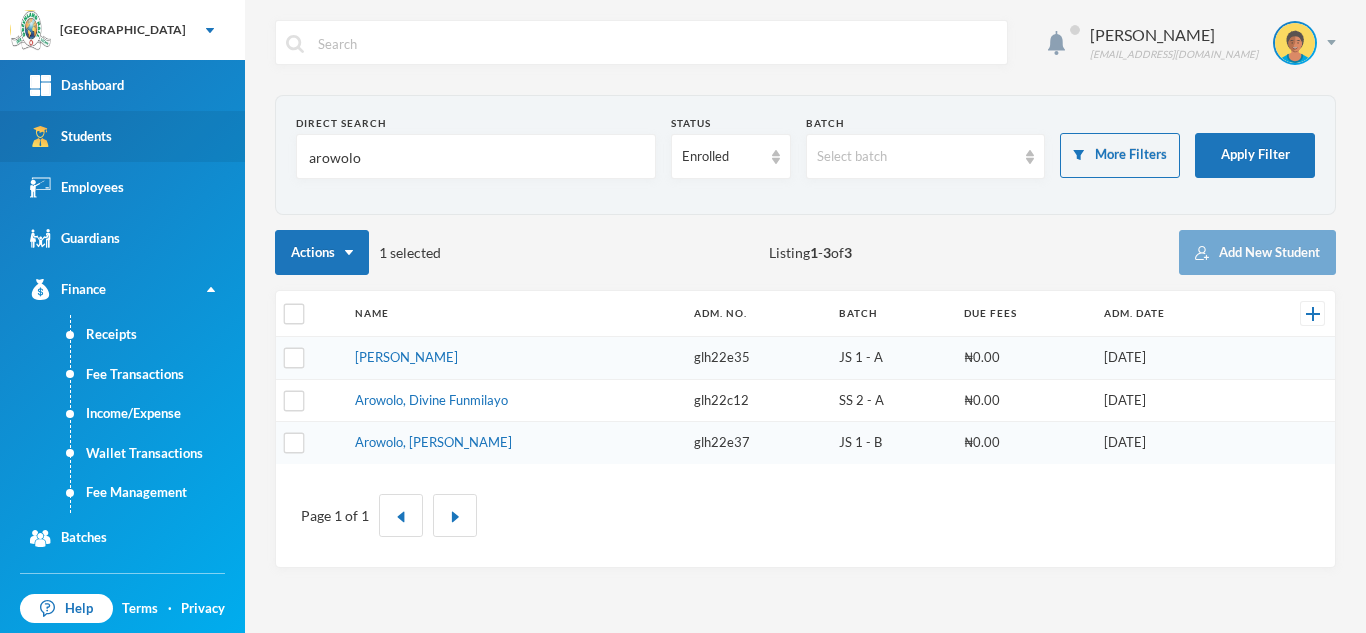 drag, startPoint x: 340, startPoint y: 166, endPoint x: 194, endPoint y: 158, distance: 146.21901 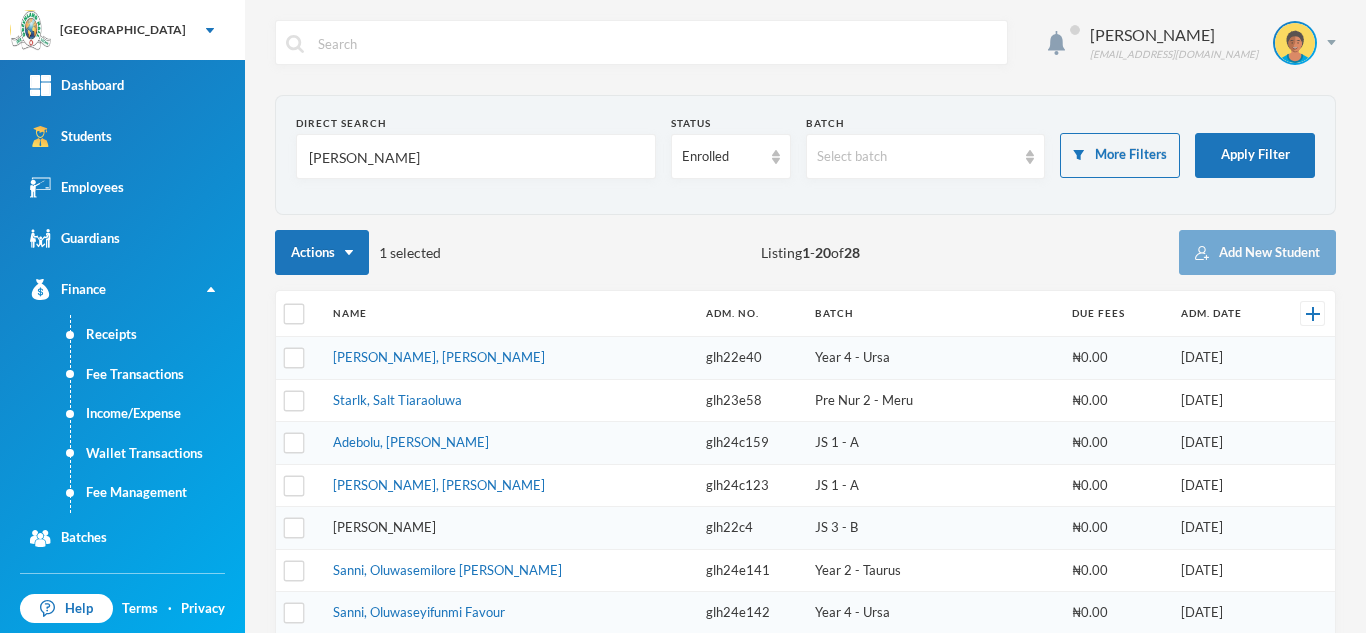 type on "[PERSON_NAME]" 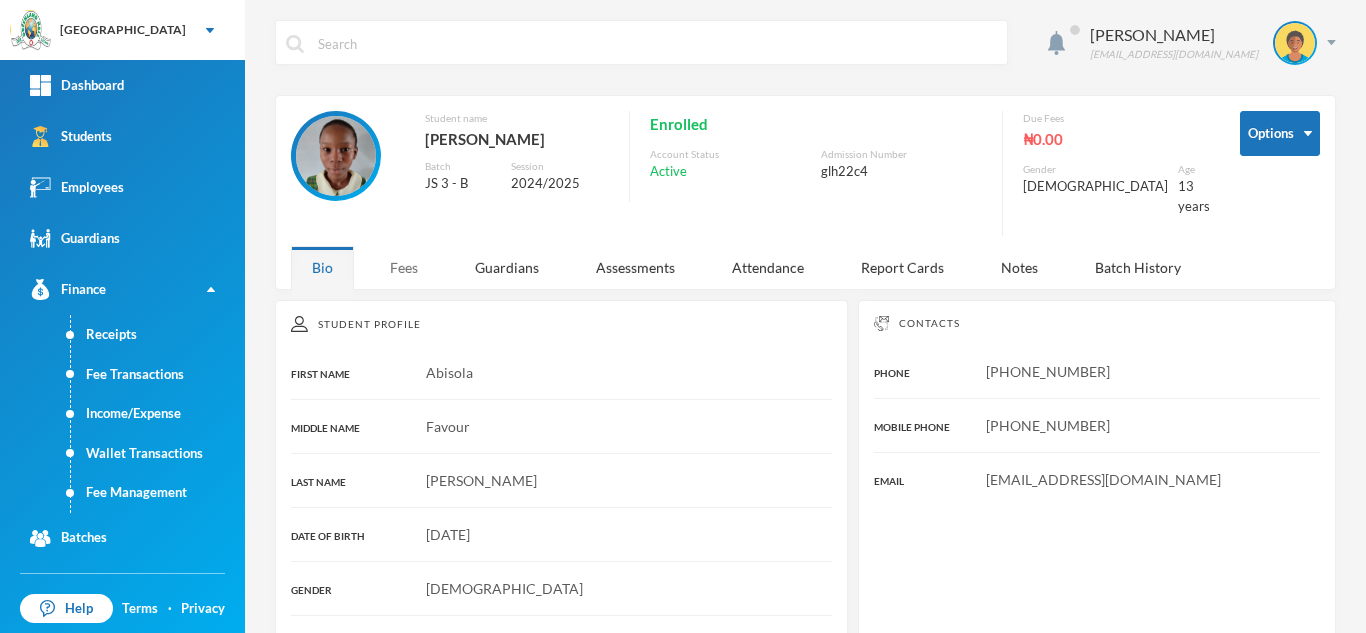 click on "Fees" at bounding box center (404, 267) 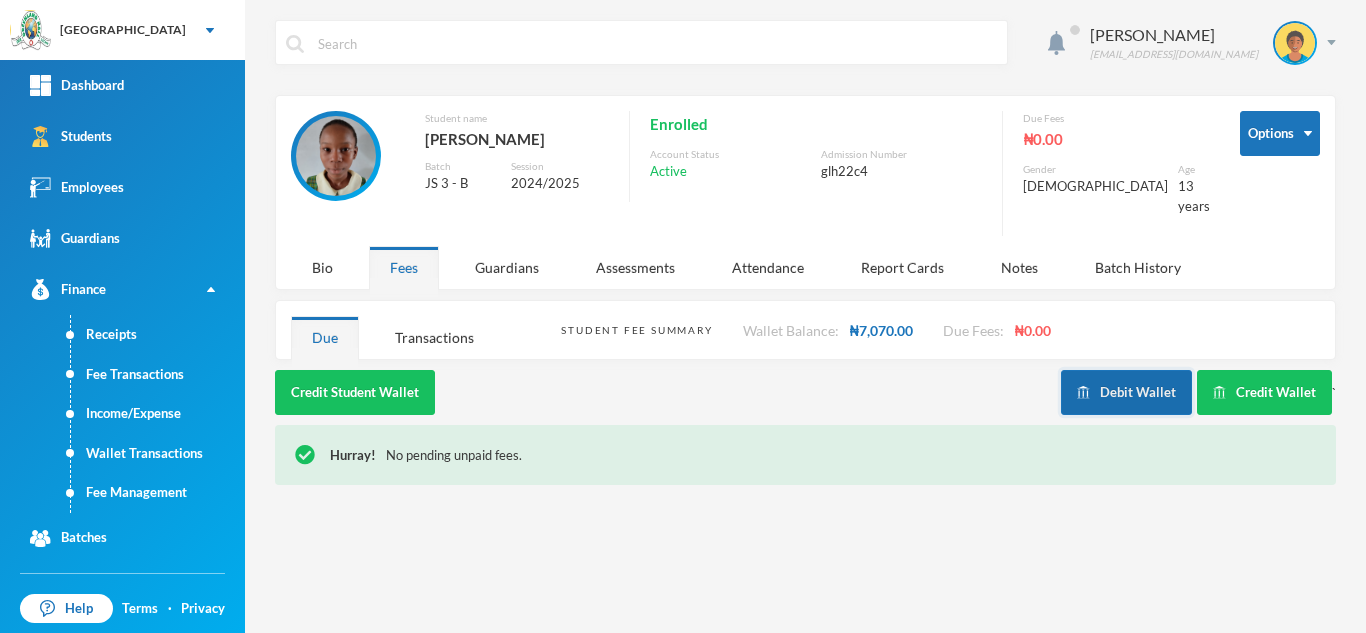 click on "Debit Wallet" at bounding box center [1126, 392] 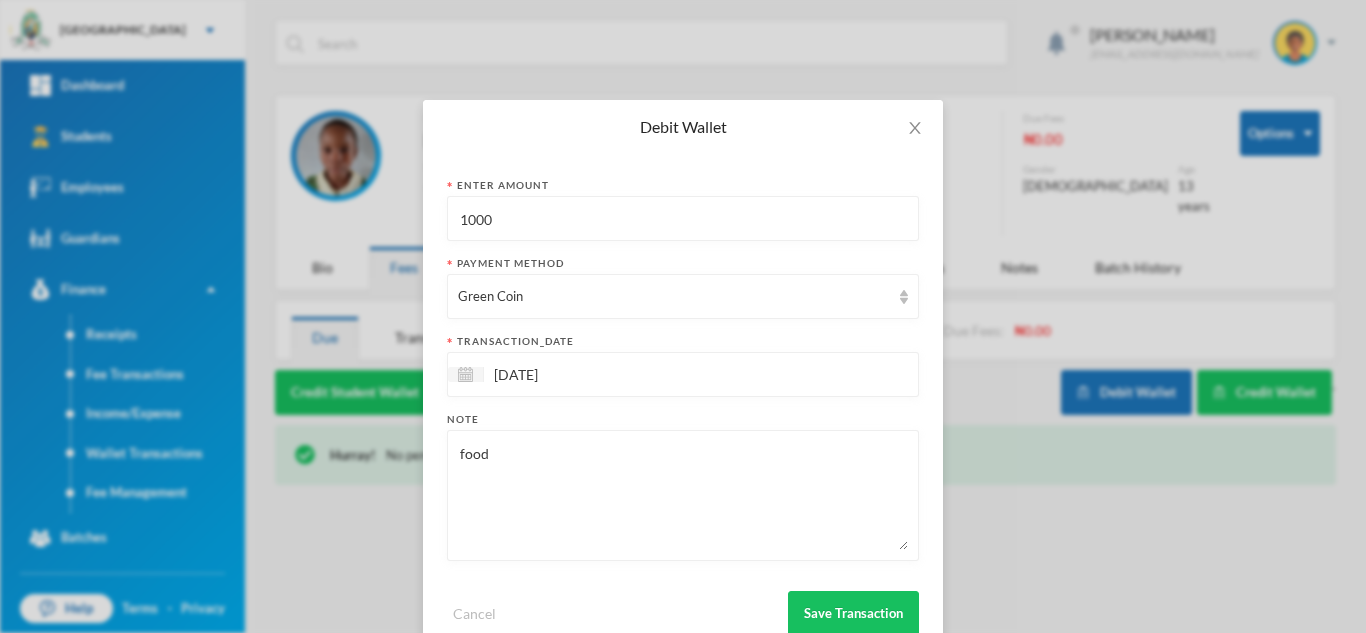 drag, startPoint x: 605, startPoint y: 234, endPoint x: 381, endPoint y: 207, distance: 225.62137 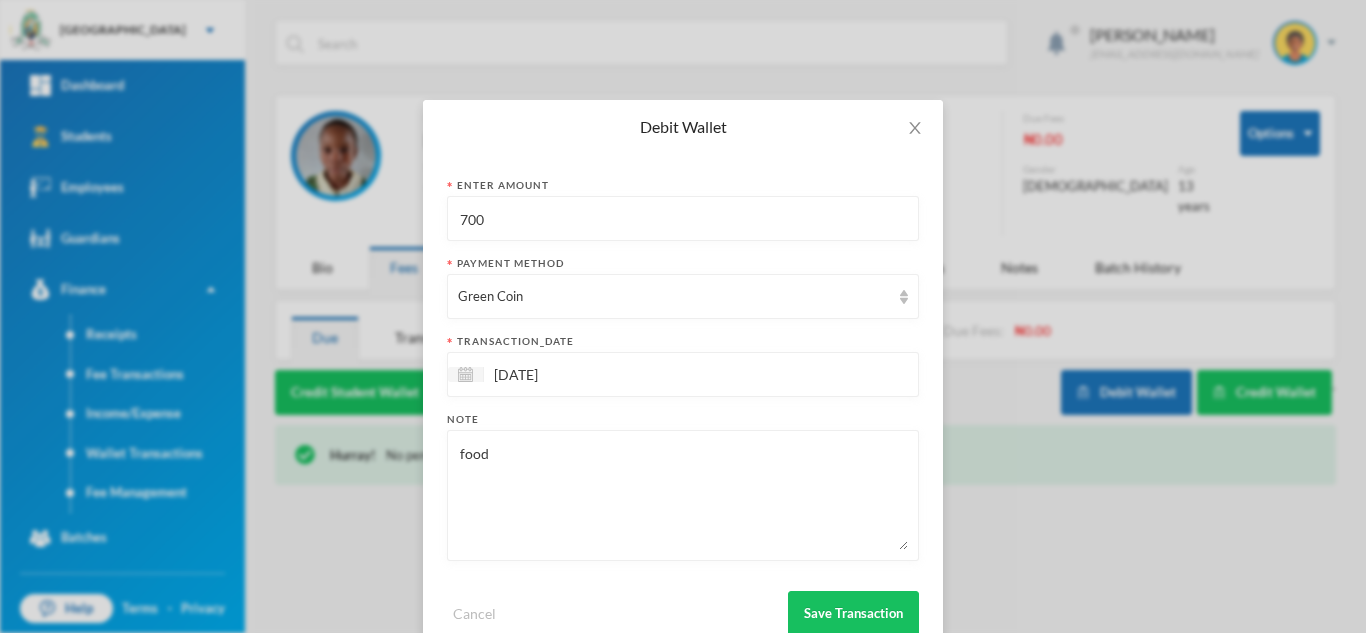 type on "700" 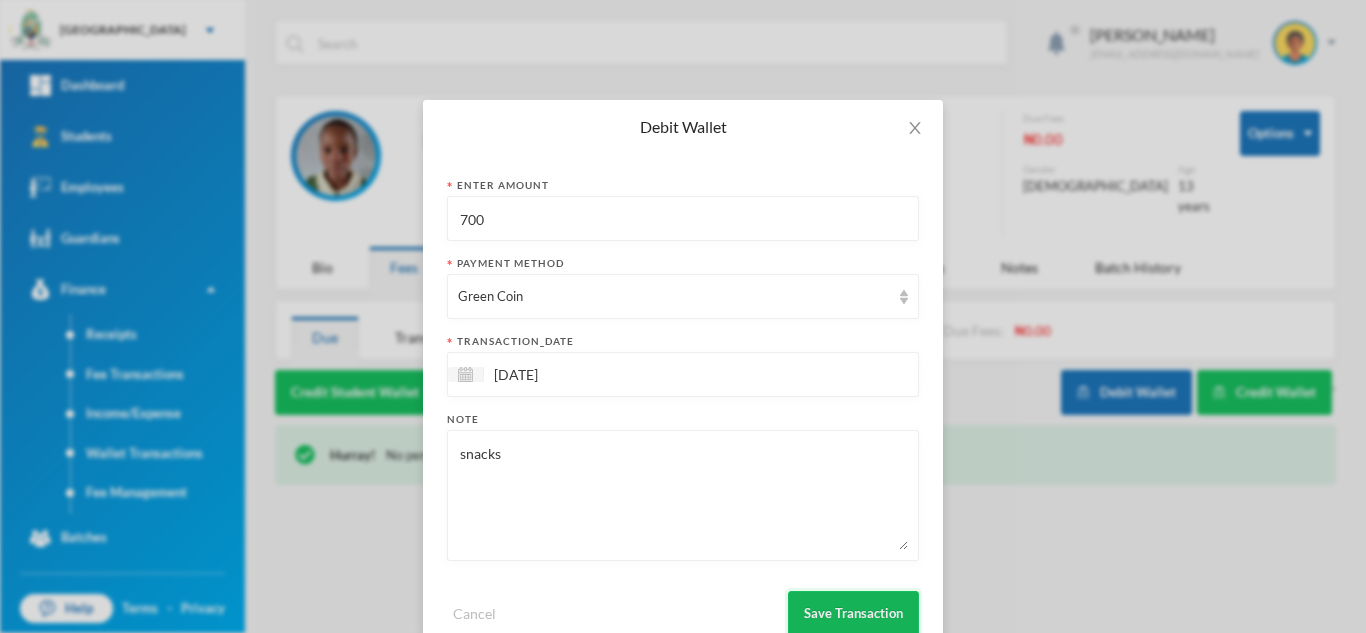 type on "snacks" 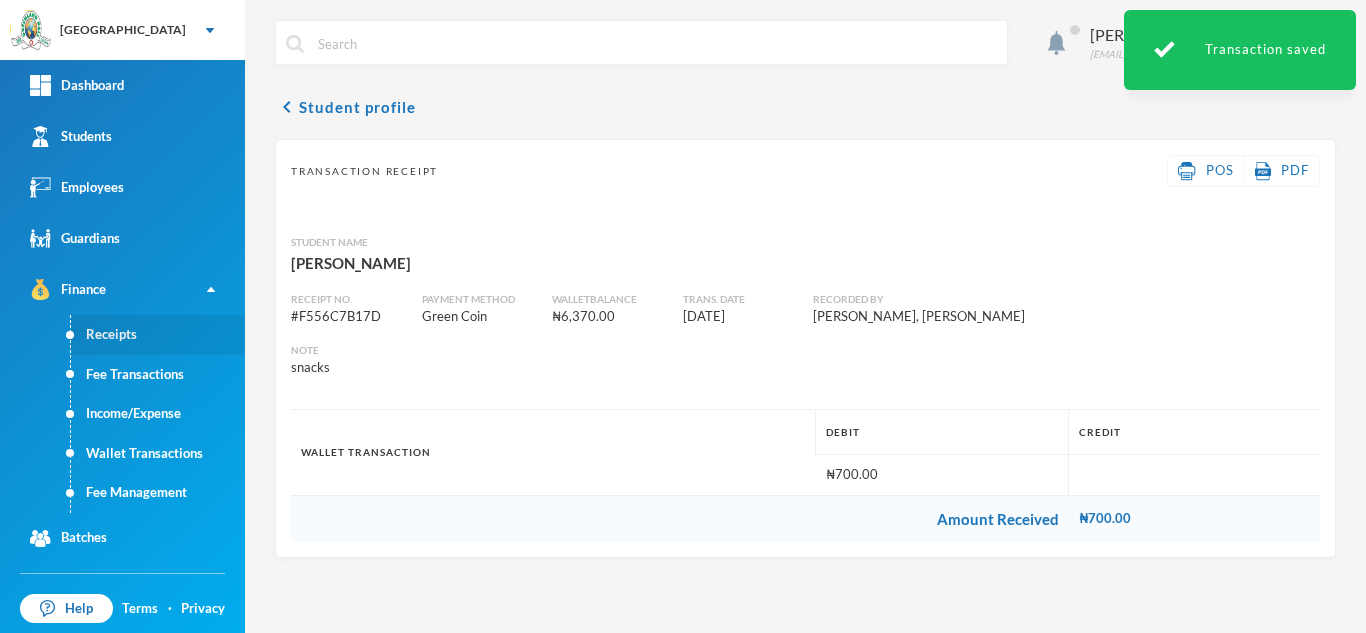 click on "Receipts" at bounding box center [158, 335] 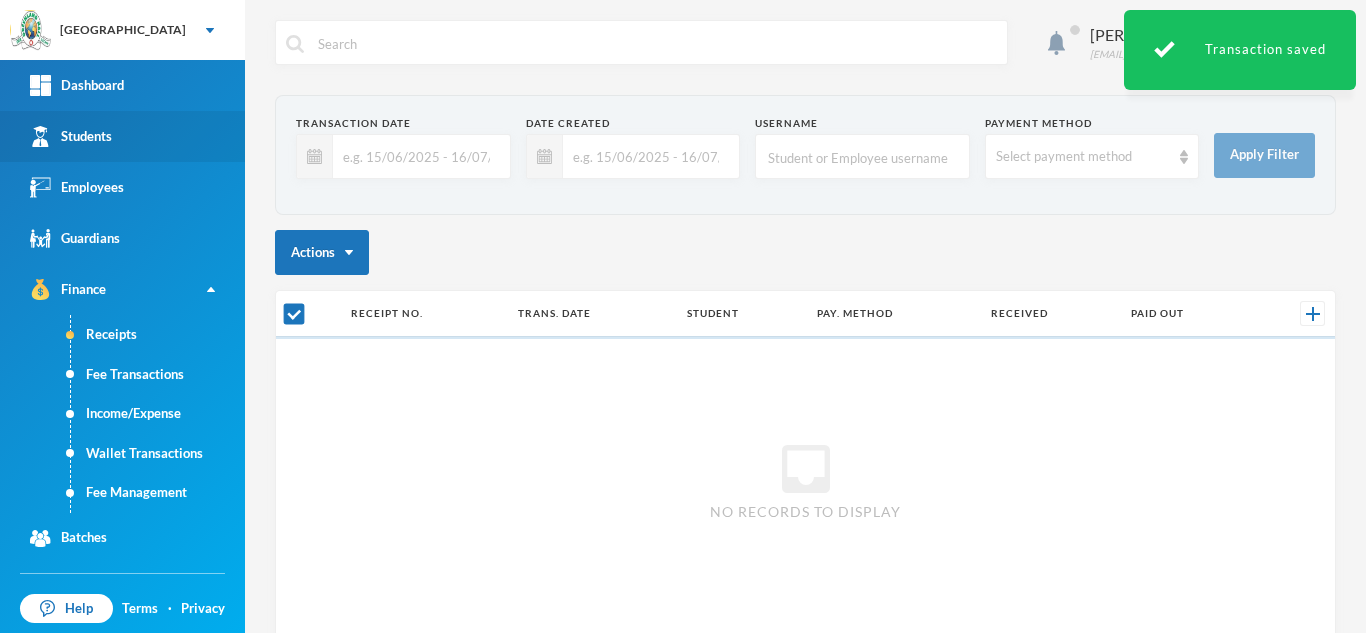 checkbox on "false" 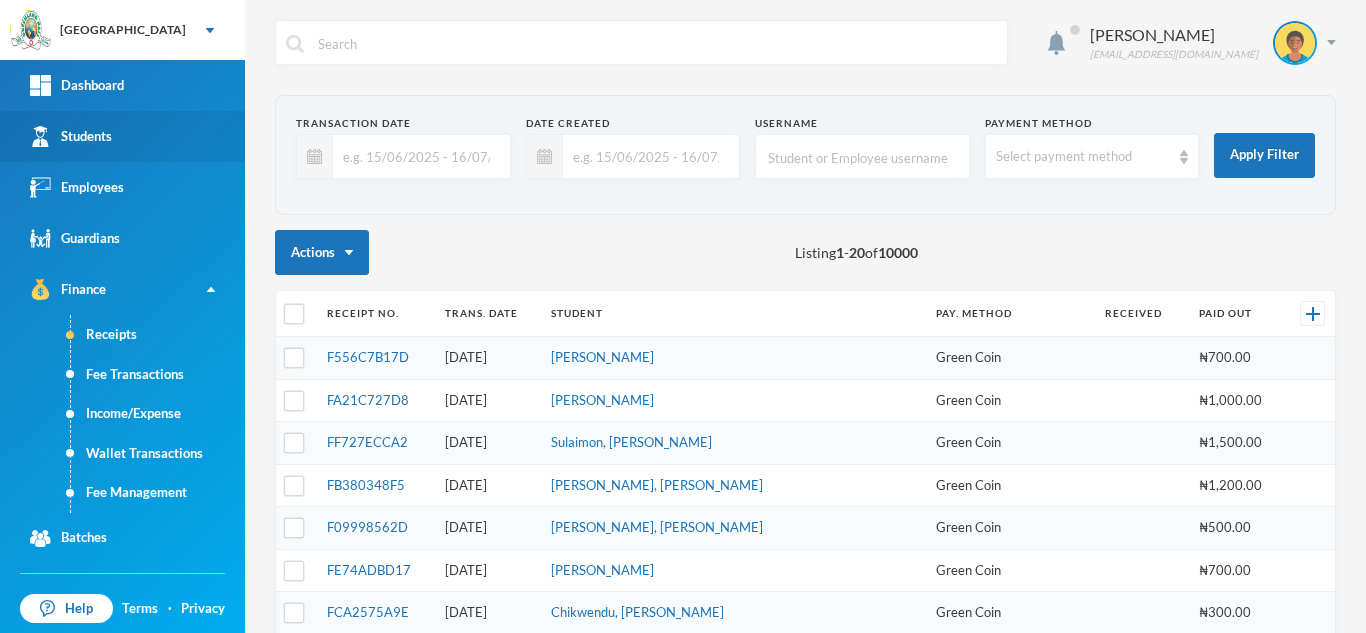 click on "Students" at bounding box center (122, 136) 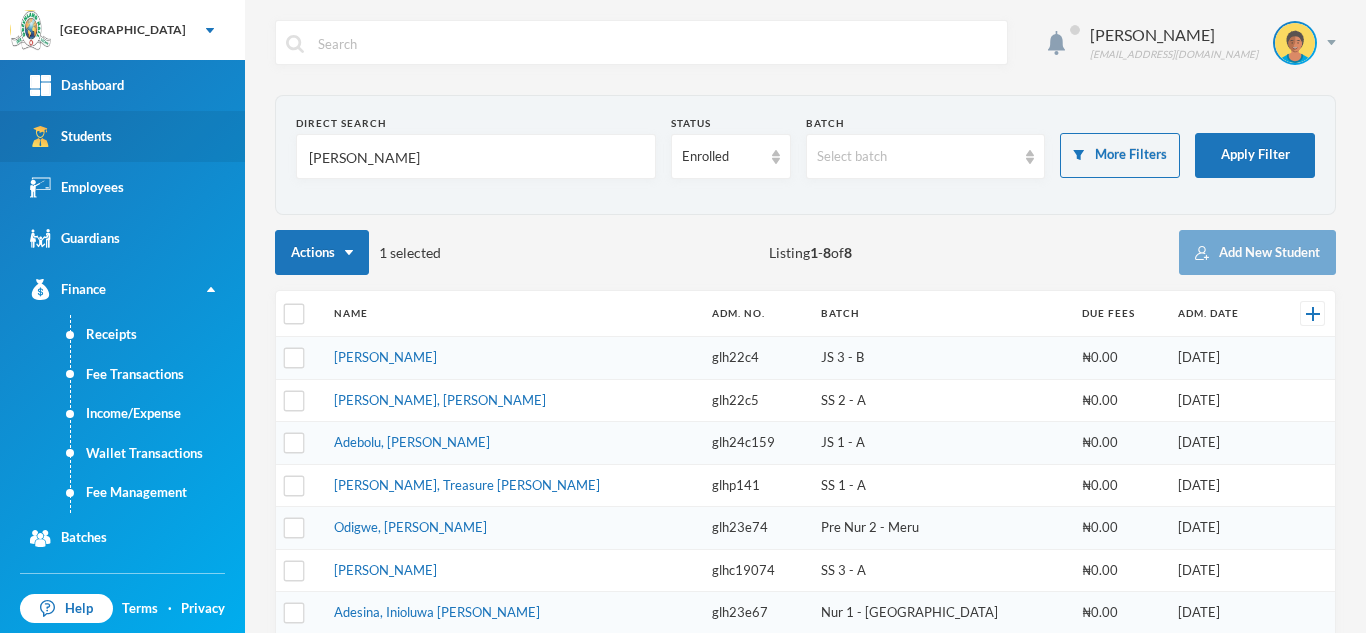 drag, startPoint x: 317, startPoint y: 155, endPoint x: 227, endPoint y: 154, distance: 90.005554 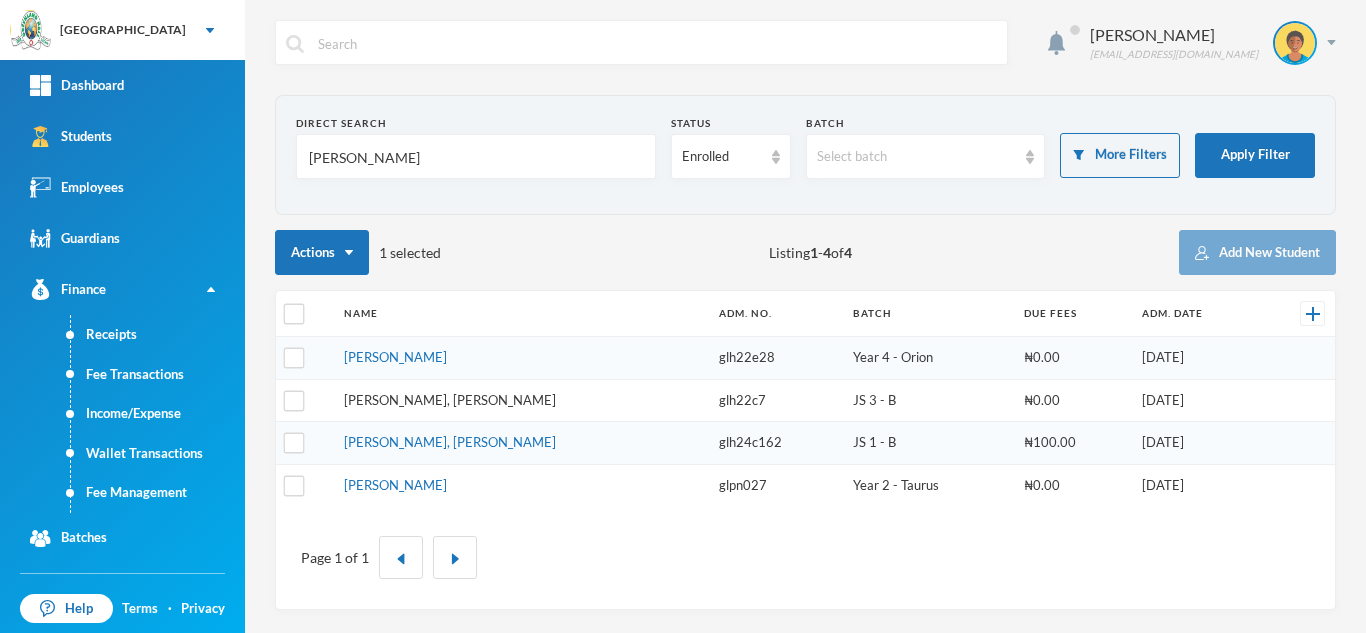 type on "[PERSON_NAME]" 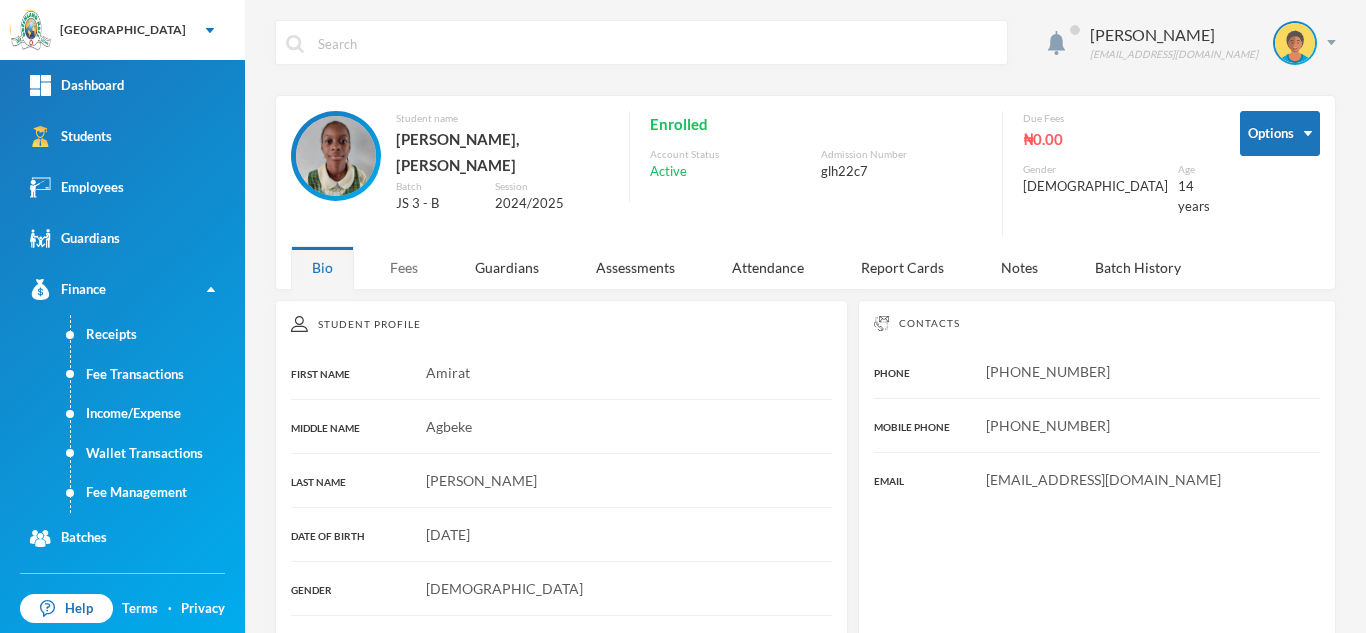 click on "Fees" at bounding box center (404, 267) 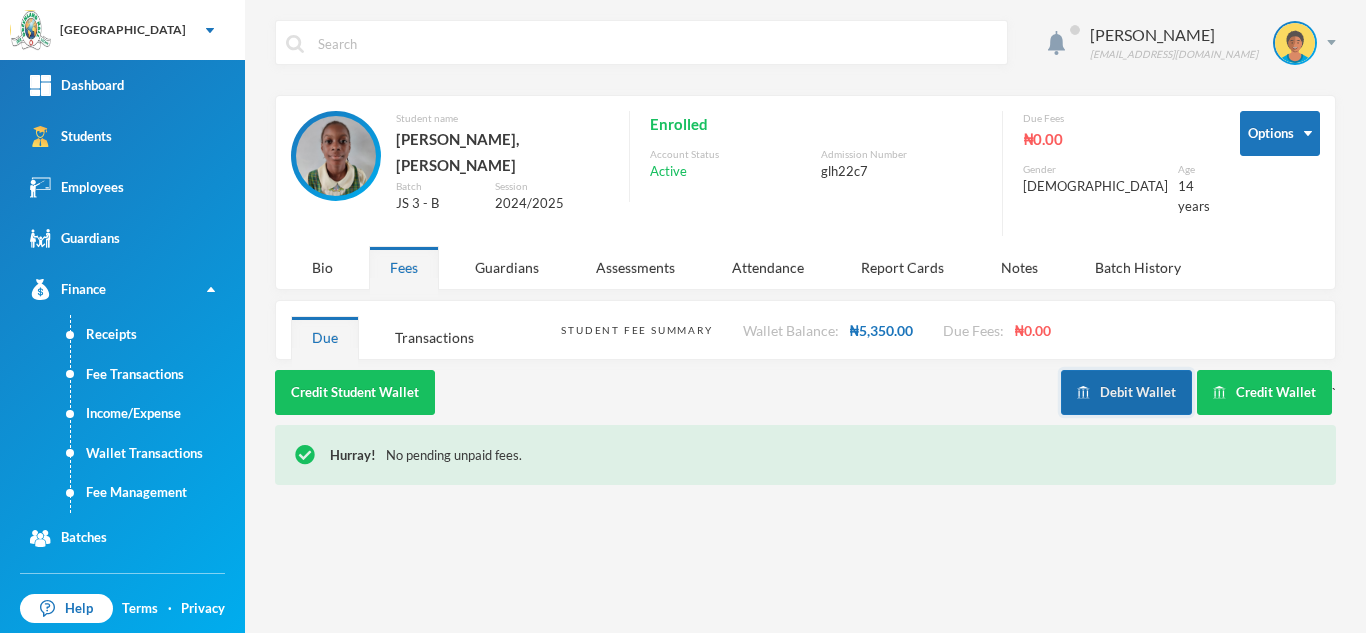 click on "Debit Wallet" at bounding box center [1126, 392] 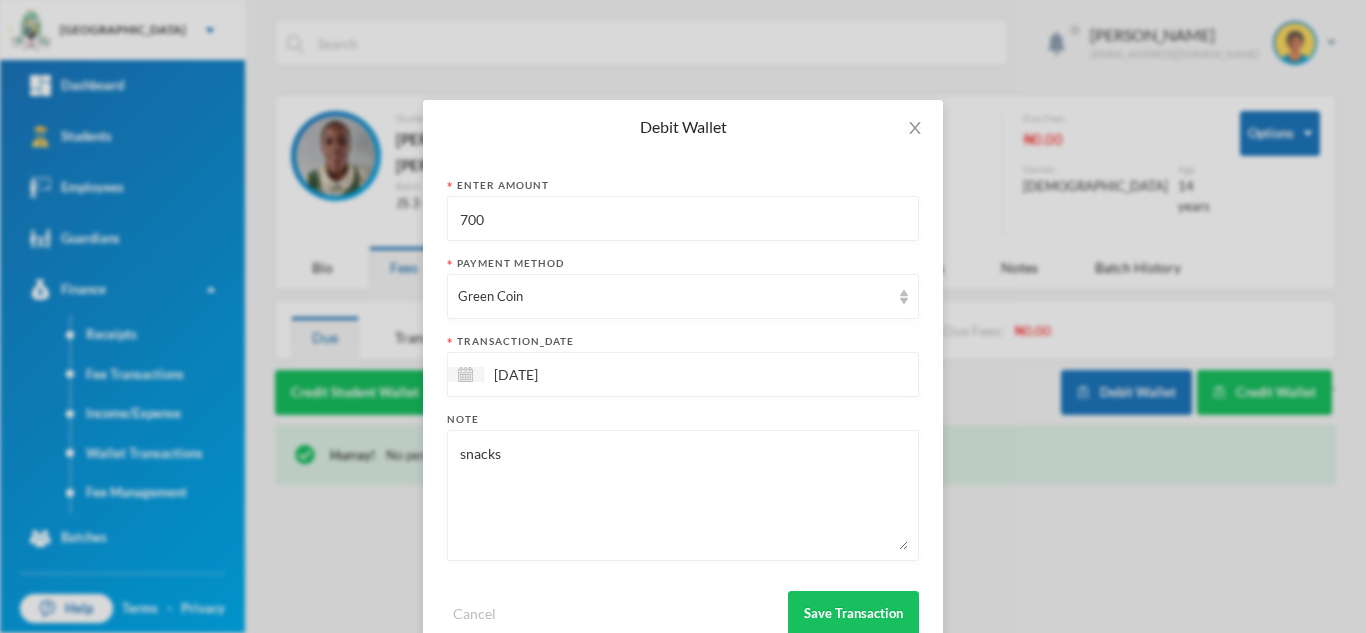 drag, startPoint x: 444, startPoint y: 228, endPoint x: 354, endPoint y: 231, distance: 90.04999 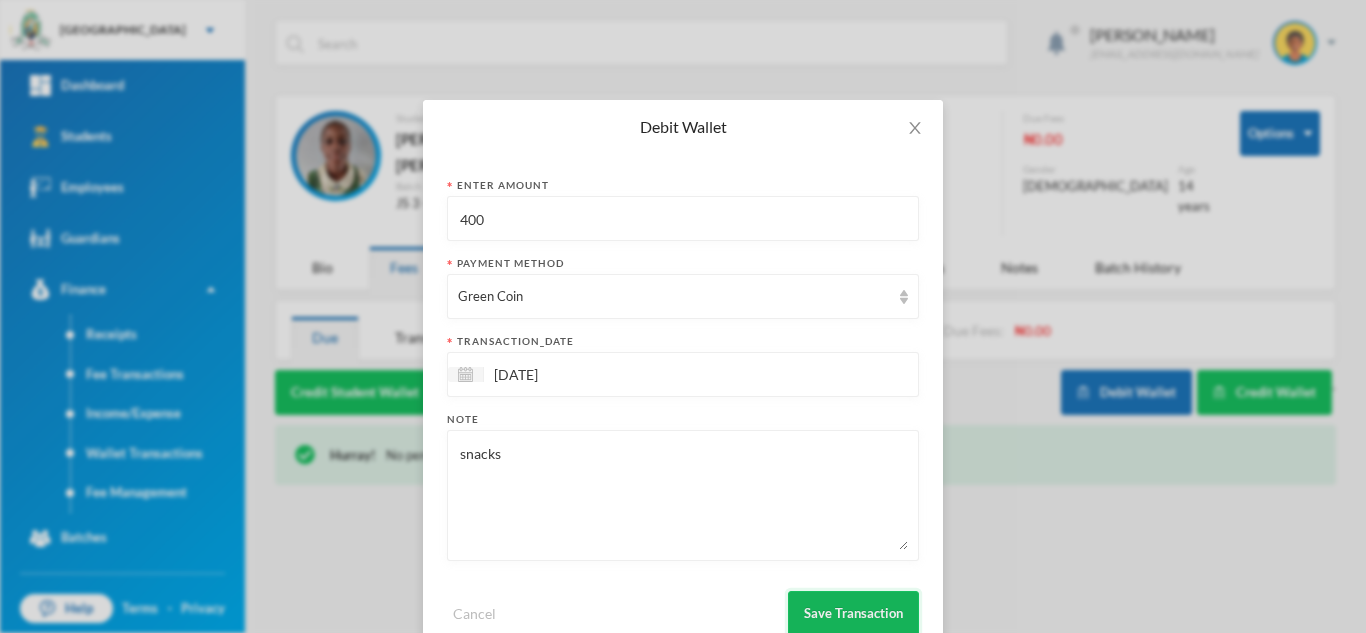 type on "400" 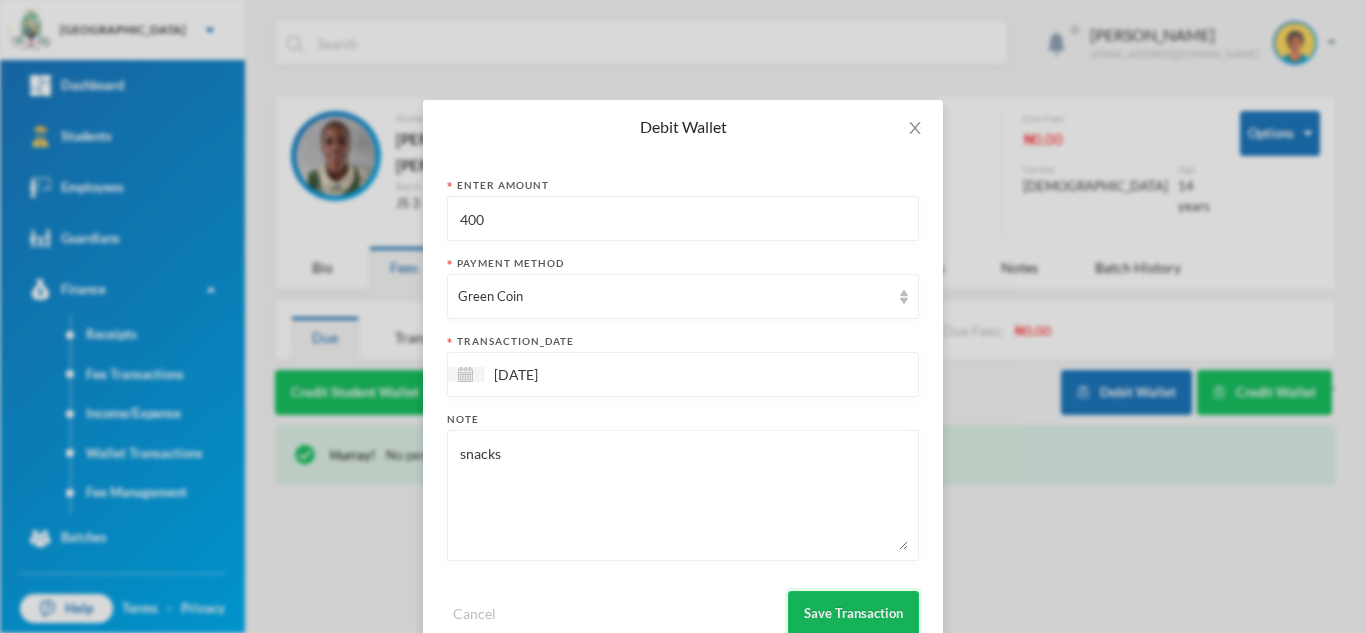 click on "Save Transaction" at bounding box center [853, 613] 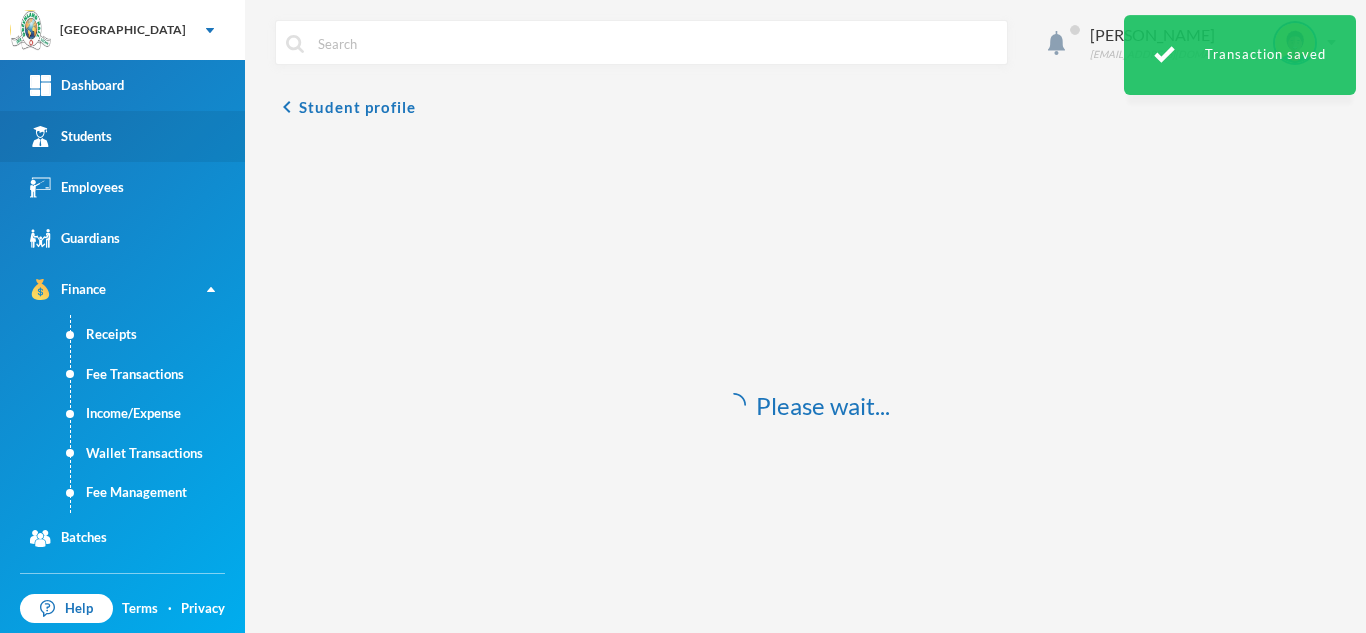 click on "Students" at bounding box center (71, 136) 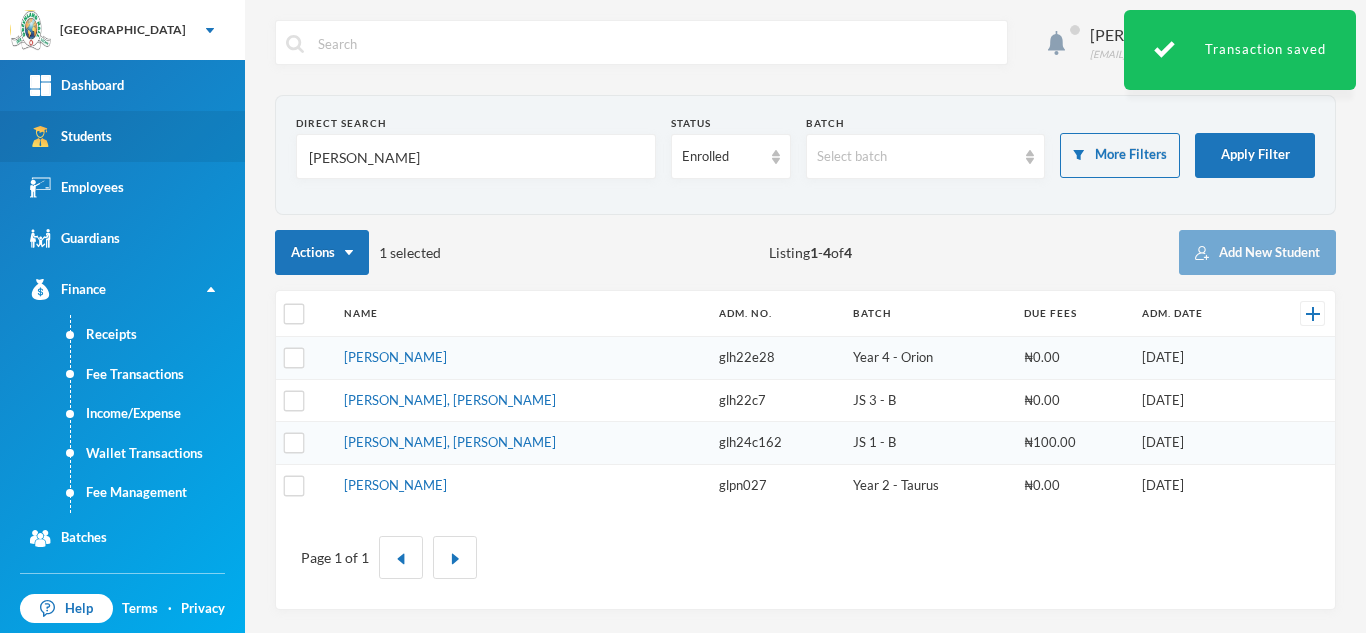 drag, startPoint x: 433, startPoint y: 162, endPoint x: 165, endPoint y: 146, distance: 268.47717 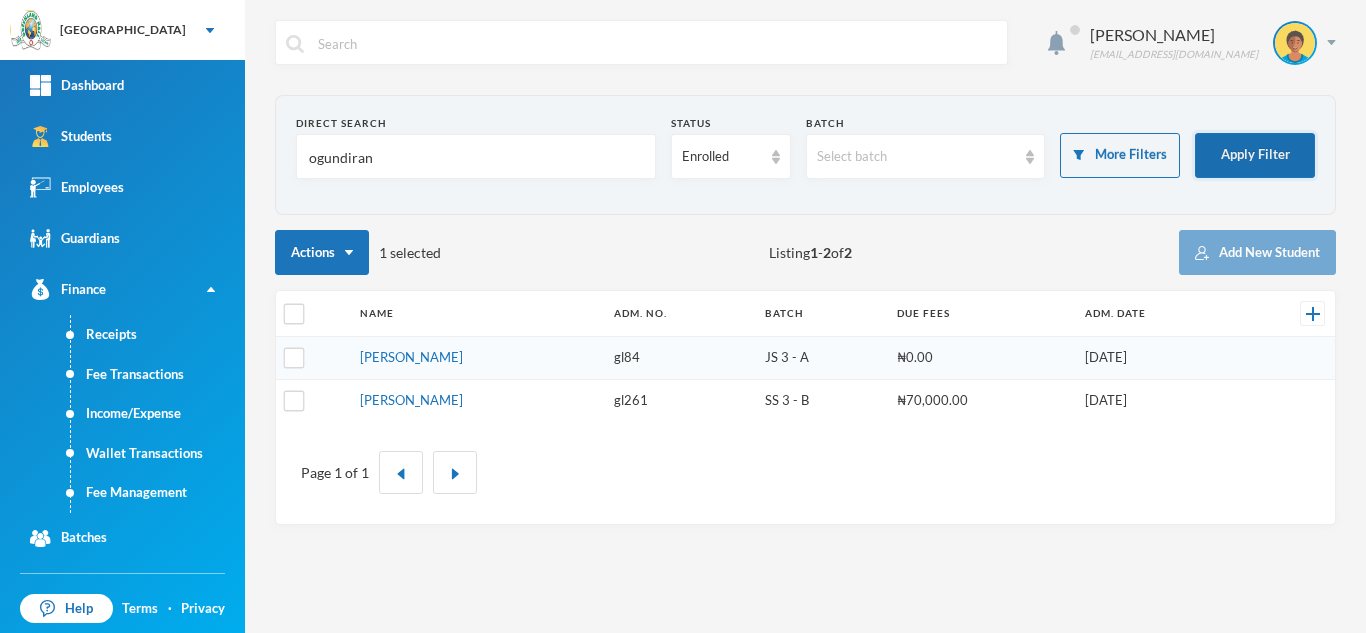 type on "ogundiran" 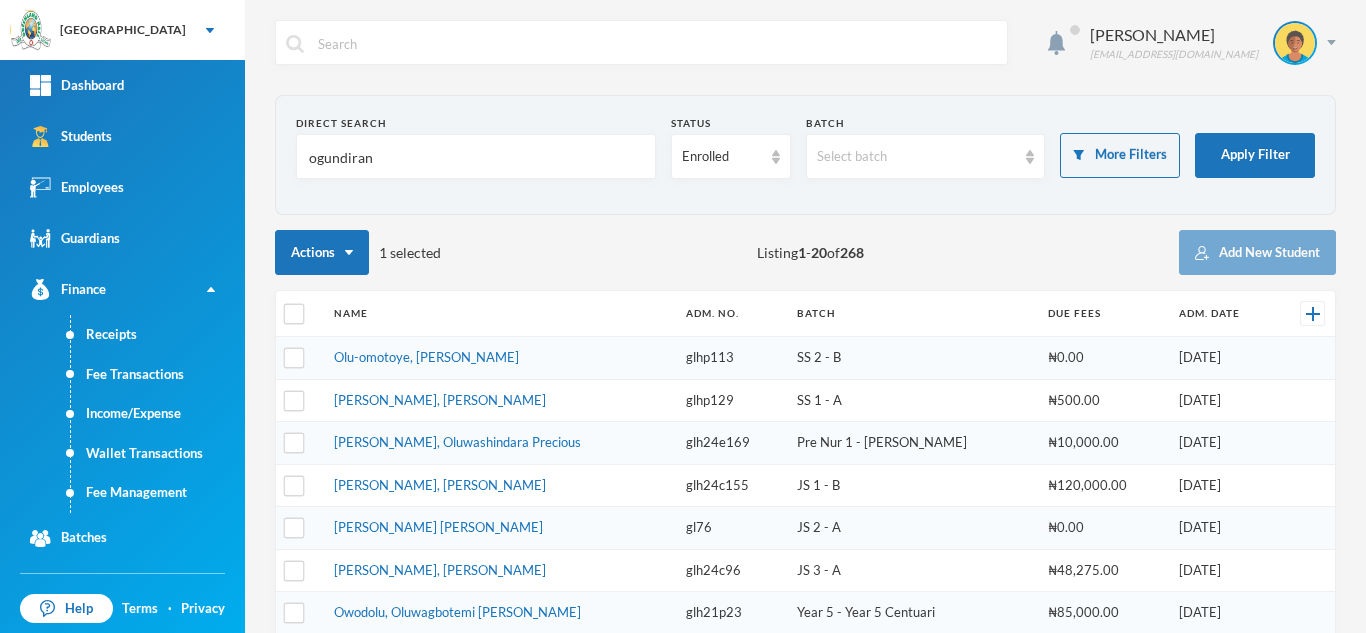 click on "Olu-omotoye, [PERSON_NAME]" at bounding box center [426, 357] 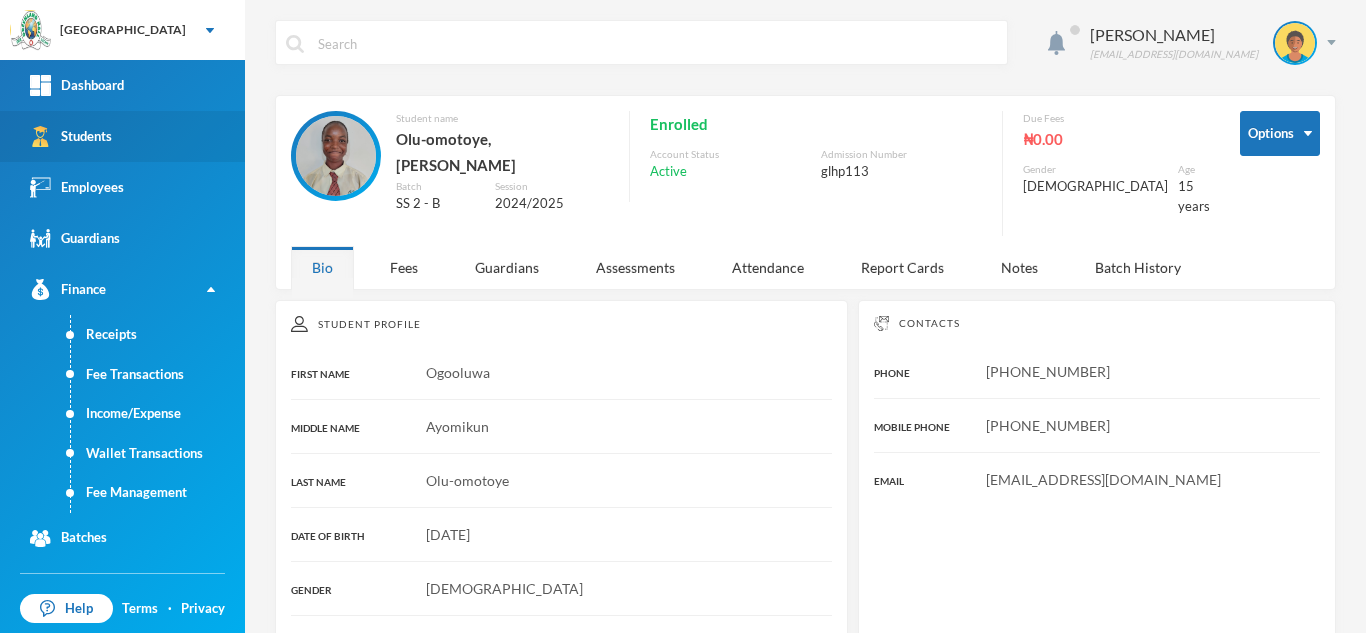 click on "Students" at bounding box center [122, 136] 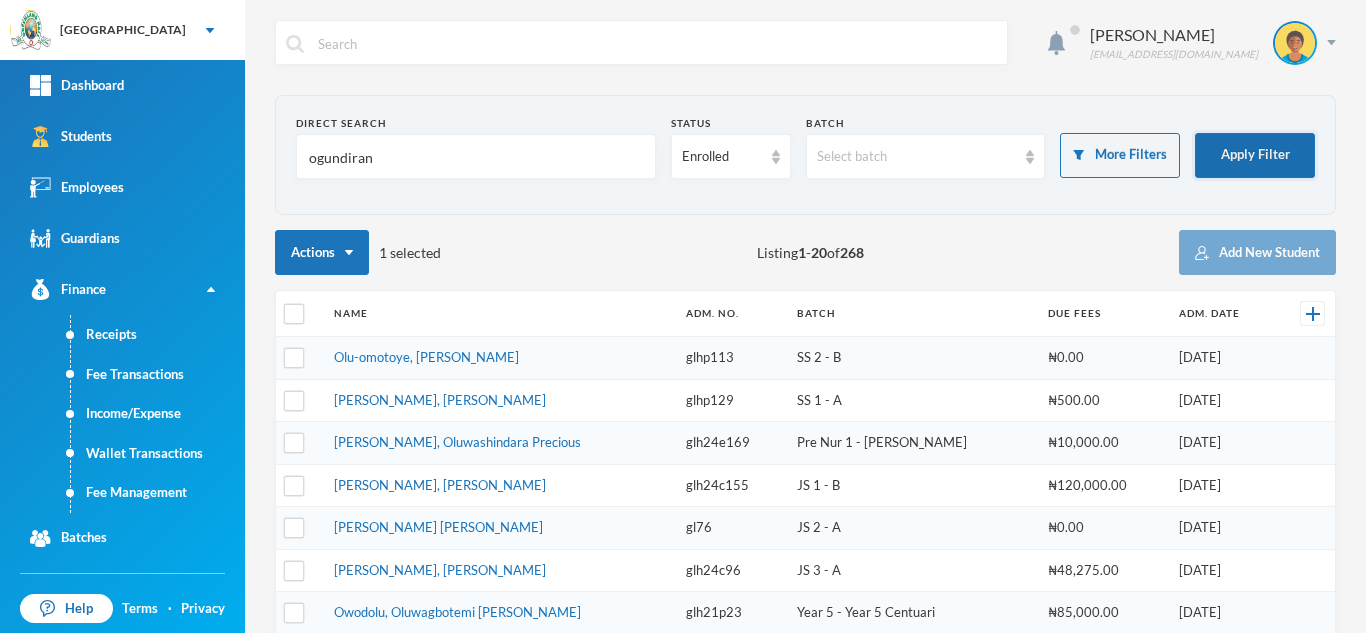 click on "Apply Filter" at bounding box center (1255, 155) 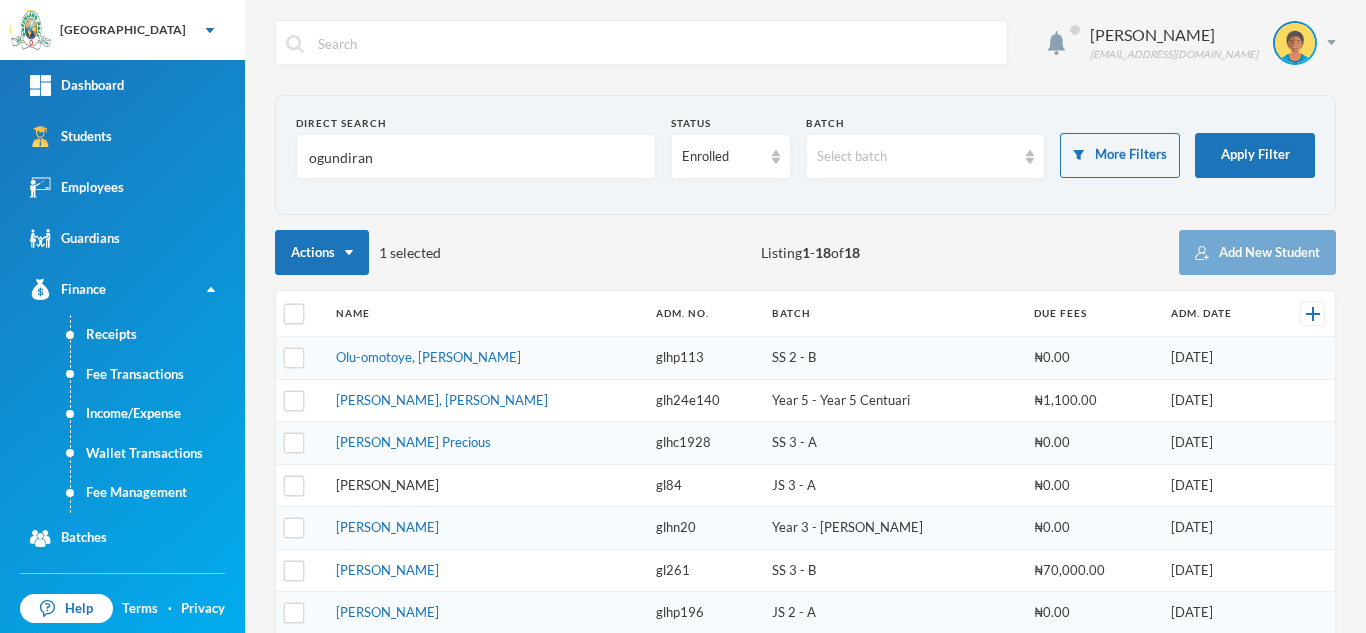 click on "[PERSON_NAME]" at bounding box center (387, 485) 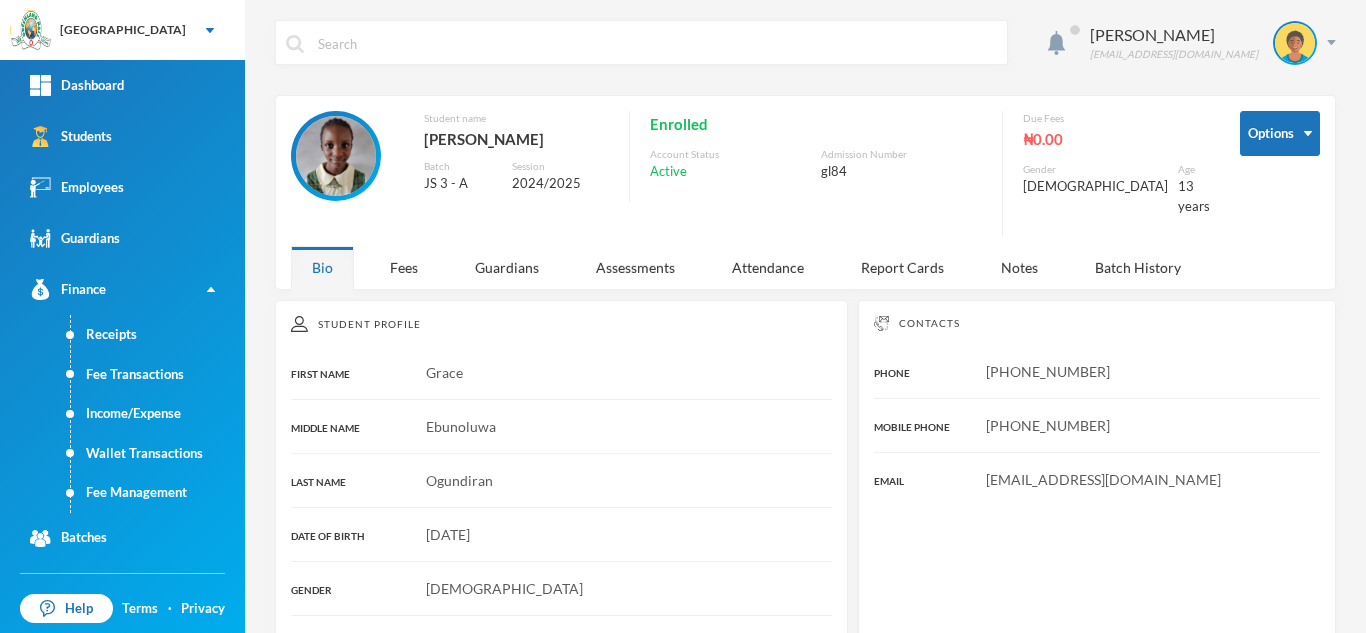 click on "Options Student name [PERSON_NAME] Batch JS 3 - A Session 2024/2025 Enrolled Account Status Active Admission Number gl84 Due Fees ₦0.00 Gender [DEMOGRAPHIC_DATA] Age [DEMOGRAPHIC_DATA] years Bio Fees Guardians Assessments Attendance Report Cards Notes Batch History" at bounding box center [805, 192] 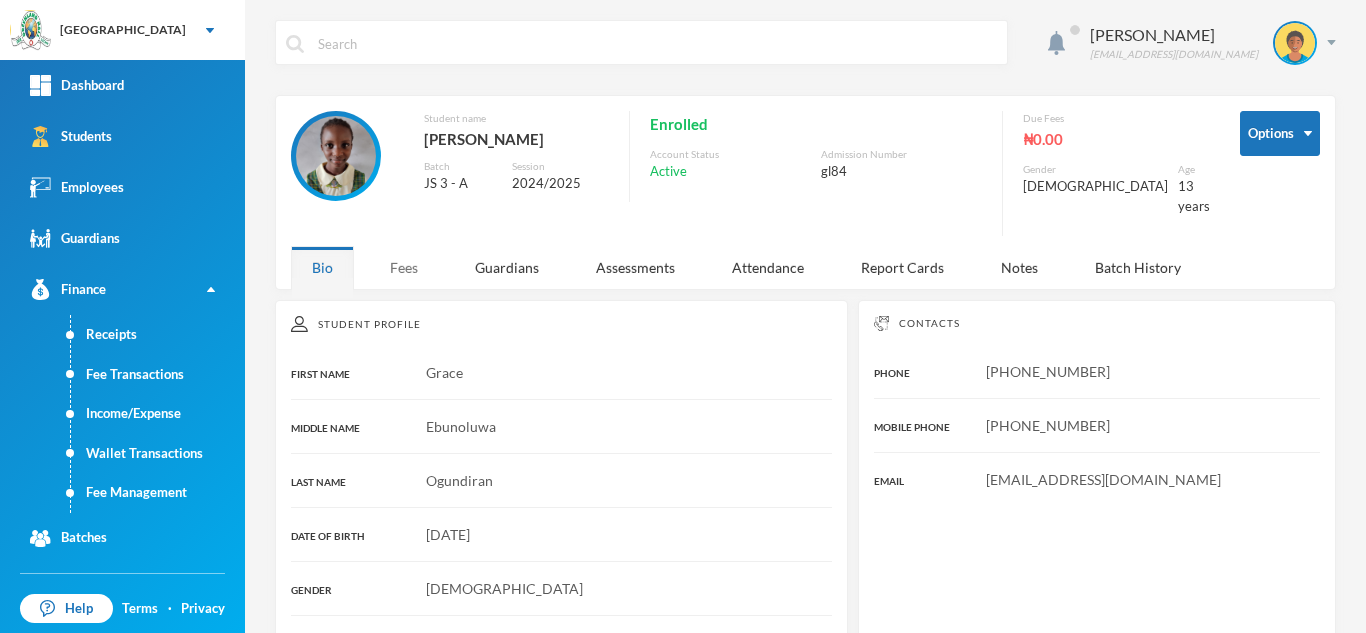 click on "Fees" at bounding box center [404, 267] 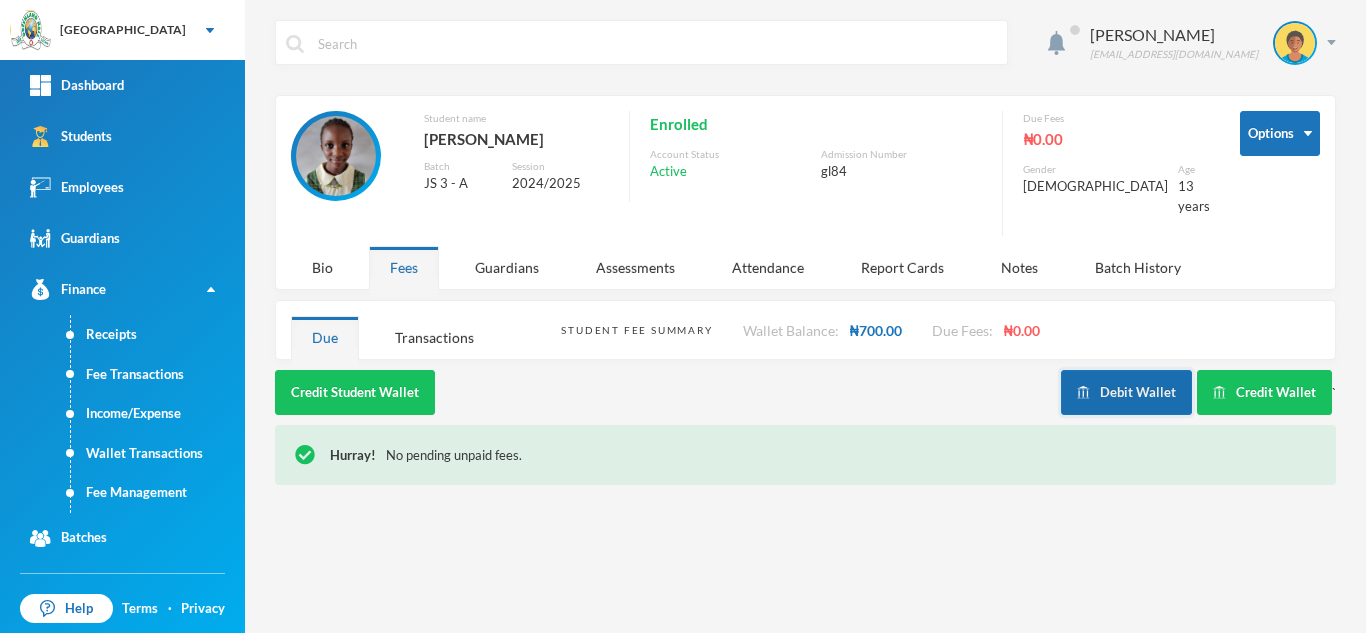 click on "Debit Wallet" at bounding box center (1126, 392) 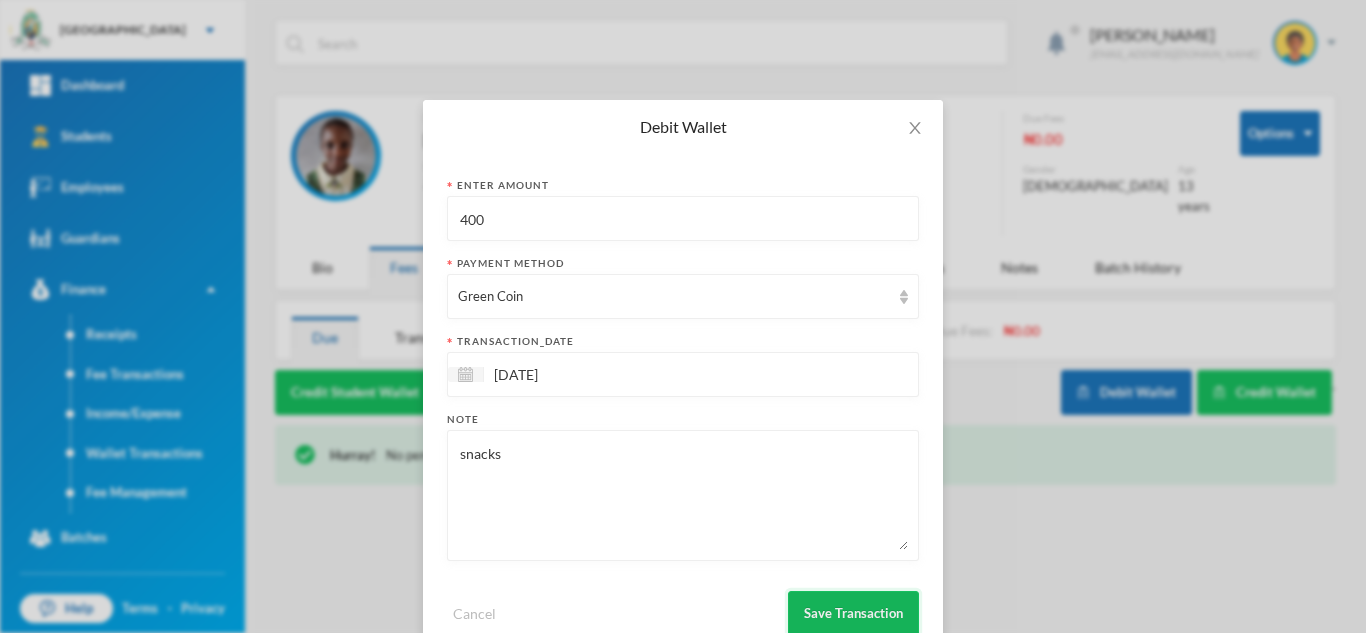 click on "Save Transaction" at bounding box center (853, 613) 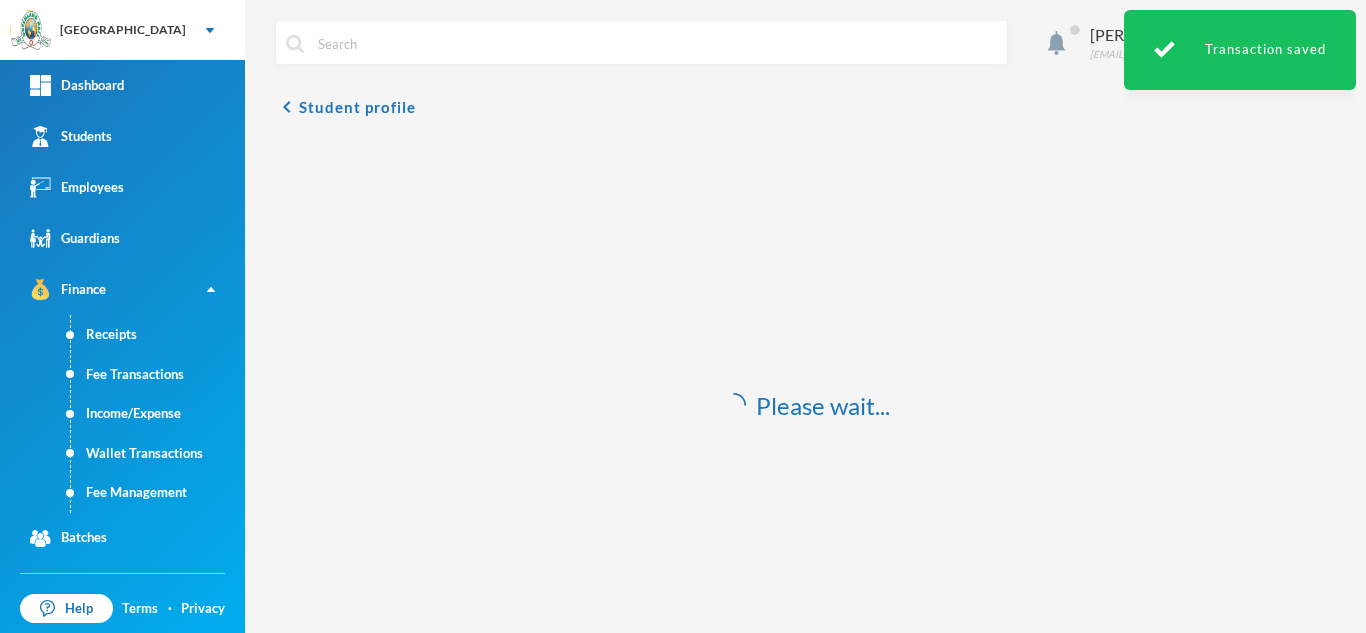 scroll, scrollTop: 49, scrollLeft: 0, axis: vertical 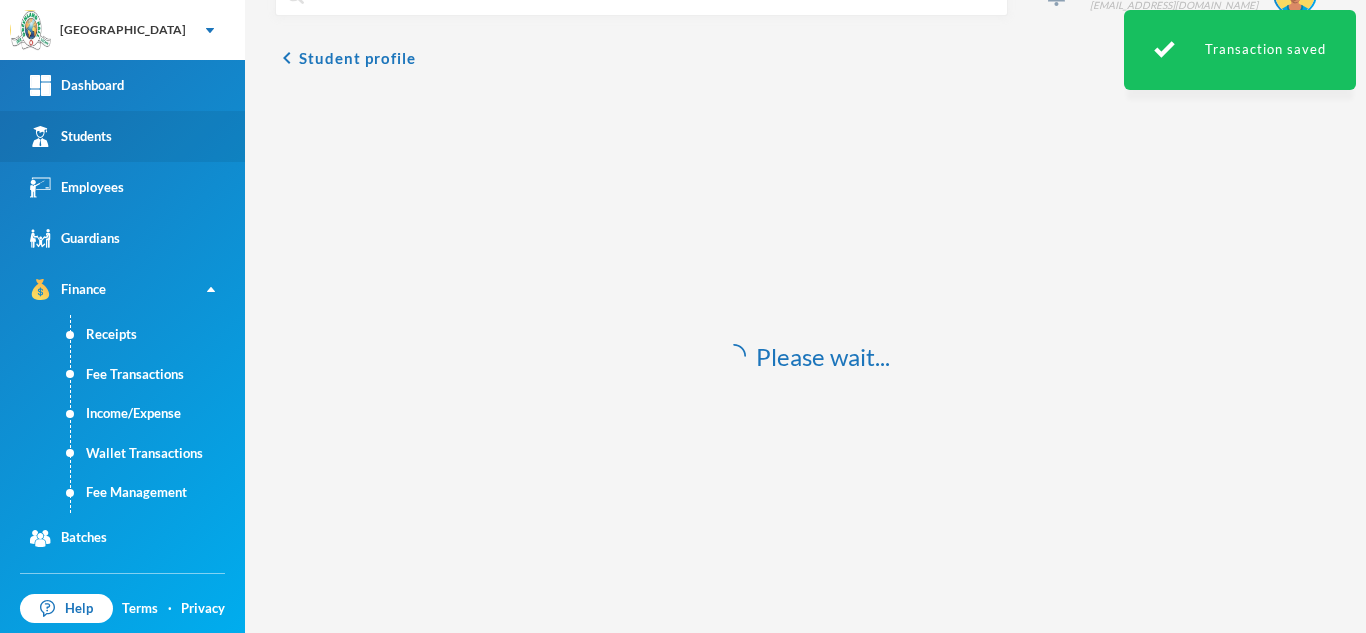 click on "Students" at bounding box center [122, 136] 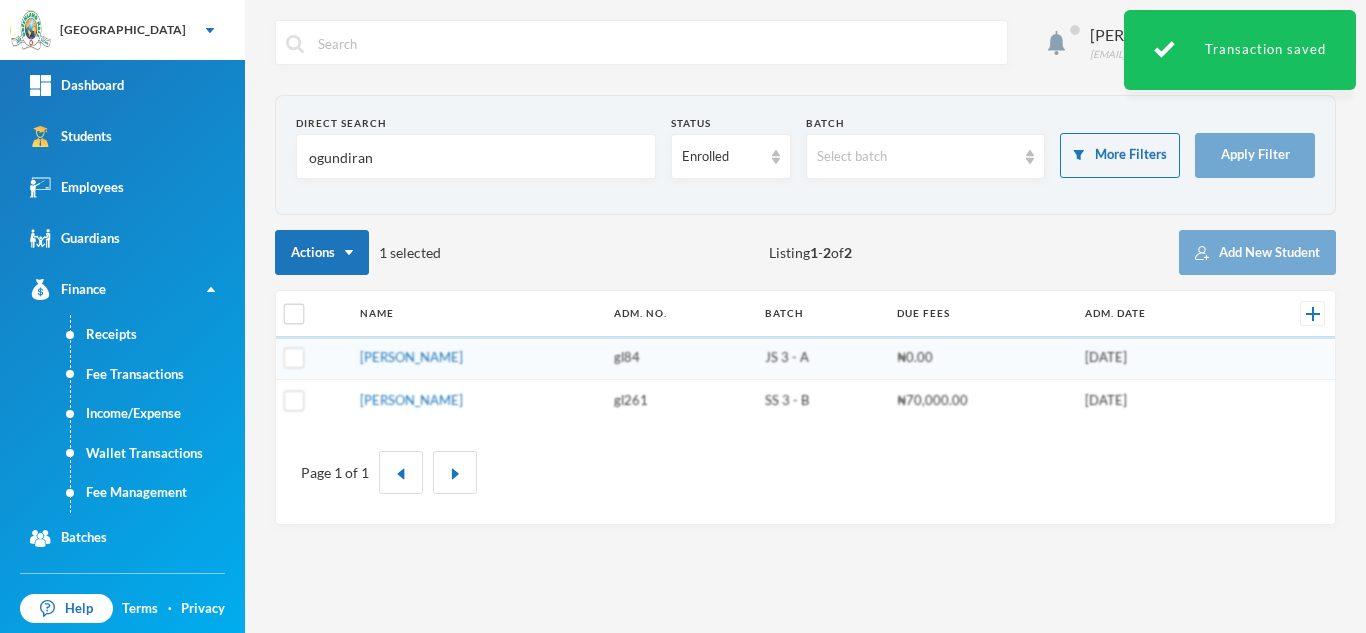 scroll, scrollTop: 0, scrollLeft: 0, axis: both 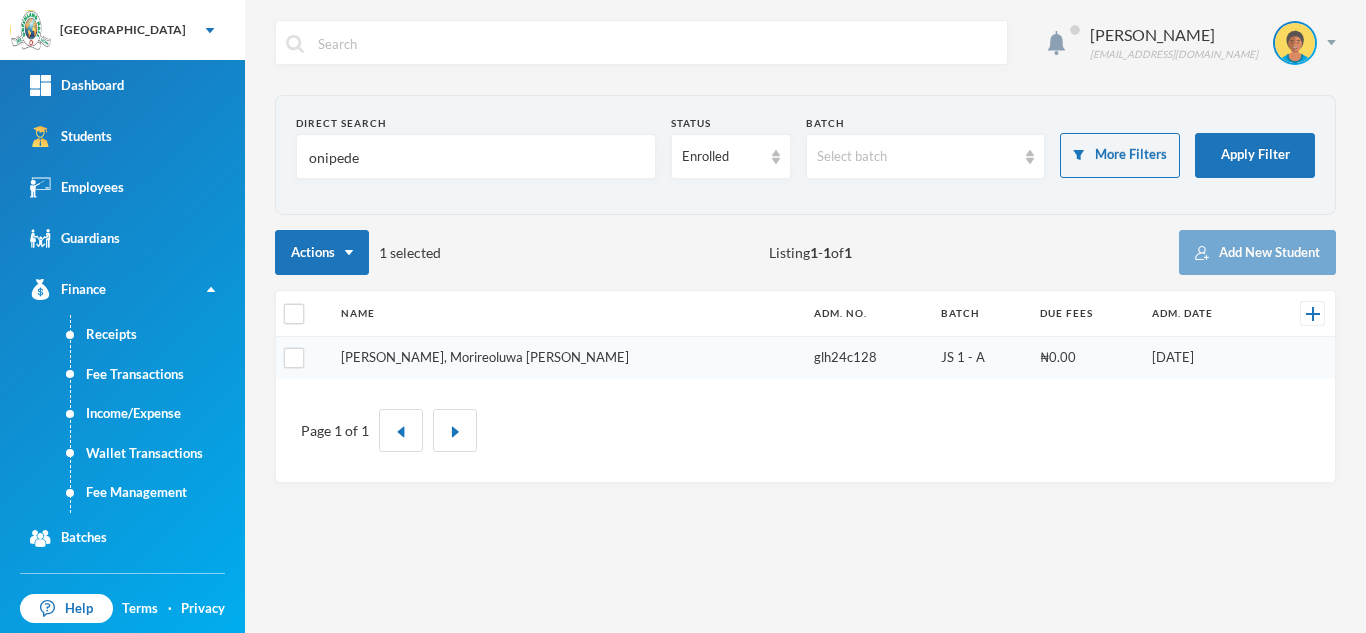 type on "onipede" 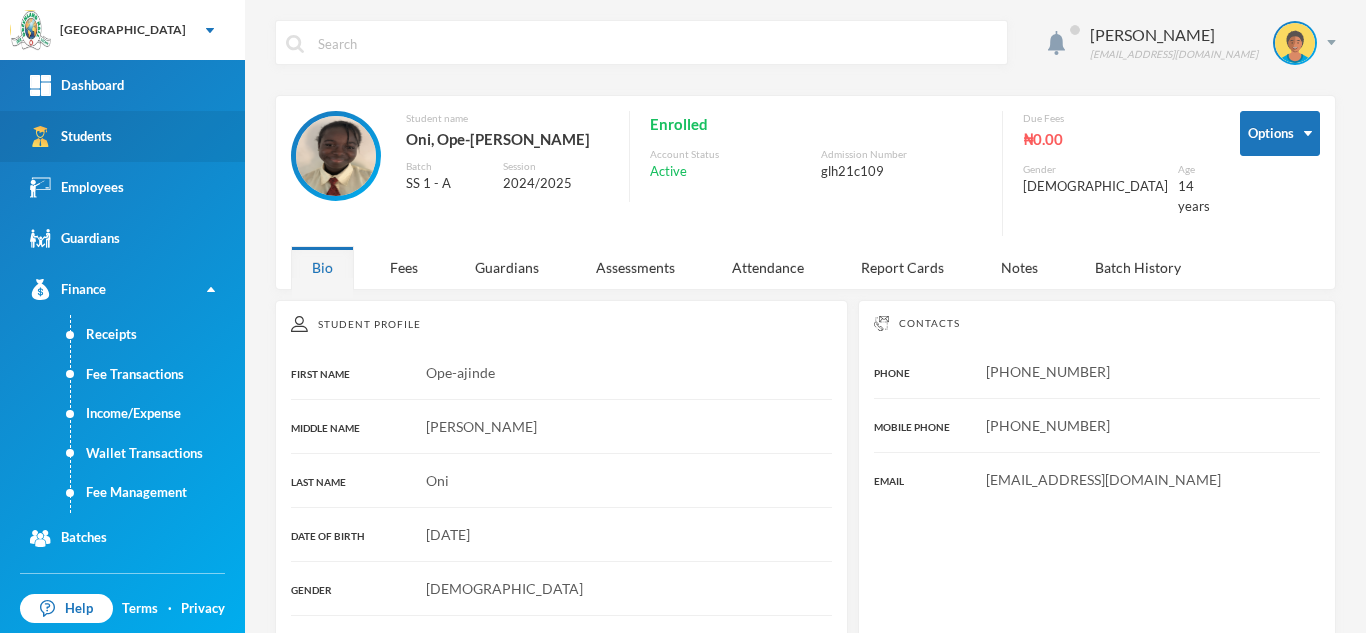click on "Students" at bounding box center [122, 136] 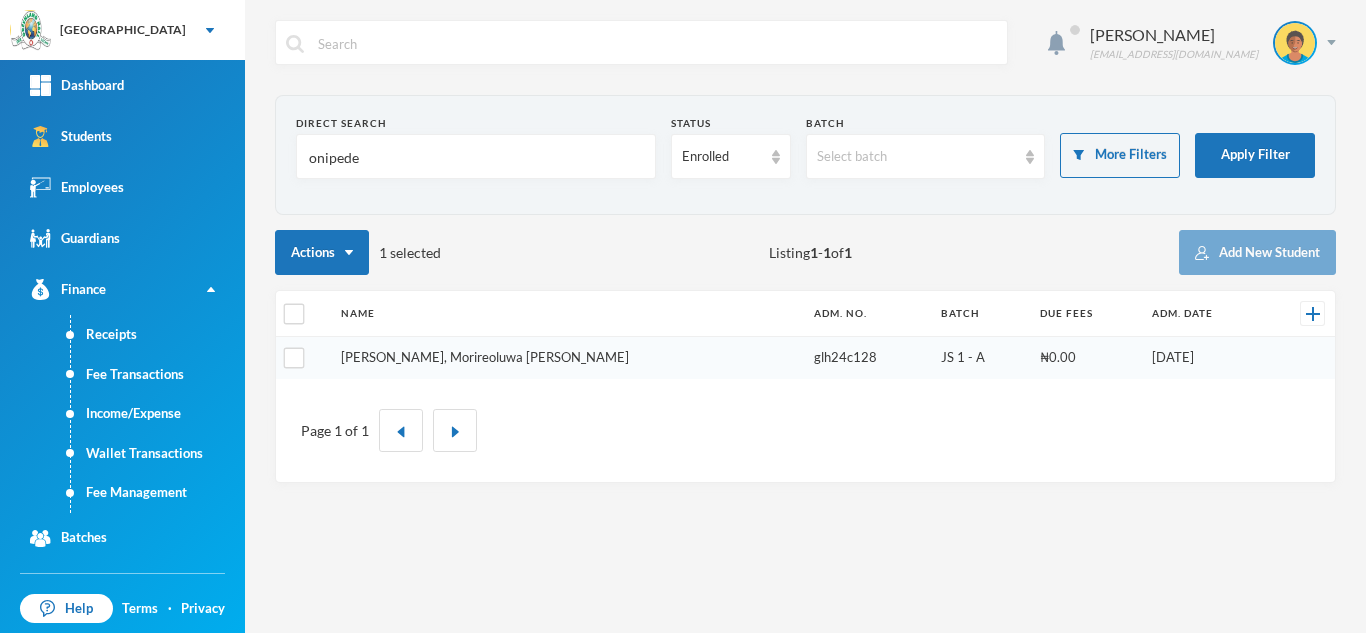 click on "Onipede, Morireoluwa Simeon glh24c128 JS 1 - A ₦0.00 [DATE]" at bounding box center (805, 358) 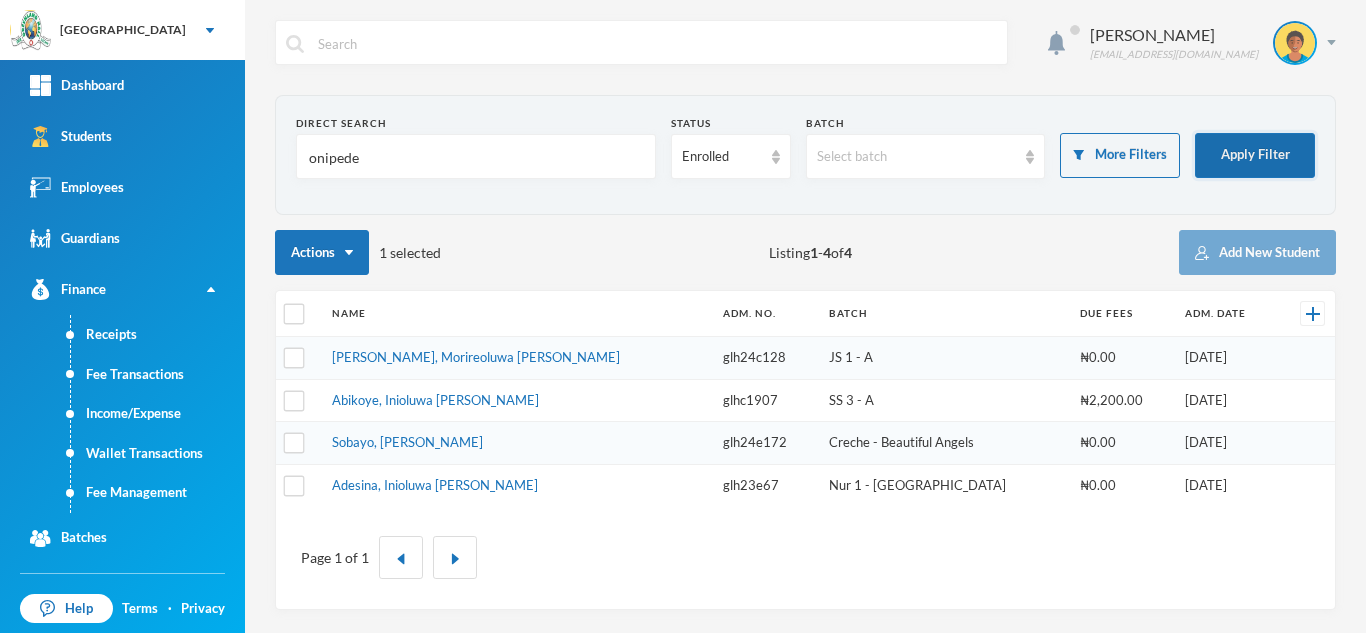 click on "Apply Filter" at bounding box center (1255, 155) 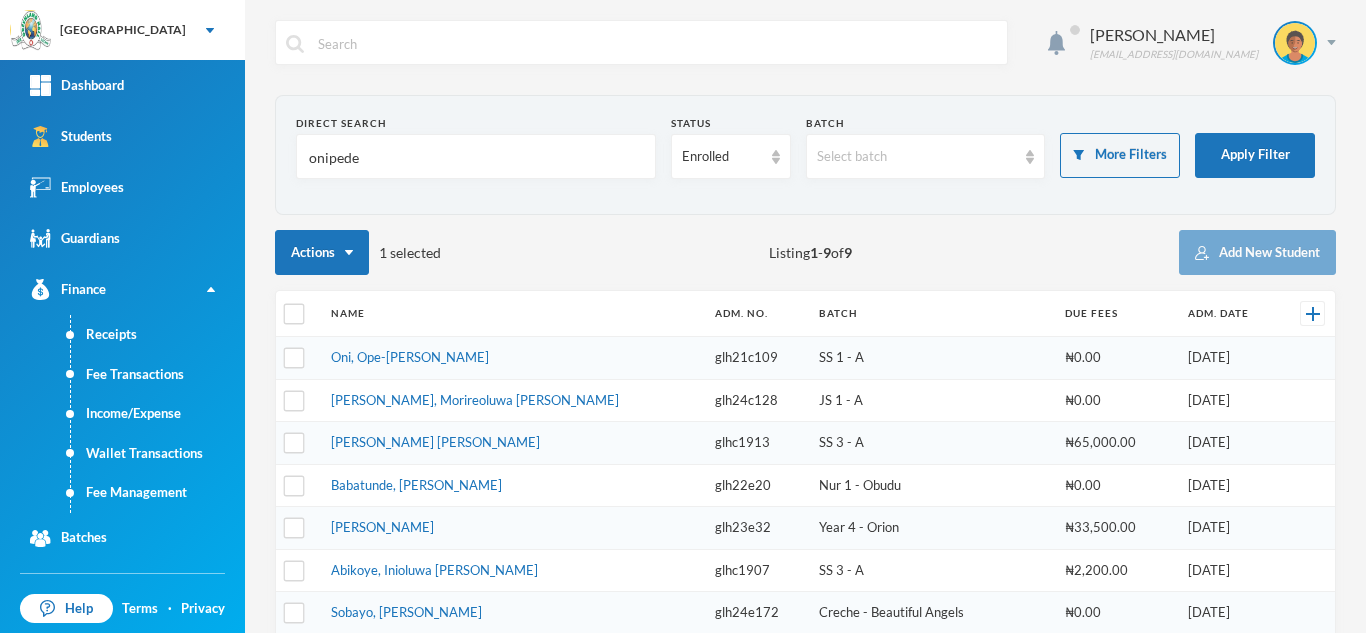 click on "Oni, Ope-[PERSON_NAME]" at bounding box center [410, 357] 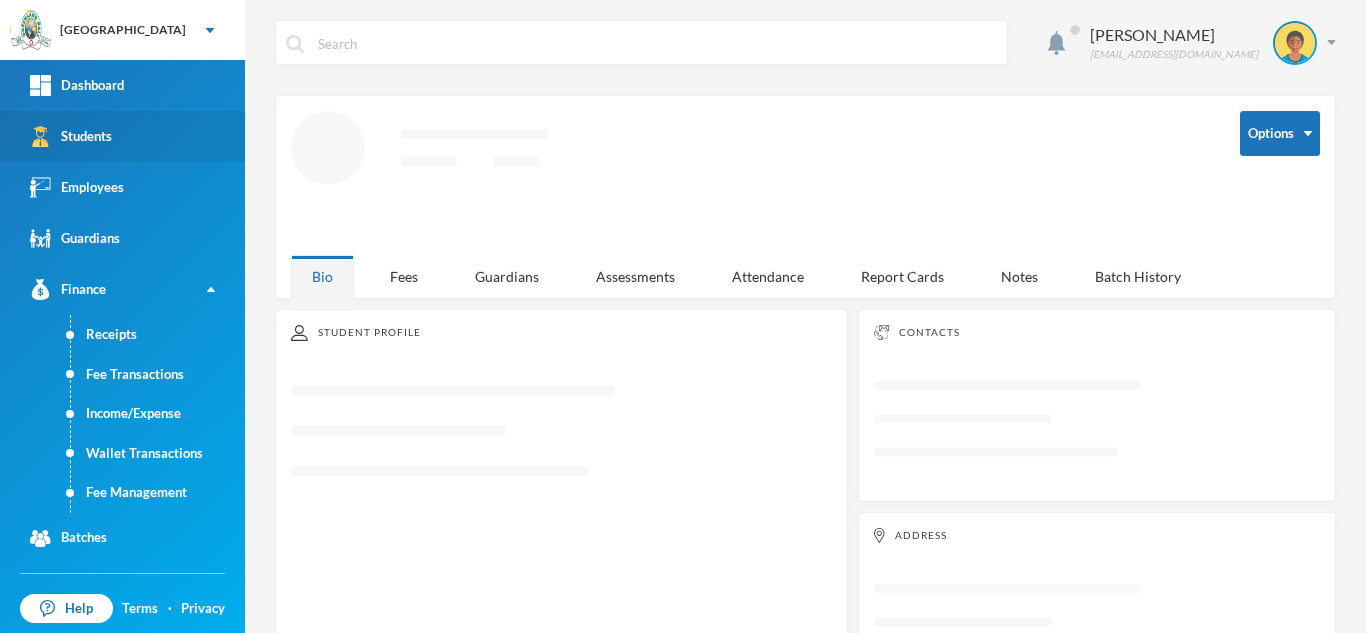 click on "Students" at bounding box center [122, 136] 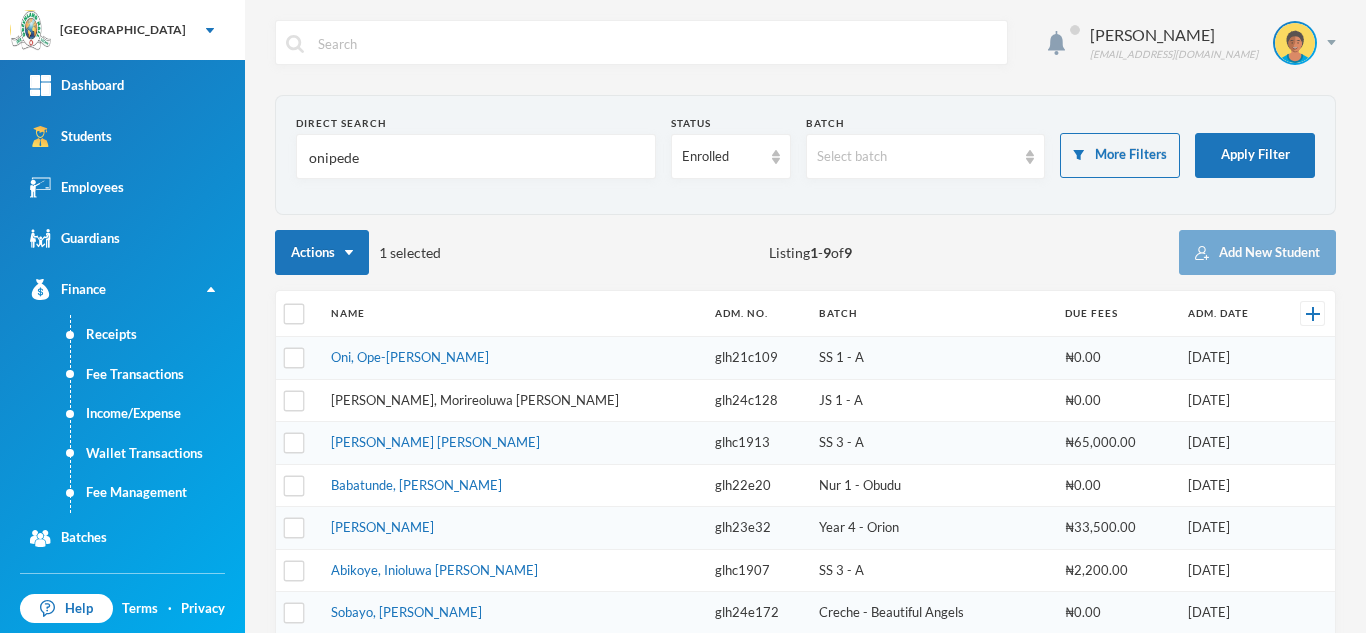 click on "[PERSON_NAME], Morireoluwa [PERSON_NAME]" at bounding box center [475, 400] 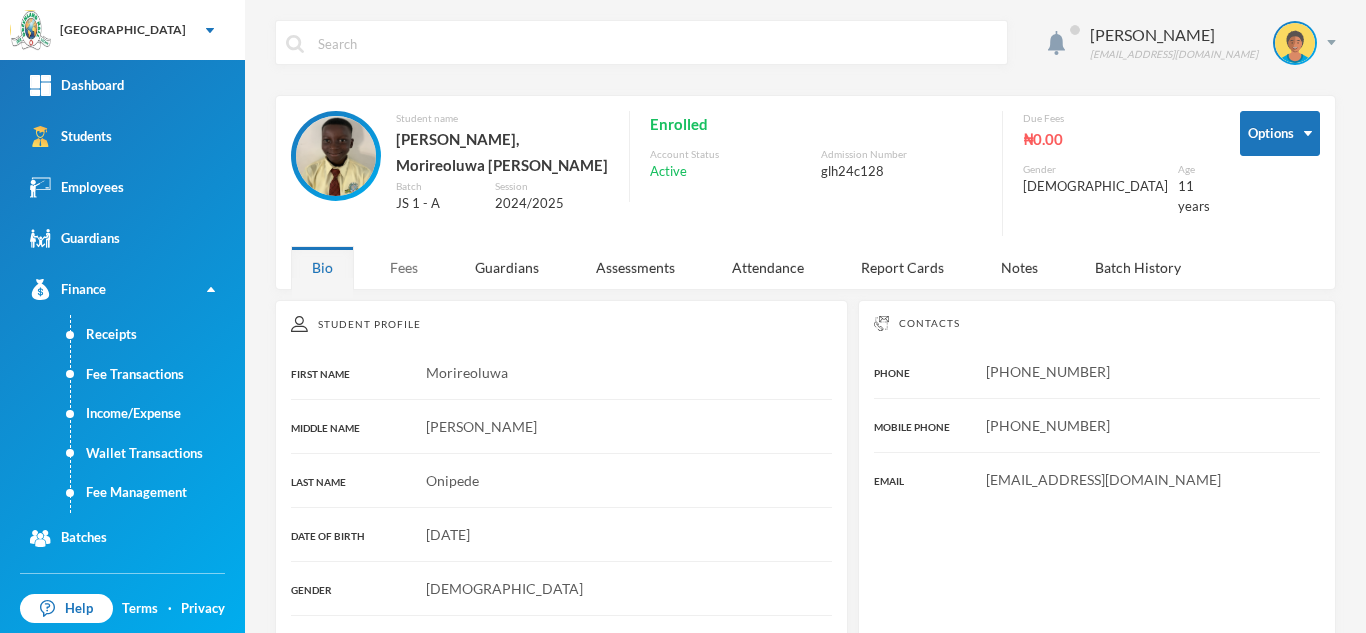 click on "Fees" at bounding box center [404, 267] 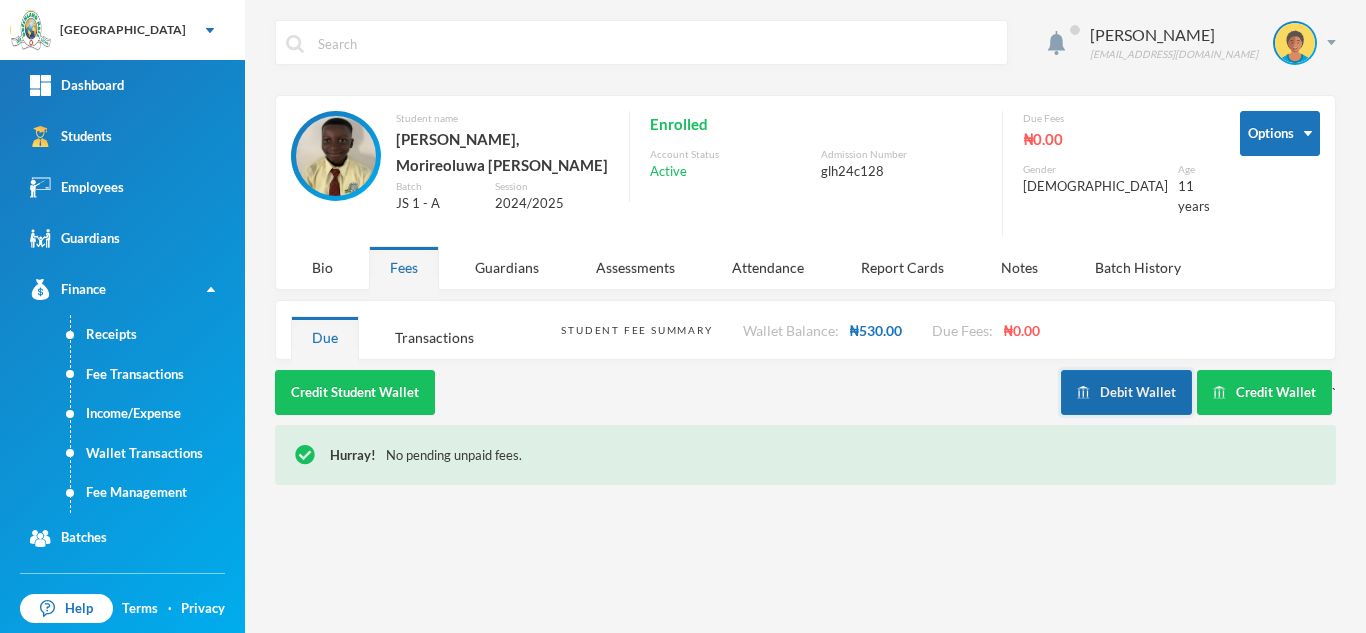 click on "Debit Wallet" at bounding box center (1126, 392) 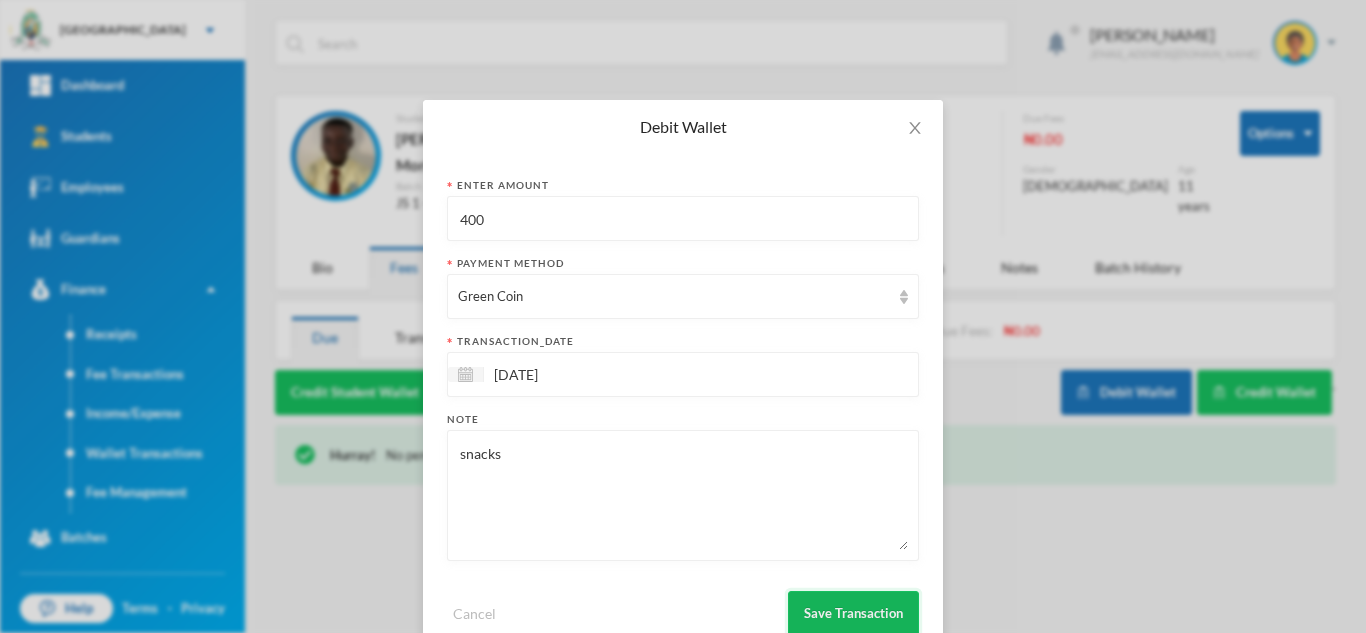 click on "Save Transaction" at bounding box center [853, 613] 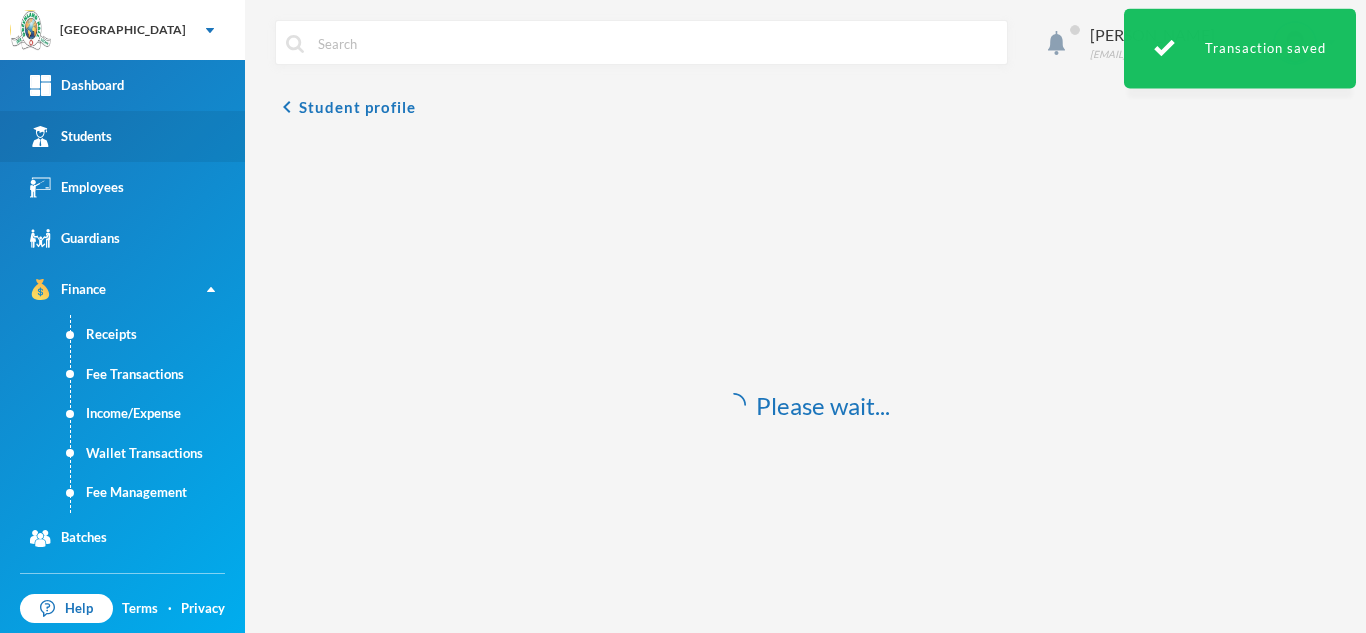click on "Students" at bounding box center [122, 136] 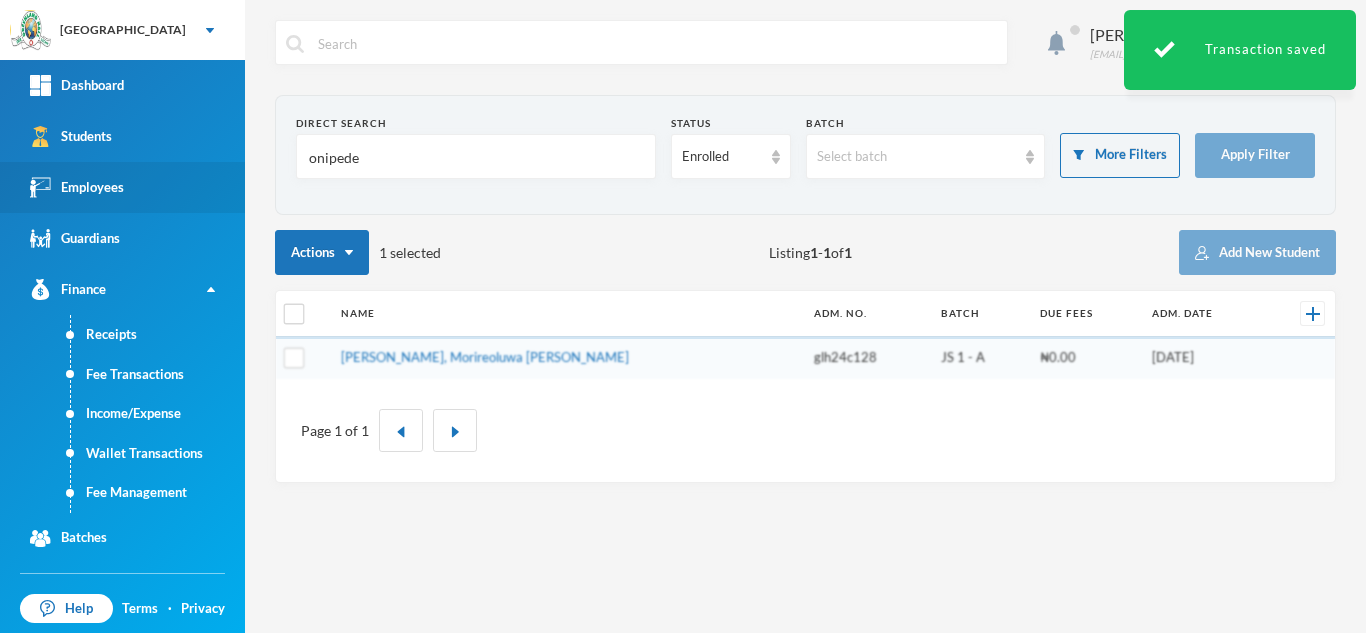 drag, startPoint x: 413, startPoint y: 158, endPoint x: 111, endPoint y: 182, distance: 302.95215 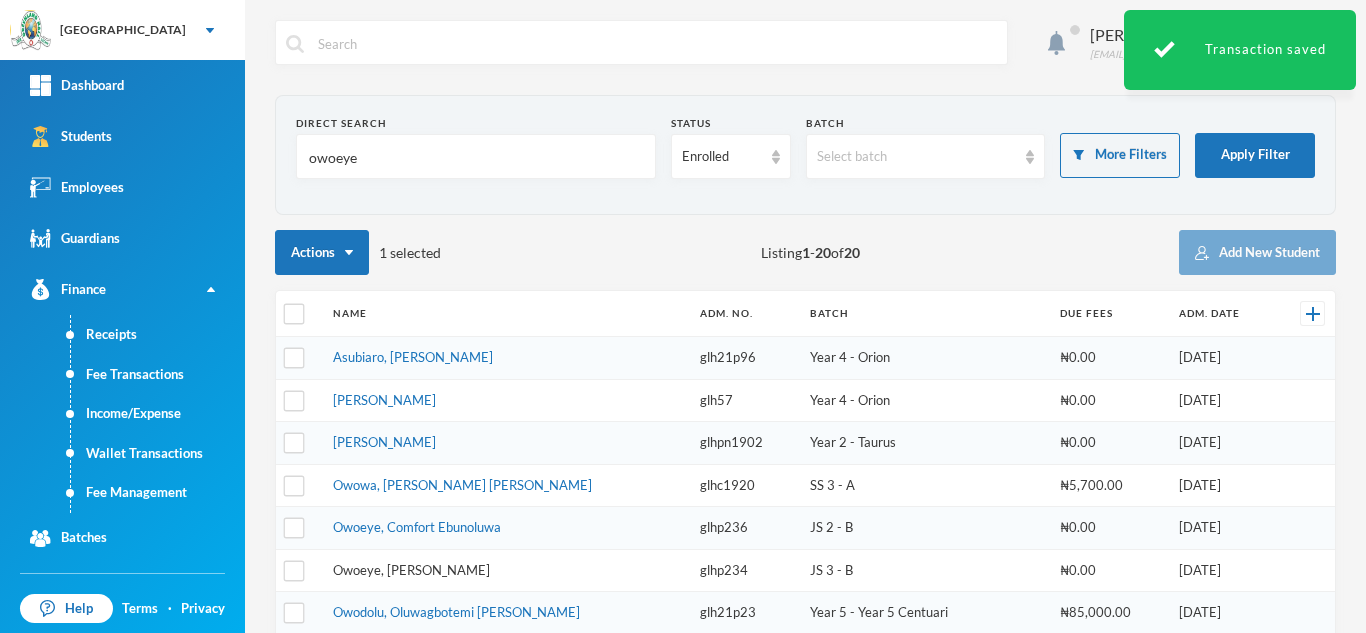 type on "owoeye" 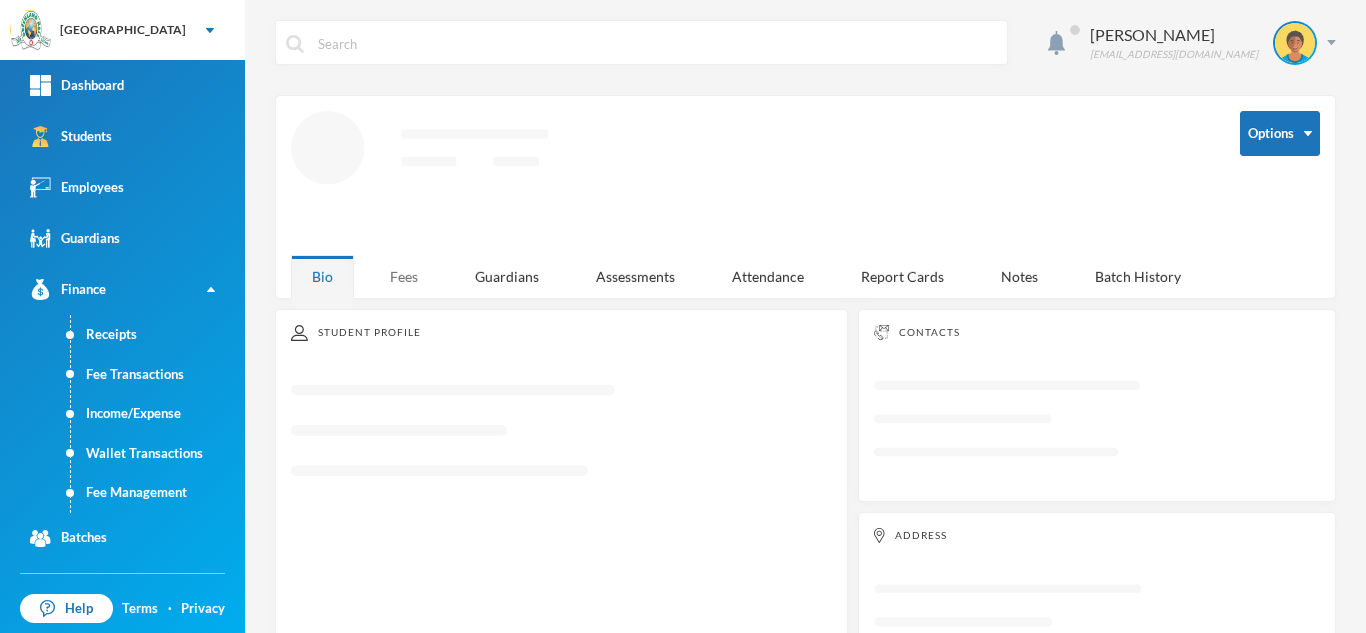 click on "Fees" at bounding box center [404, 276] 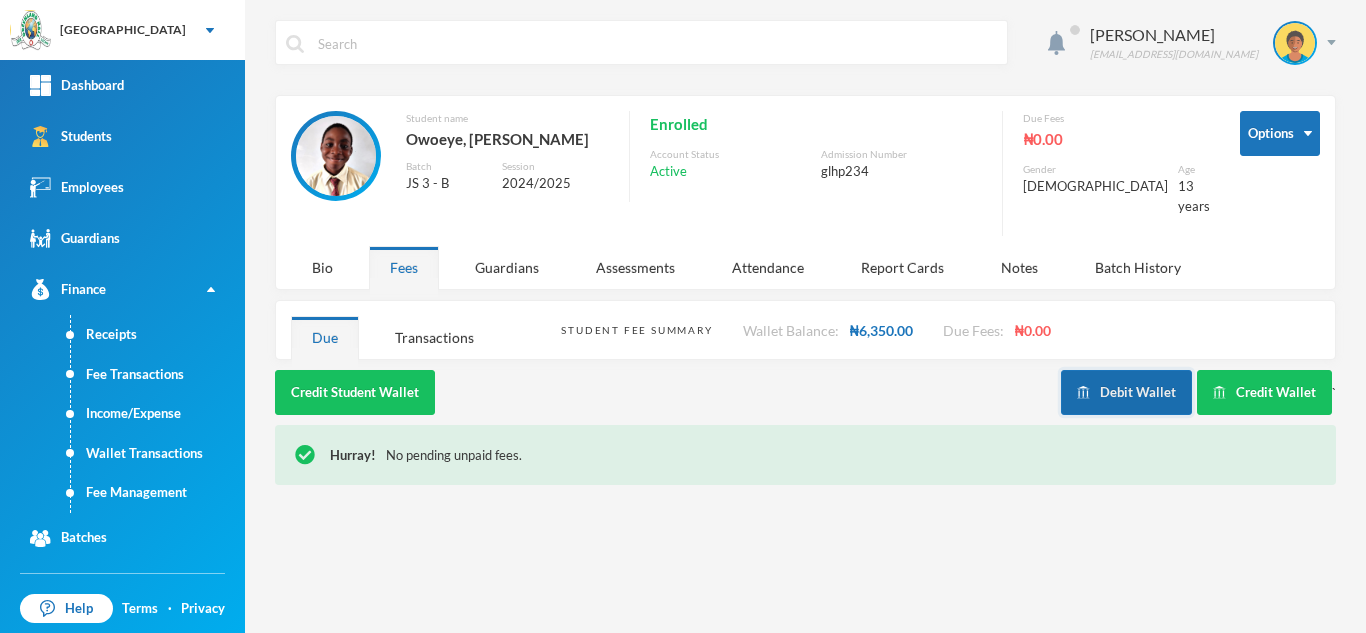 click on "Debit Wallet" at bounding box center (1126, 392) 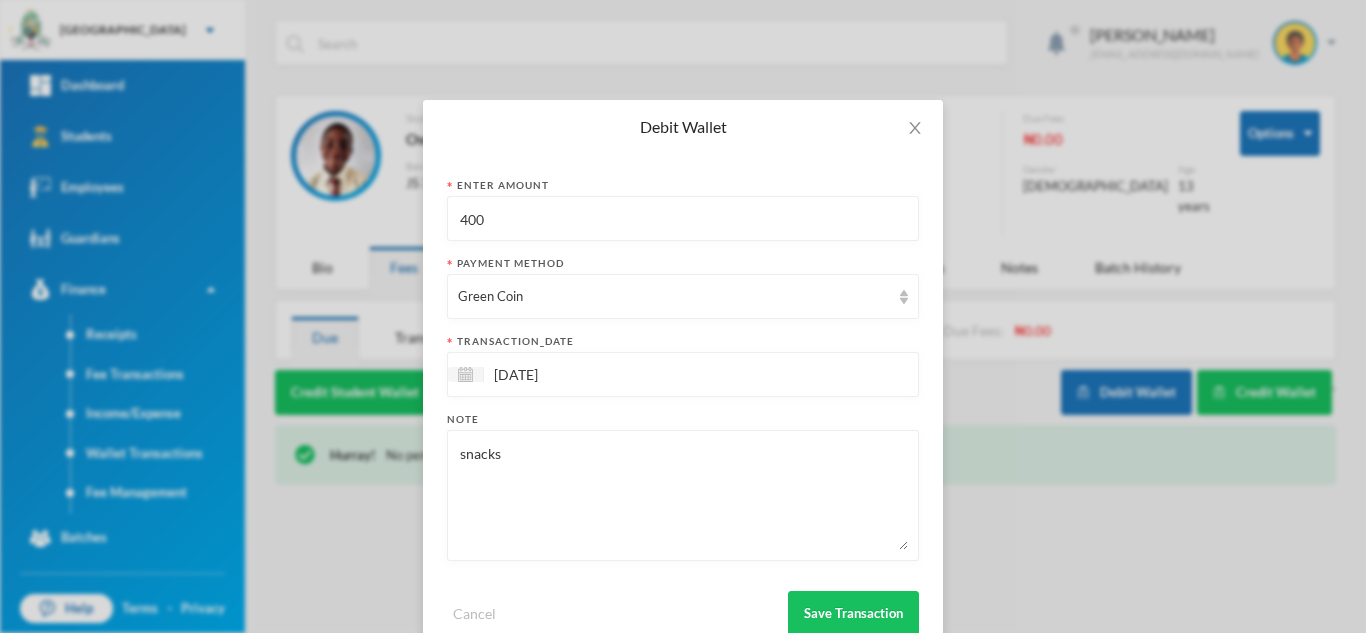 drag, startPoint x: 540, startPoint y: 239, endPoint x: 341, endPoint y: 194, distance: 204.0245 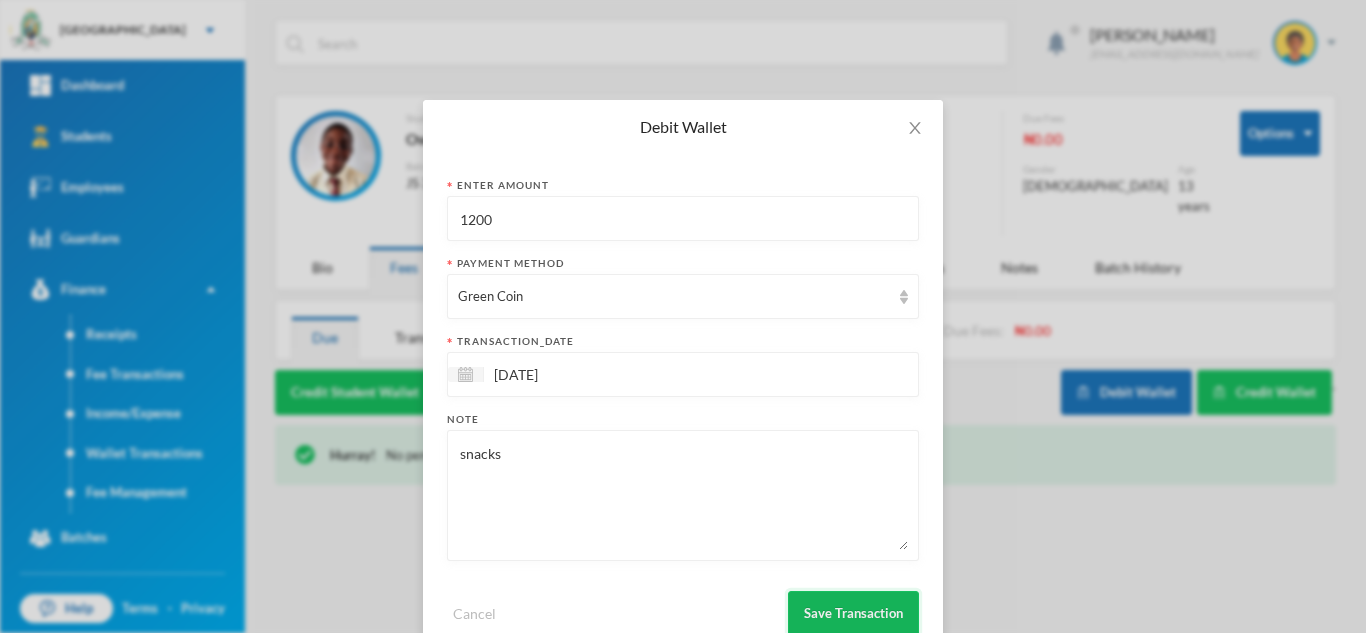 type on "1200" 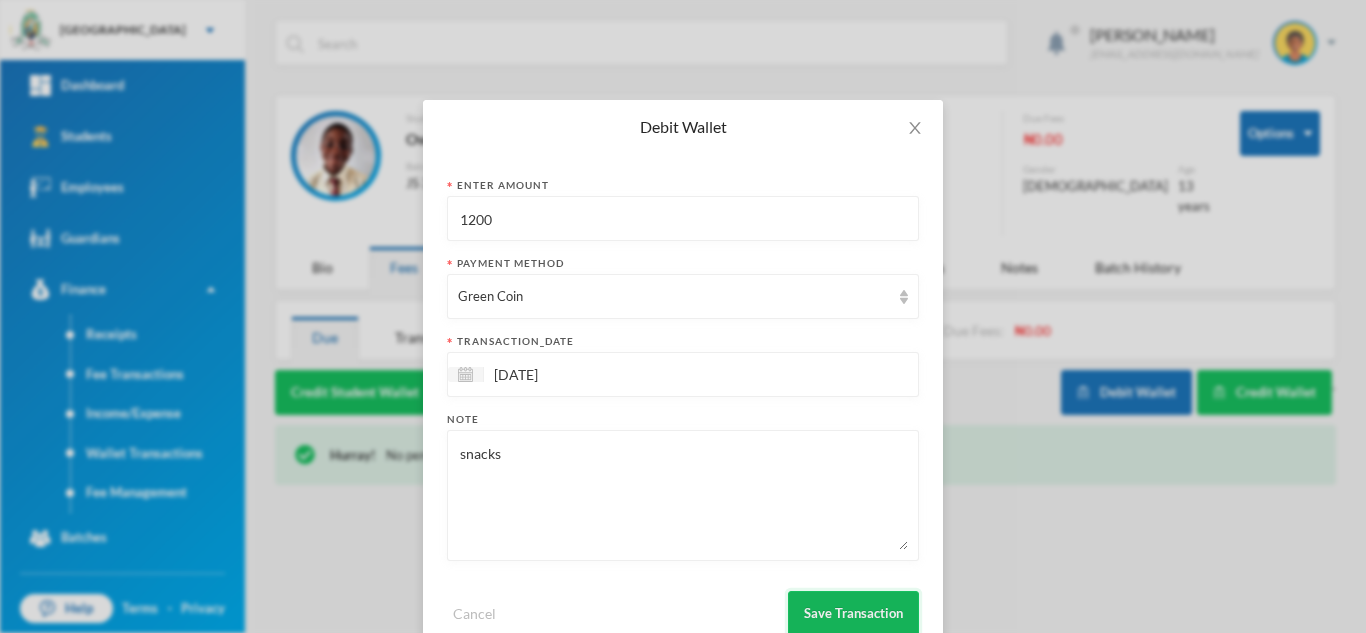 click on "Save Transaction" at bounding box center [853, 613] 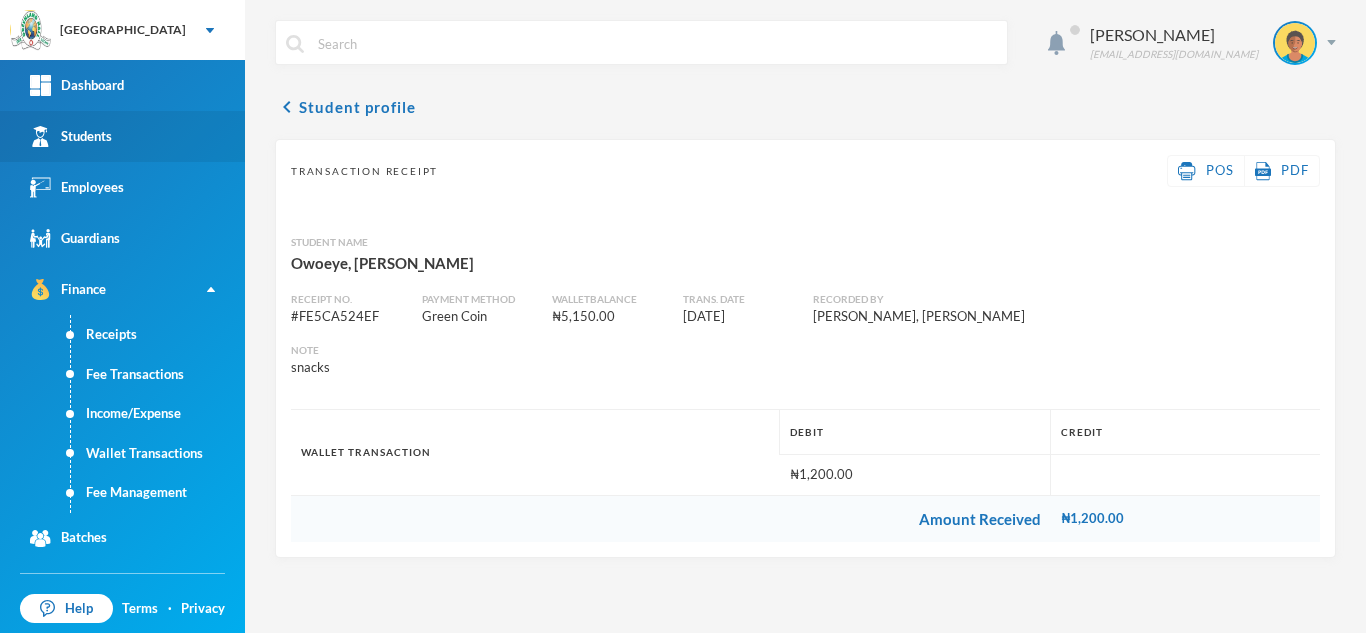 click on "Students" at bounding box center (122, 136) 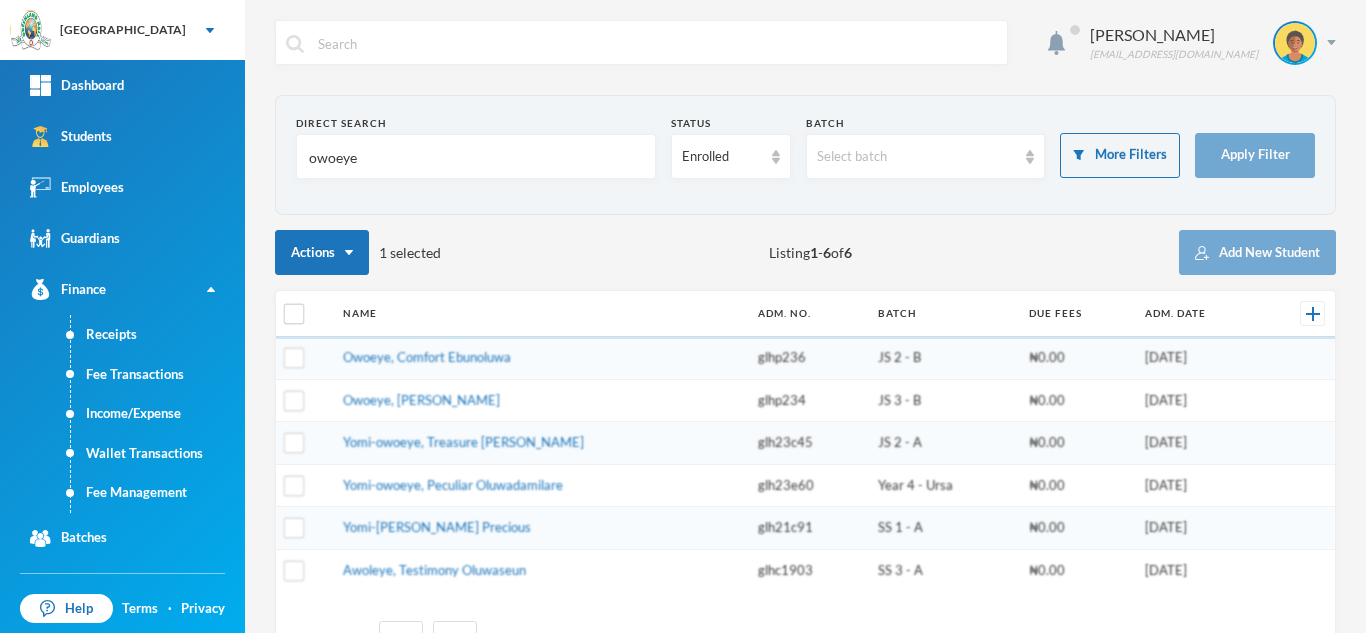 drag, startPoint x: 351, startPoint y: 158, endPoint x: 230, endPoint y: 141, distance: 122.18838 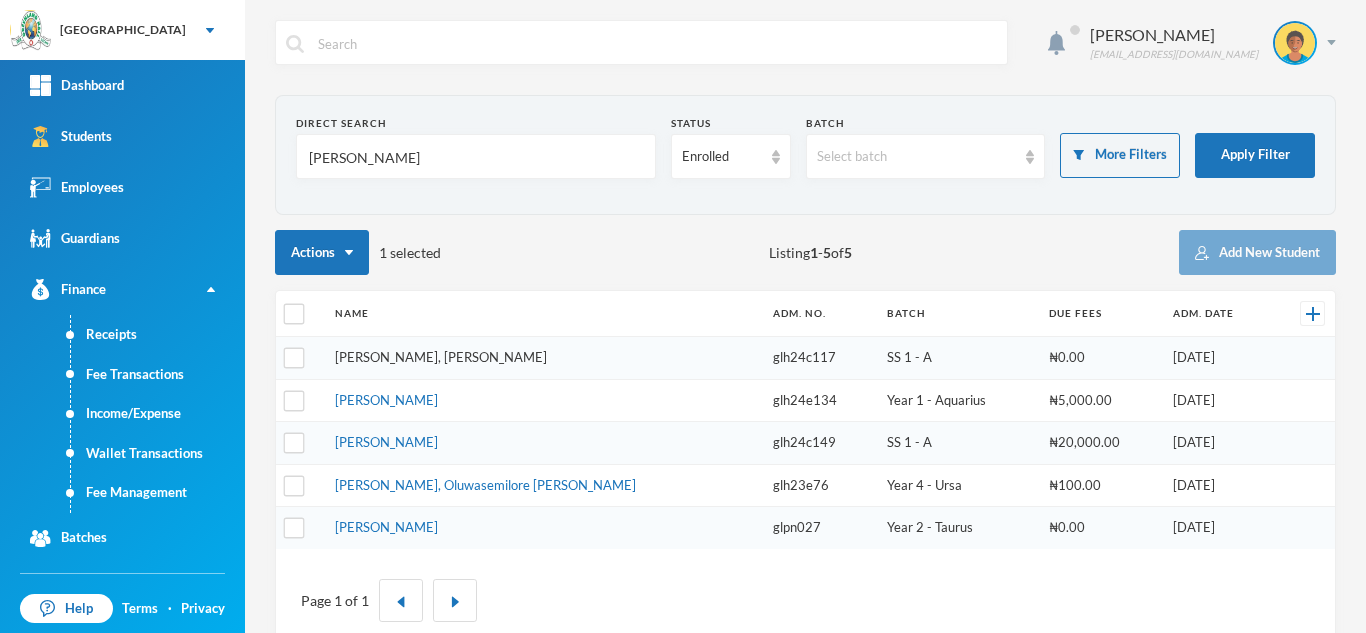 type on "[PERSON_NAME]" 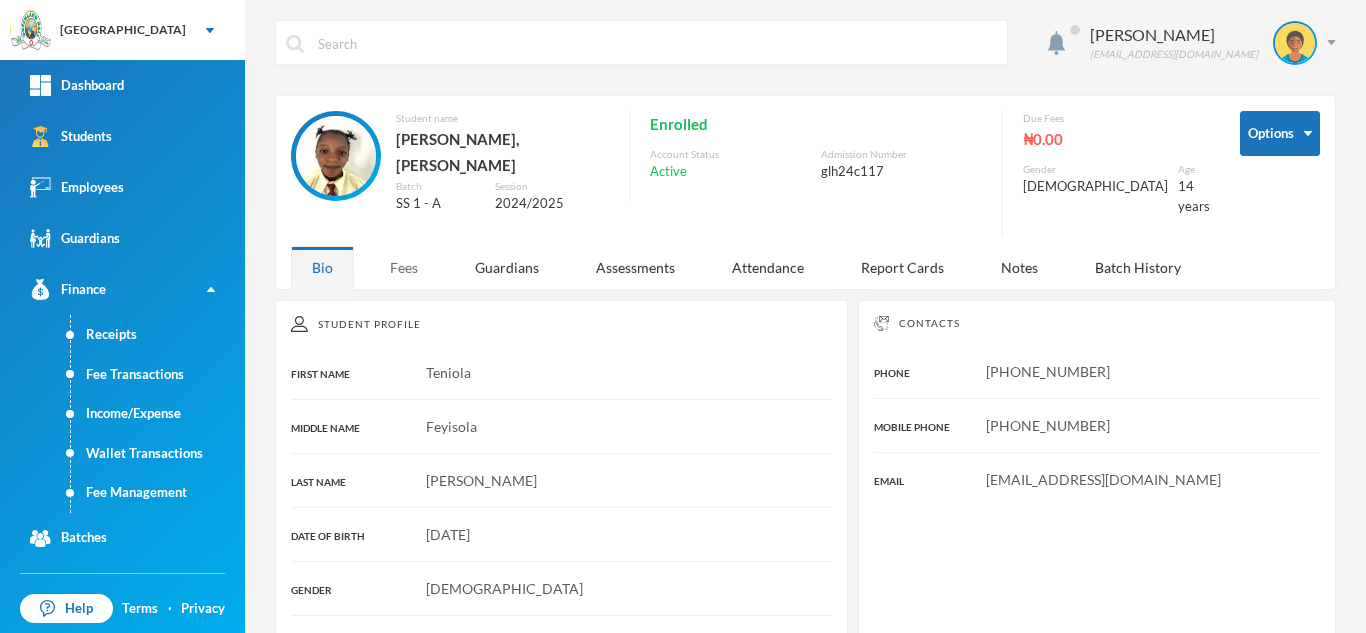 click on "Fees" at bounding box center [404, 267] 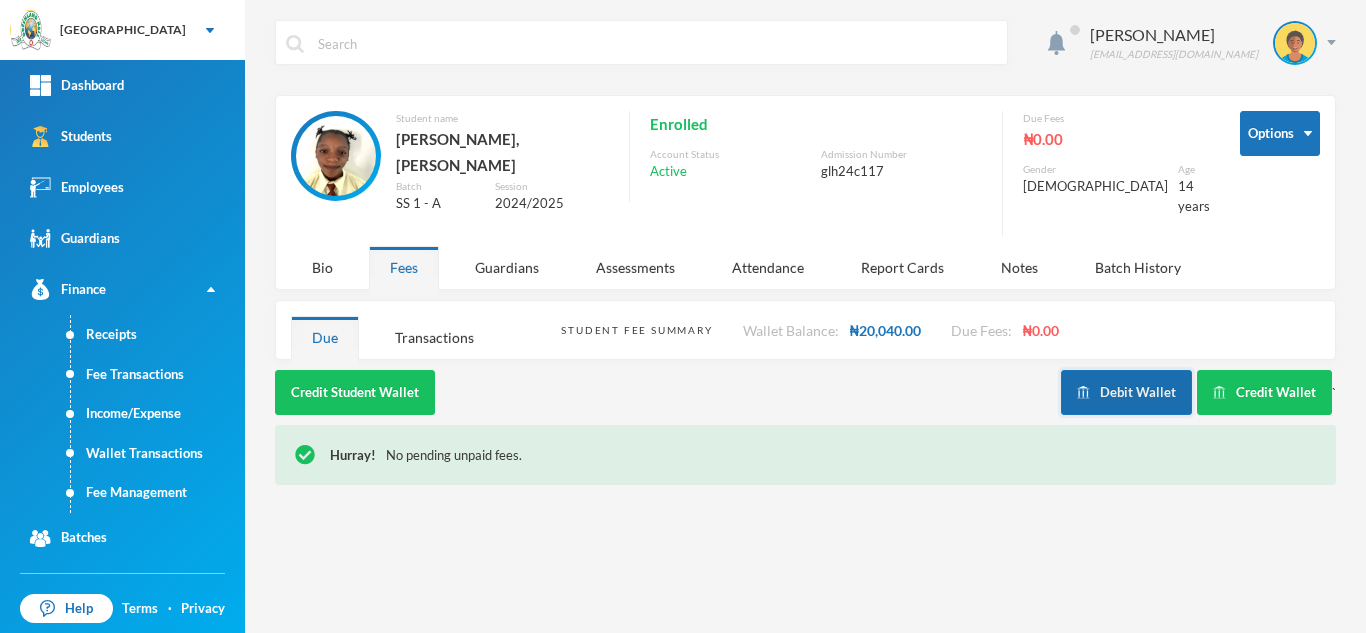 click on "Debit Wallet" at bounding box center [1126, 392] 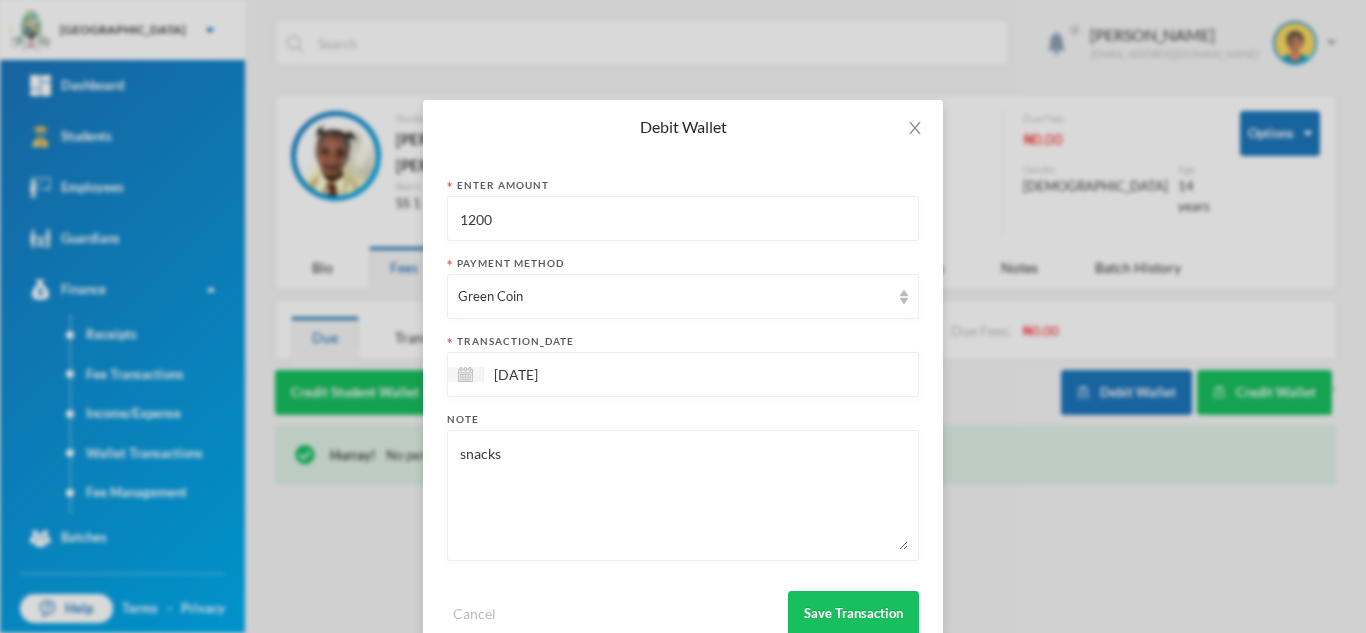 drag, startPoint x: 556, startPoint y: 218, endPoint x: 306, endPoint y: 200, distance: 250.64716 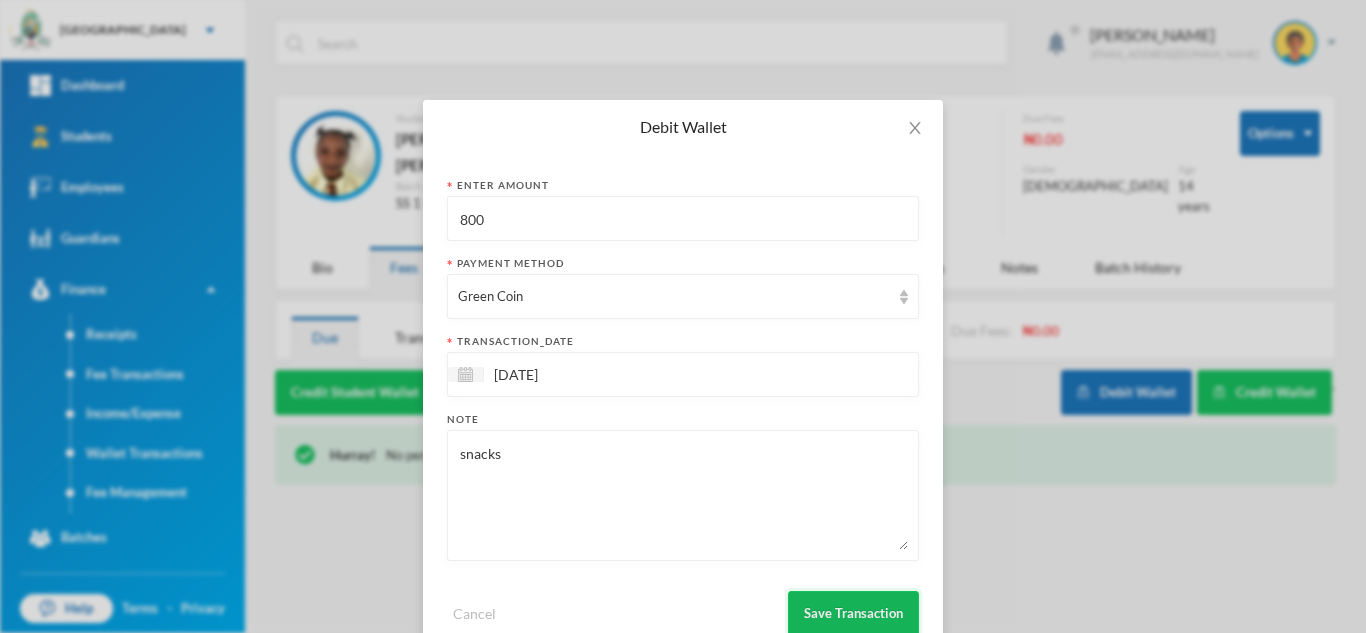 type on "800" 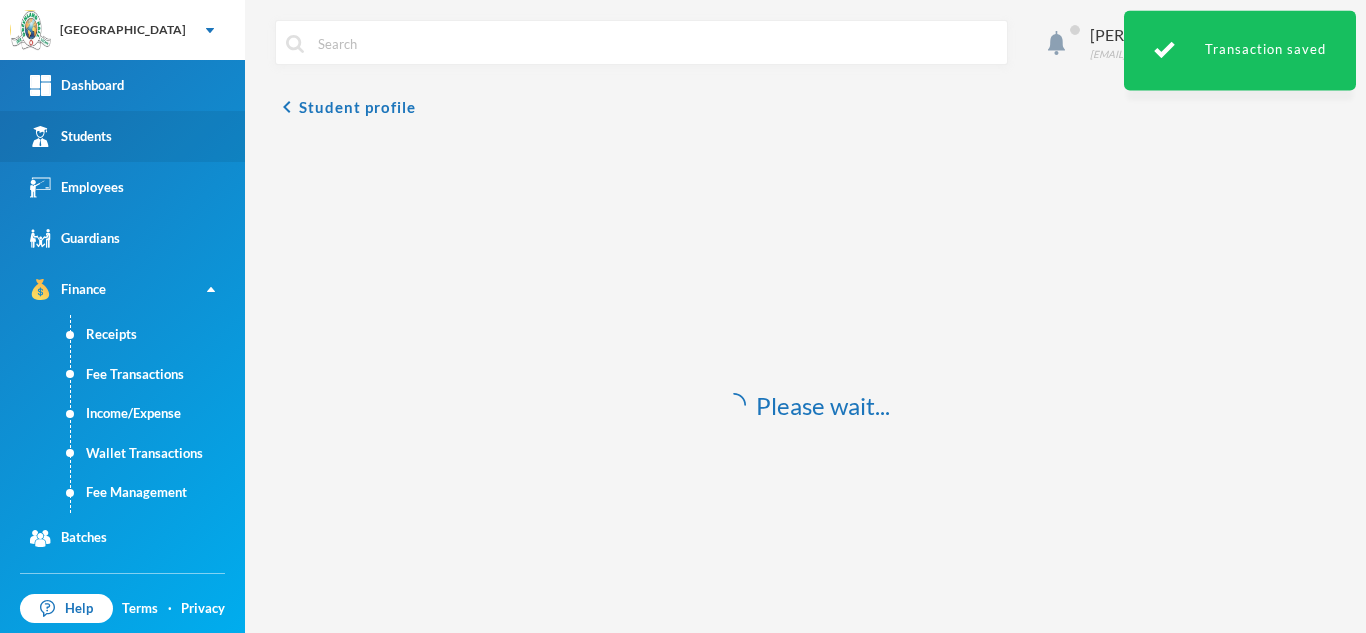 click on "Students" at bounding box center [122, 136] 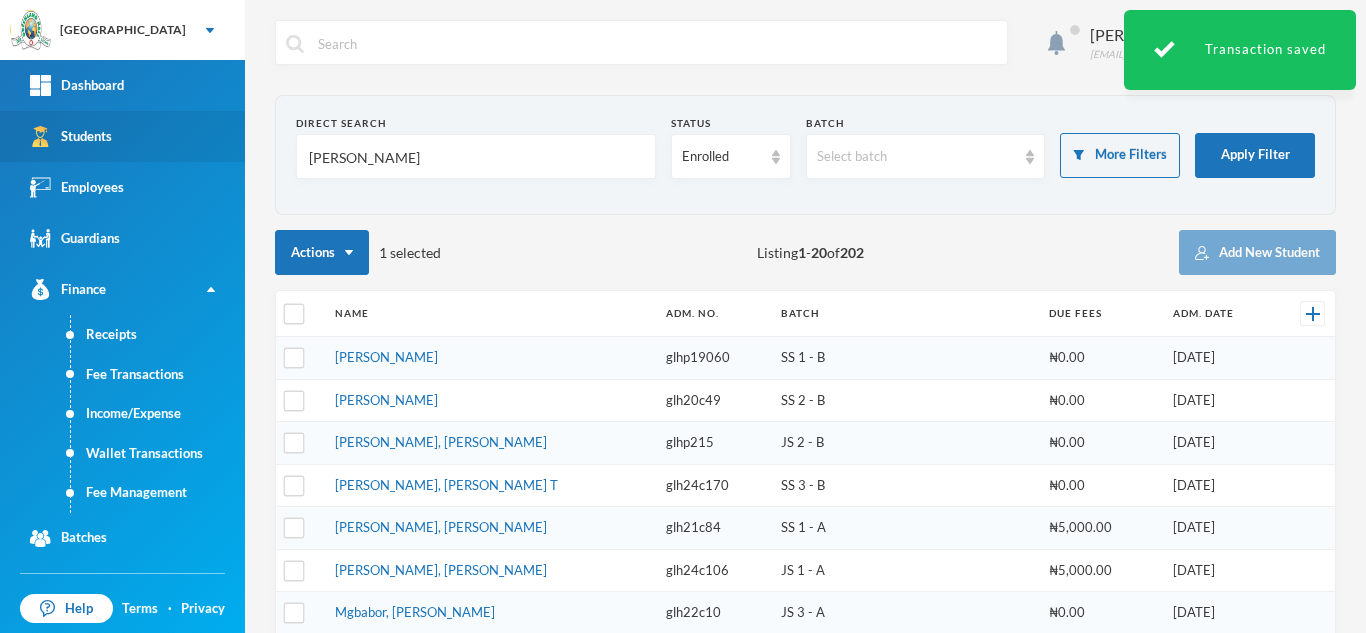 drag, startPoint x: 370, startPoint y: 159, endPoint x: 224, endPoint y: 149, distance: 146.34207 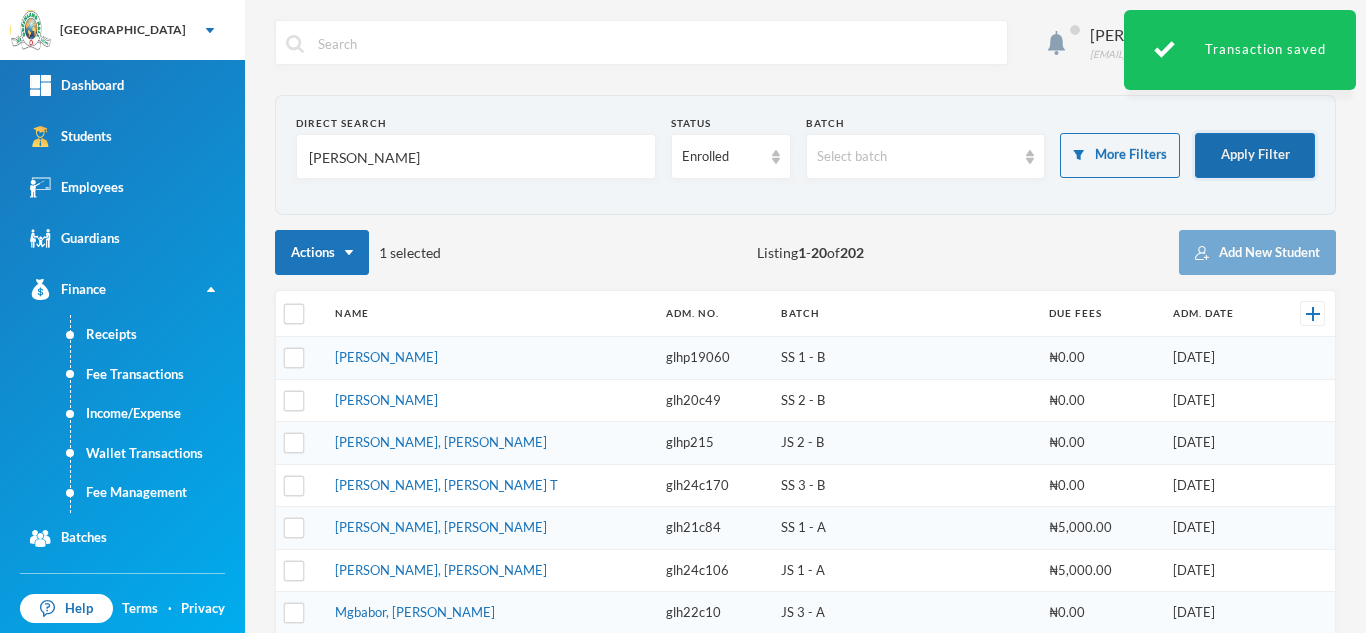 click on "Apply Filter" at bounding box center (1255, 155) 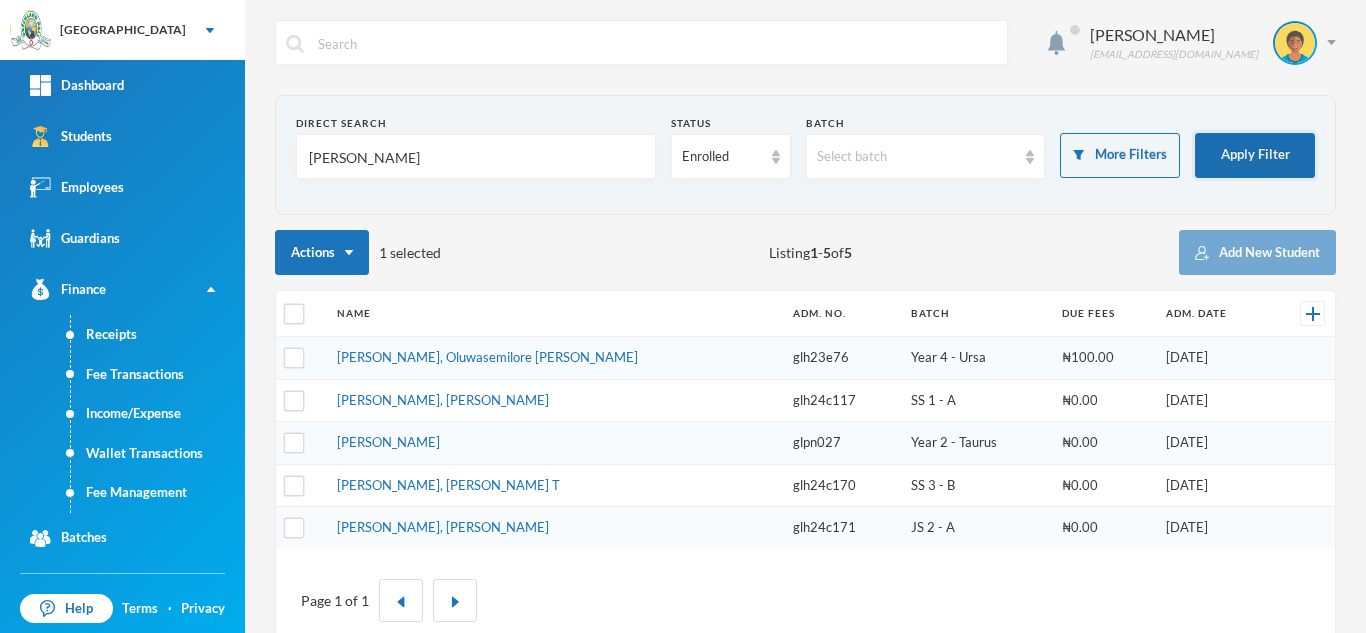 click on "Apply Filter" at bounding box center [1255, 155] 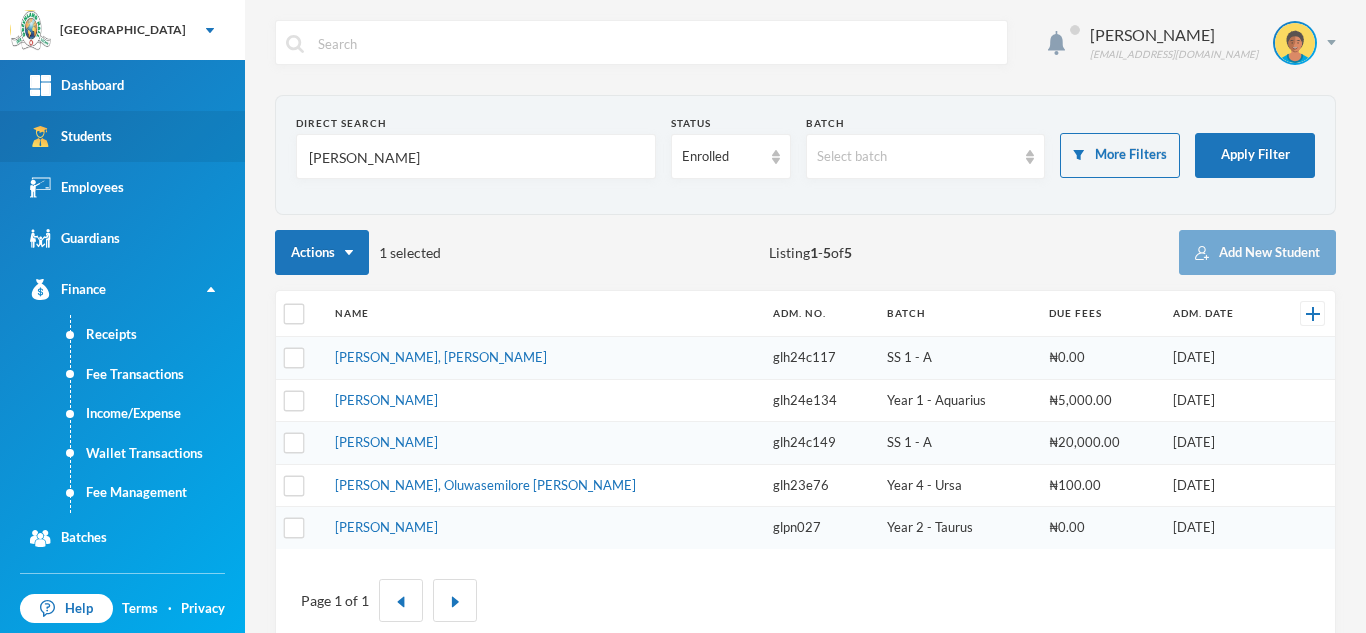 drag, startPoint x: 345, startPoint y: 147, endPoint x: 179, endPoint y: 113, distance: 169.44615 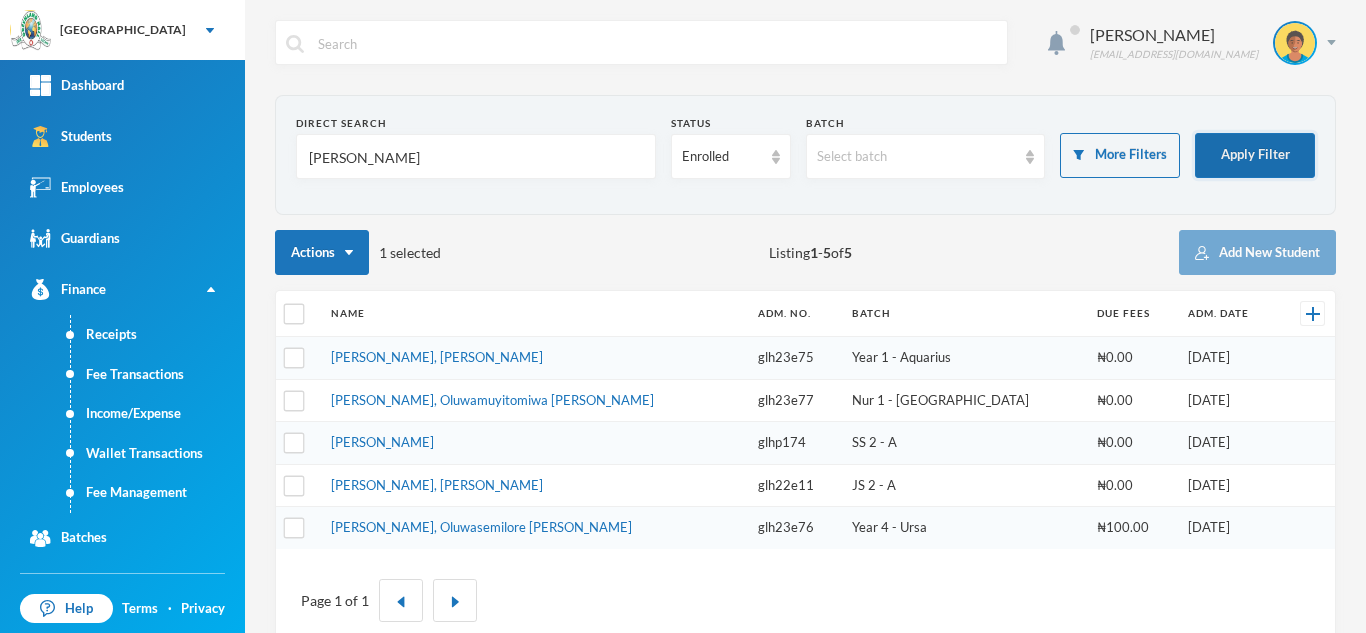 type on "[PERSON_NAME]" 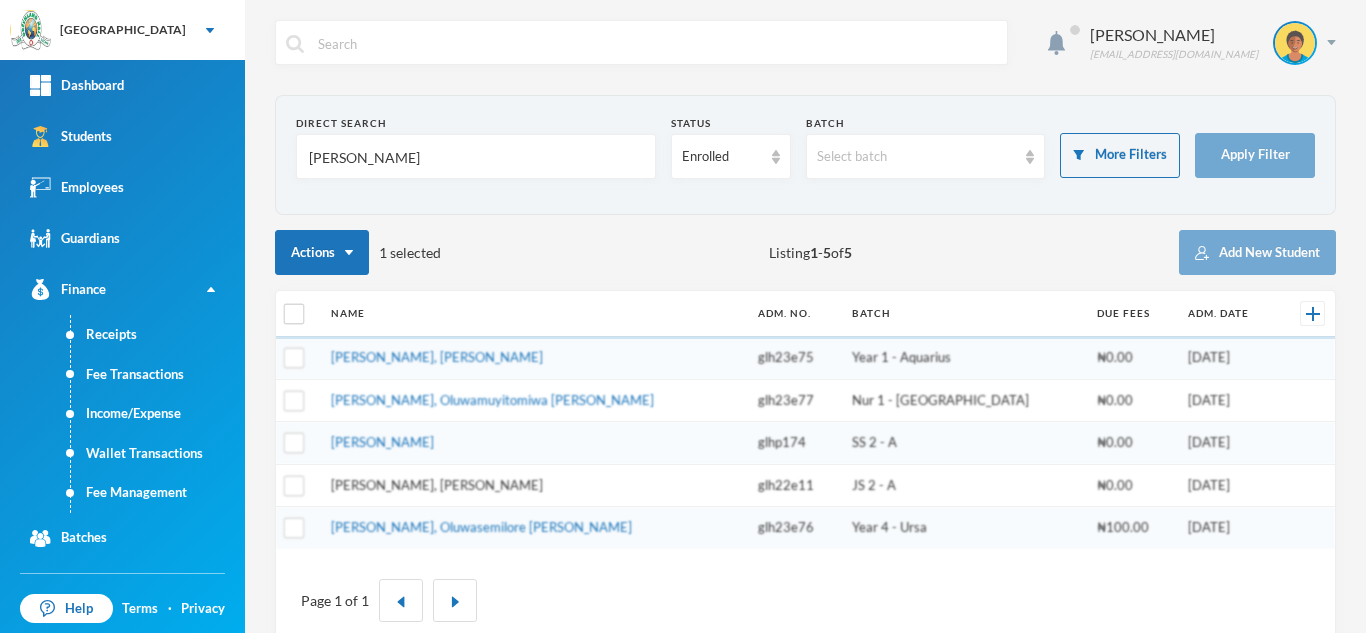 click on "[PERSON_NAME], [PERSON_NAME]" at bounding box center [437, 485] 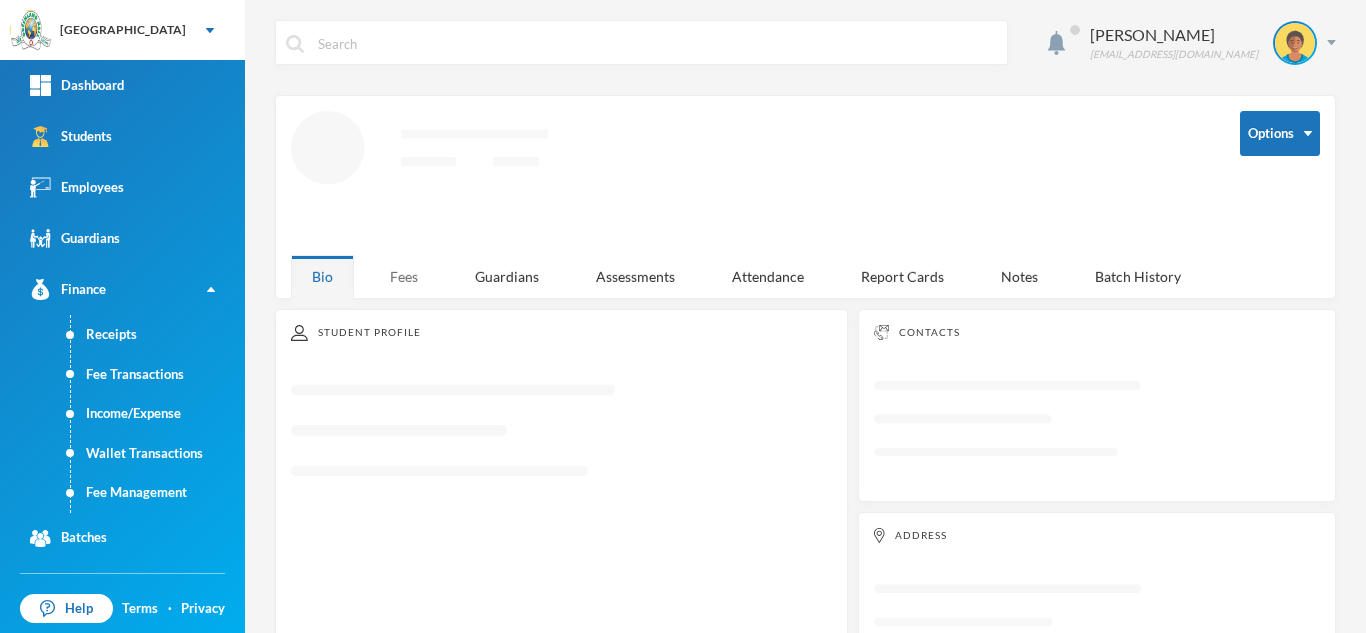 click on "Fees" at bounding box center [404, 276] 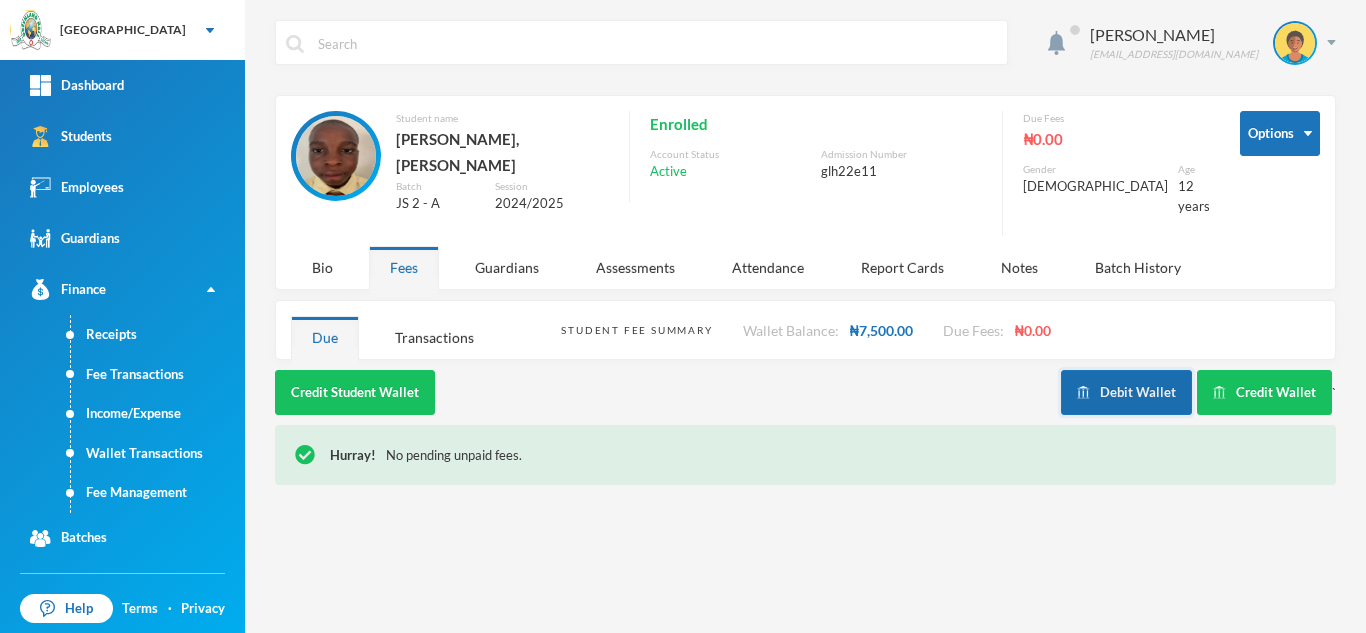 click on "Debit Wallet" at bounding box center [1126, 392] 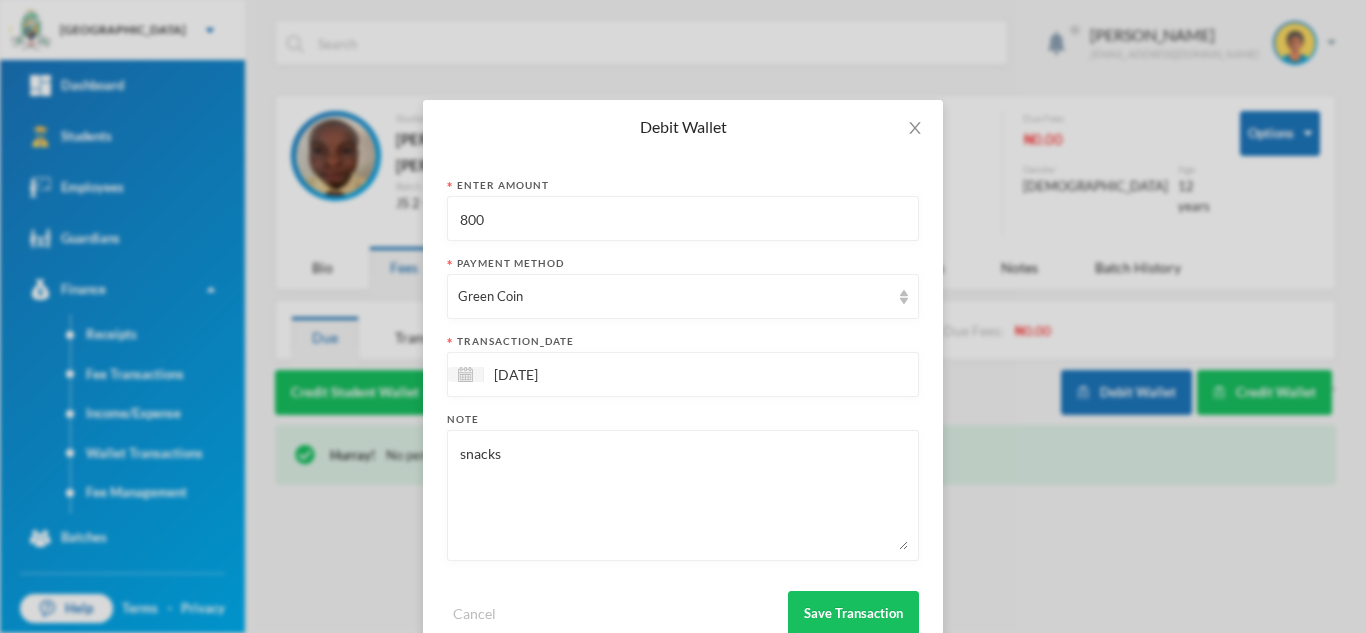drag, startPoint x: 585, startPoint y: 203, endPoint x: 331, endPoint y: 218, distance: 254.44254 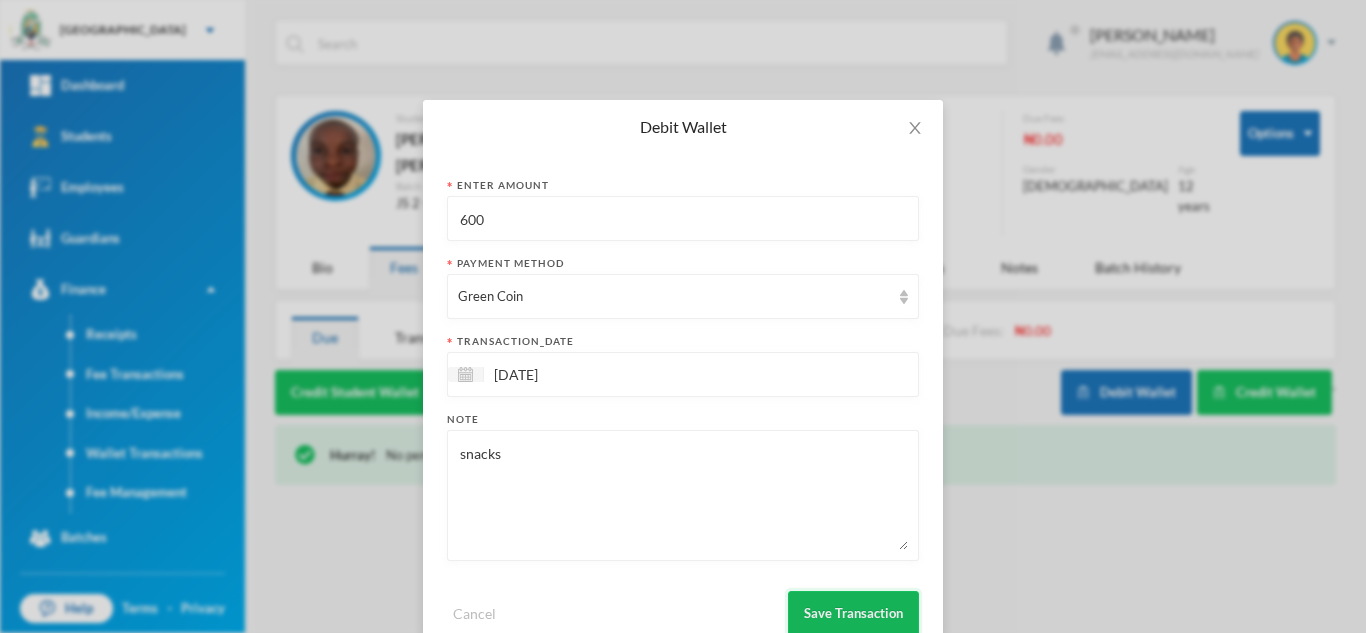 type on "600" 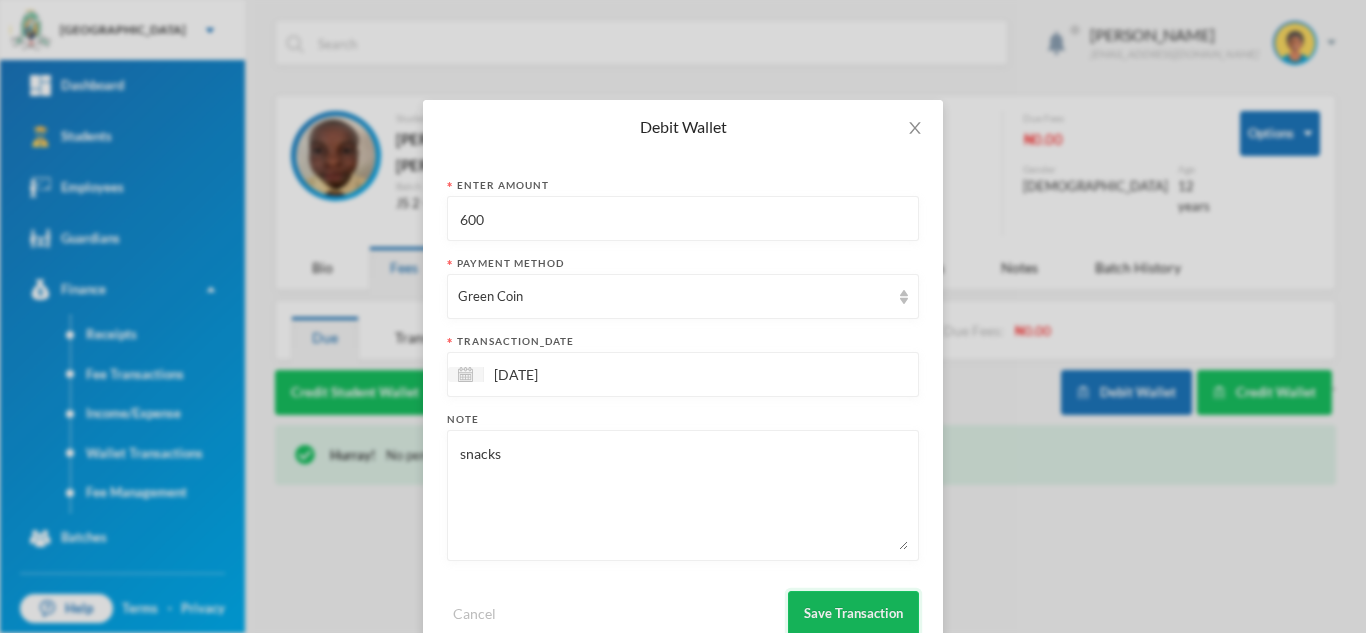 click on "Save Transaction" at bounding box center (853, 613) 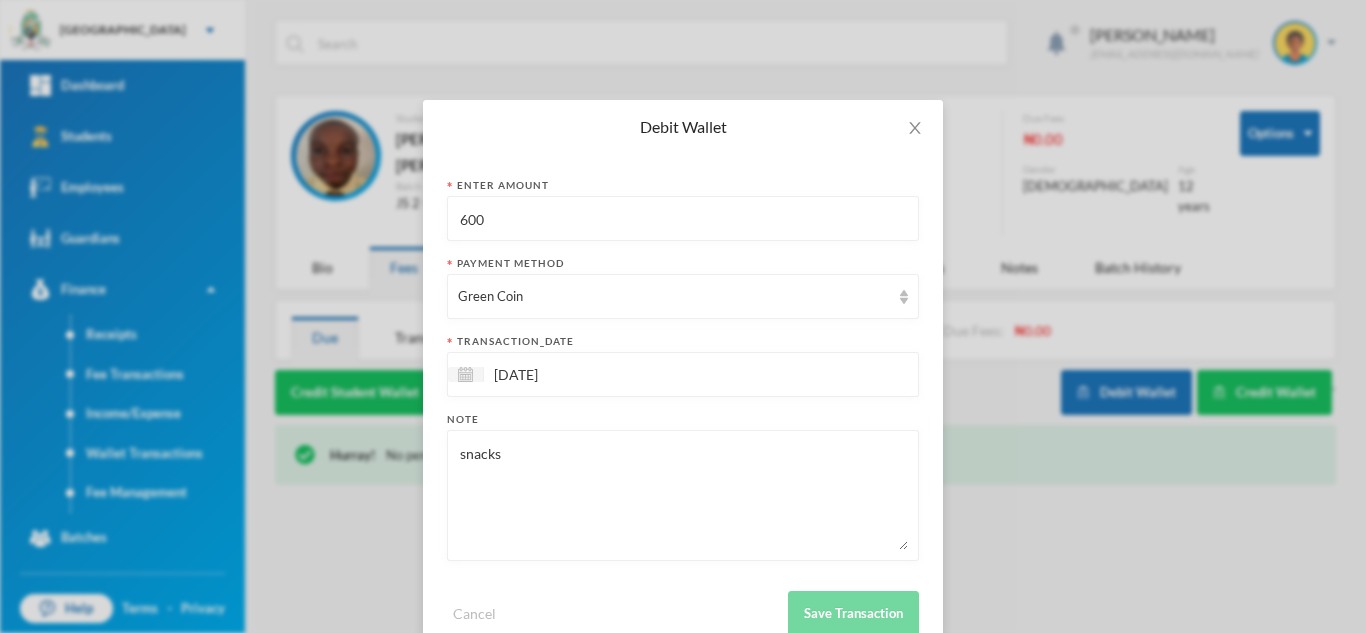 click on "Debit Wallet Enter Amount 600 Payment Method Green Coin transaction_date [DATE] Note snacks Cancel Save Transaction" at bounding box center (683, 316) 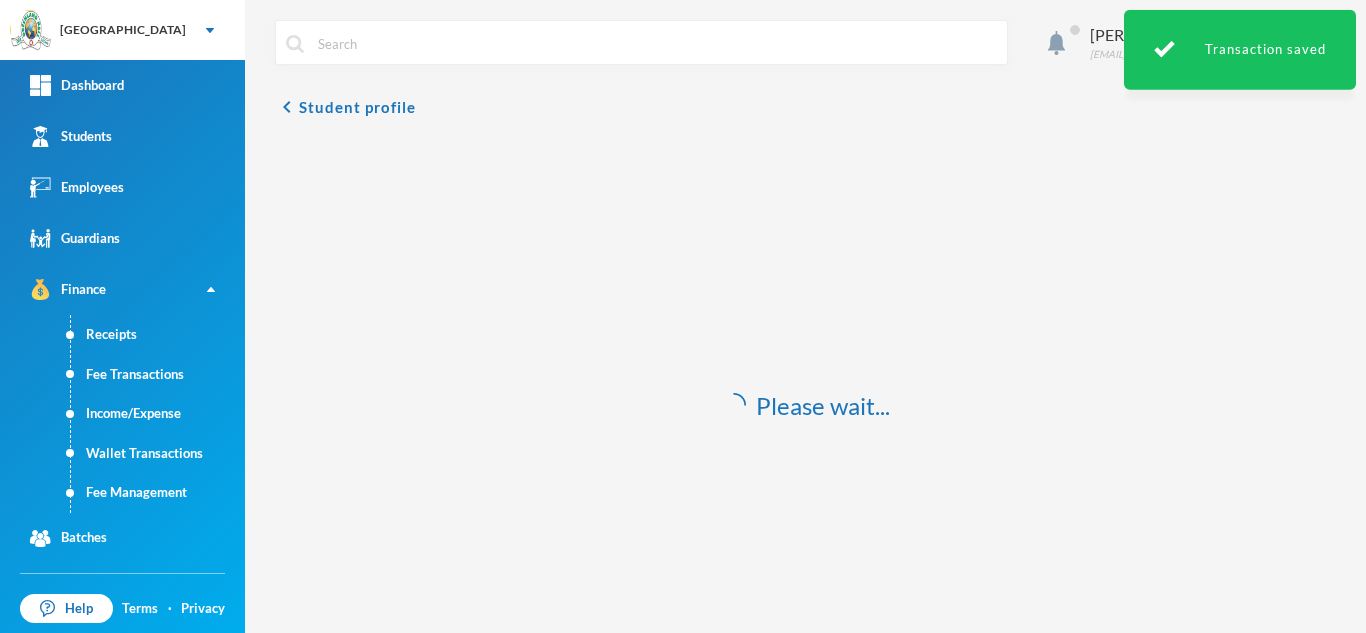 click on "Debit Wallet Enter Amount 600 Payment Method Green Coin transaction_date [DATE] Note snacks Cancel Save Transaction" at bounding box center [683, 316] 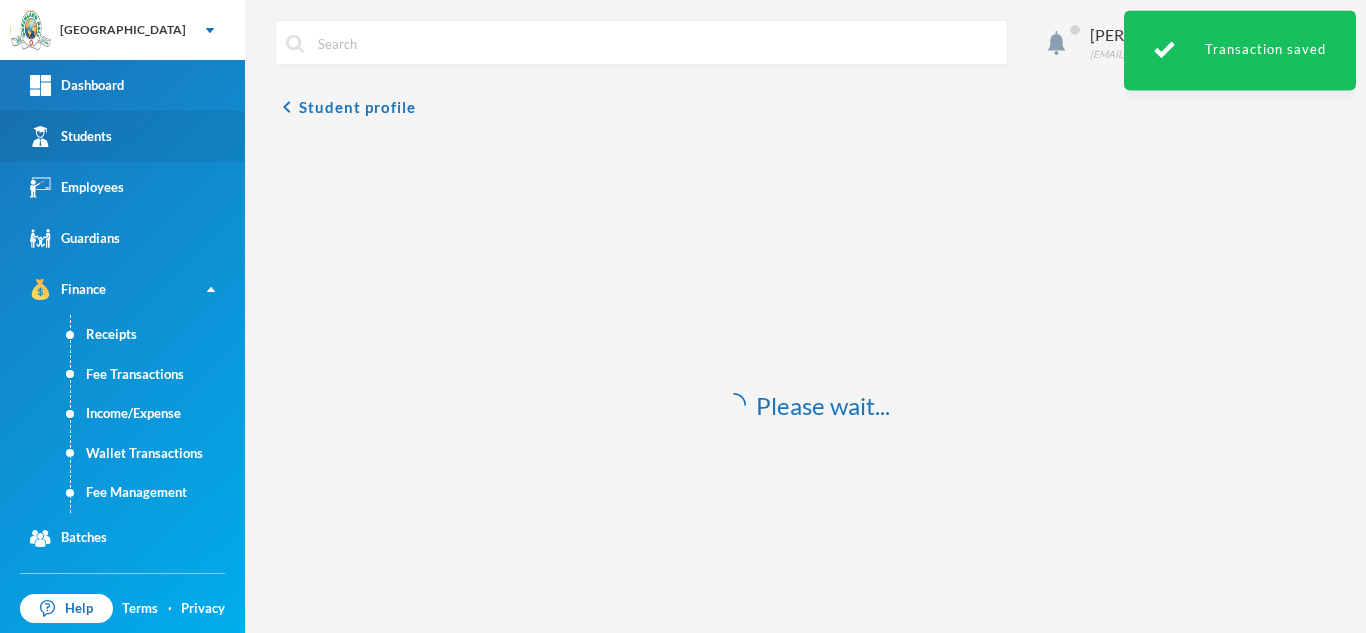 scroll, scrollTop: 0, scrollLeft: 0, axis: both 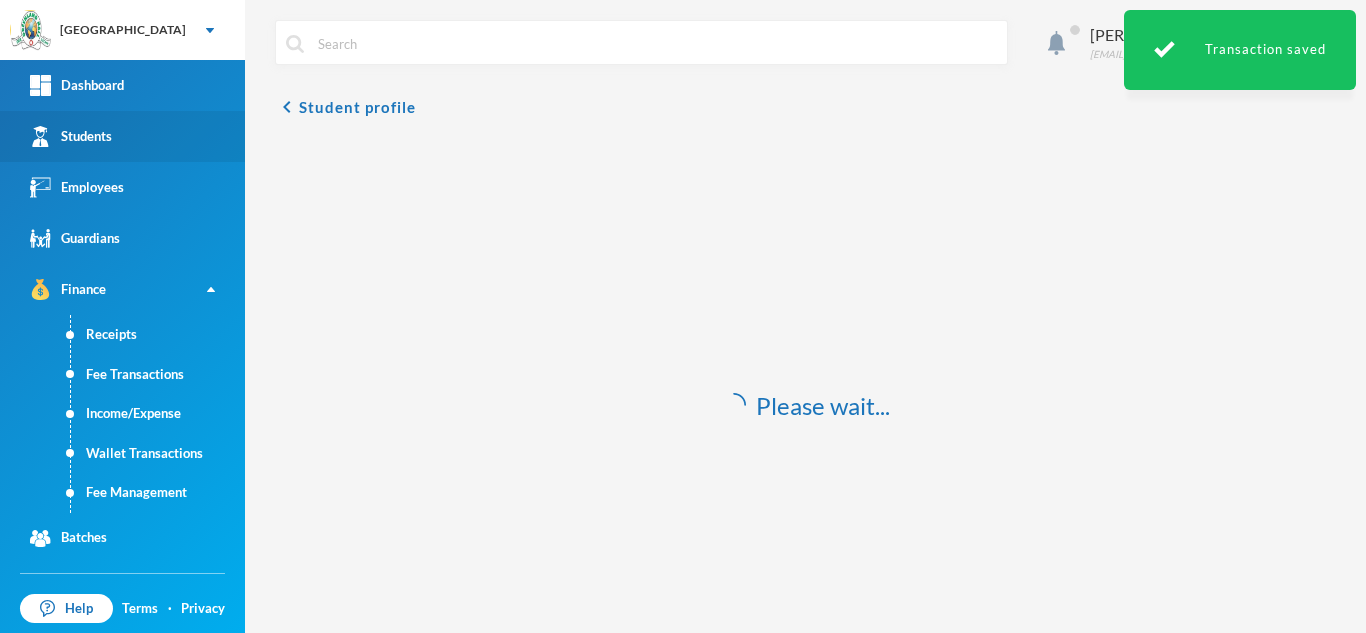 click on "Students" at bounding box center [122, 136] 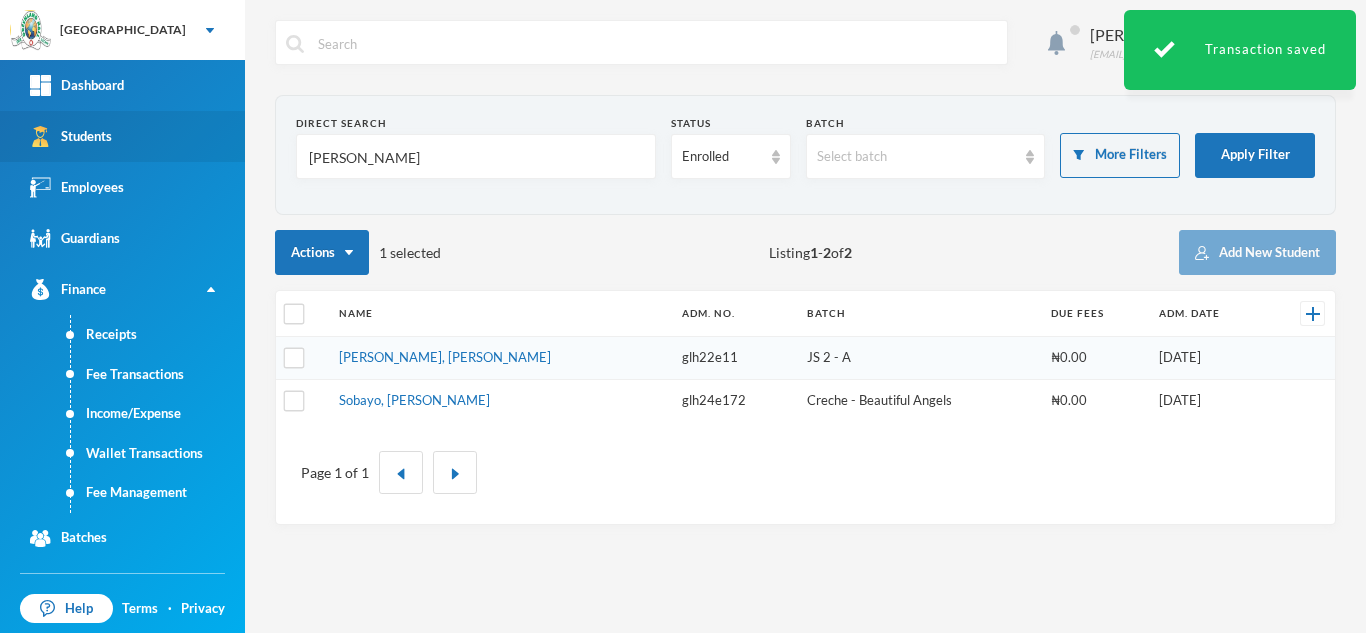 click on "Greenland Hall Your Bluebic Account Greenland Hall Add a New School Dashboard Students Employees Guardians Finance Receipts Fee Transactions Income/Expense Wallet Transactions Fee Management Batches Messages Events Help Terms · Privacy Settings School Details Academic Sessions Classes Class Sets Subject Names Aderogba Olumide [EMAIL_ADDRESS][DOMAIN_NAME] Direct Search [PERSON_NAME] Status Enrolled Batch Select batch More Filters Apply Filter Actions 1 selected Listing  1  -  2  of  2 Add New Student Name Adm. No. Batch Due Fees Adm. Date [PERSON_NAME], [PERSON_NAME] glh22e11 JS 2 - A ₦0.00 [DATE]   Sobayo, [PERSON_NAME] glh24e172 Creche - Beautiful Angels ₦0.00 [DATE]   Page 1 of 1" at bounding box center [683, 316] 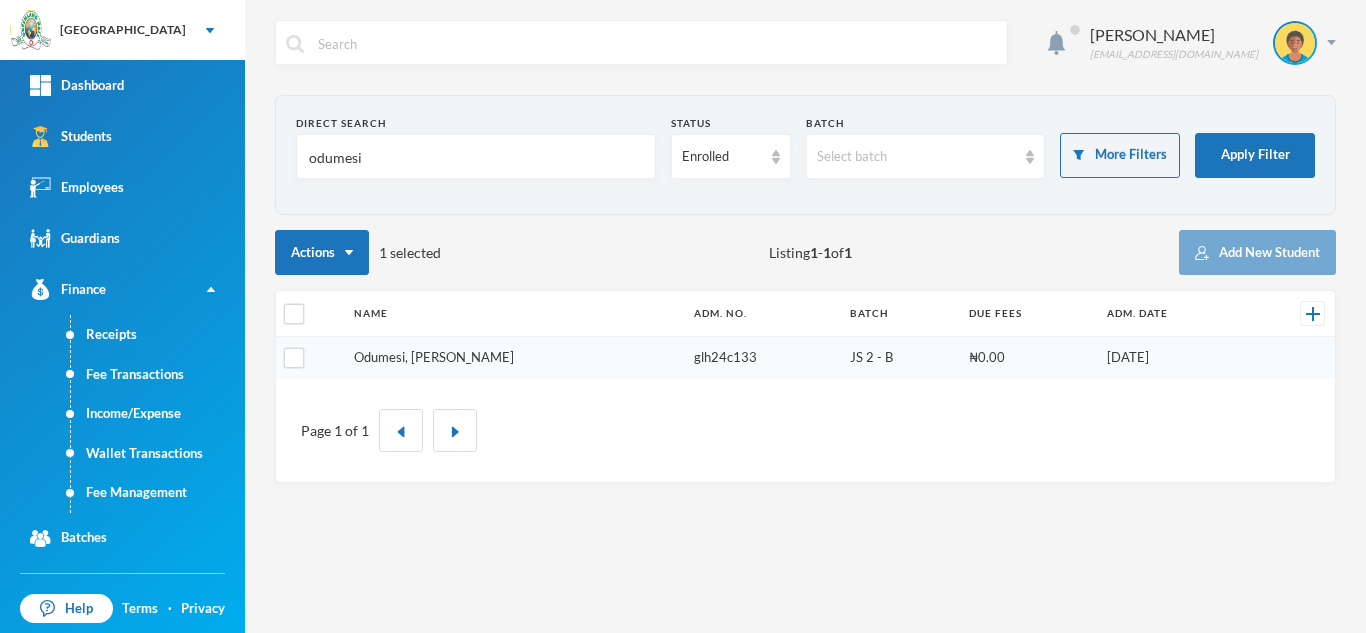 type on "odumesi" 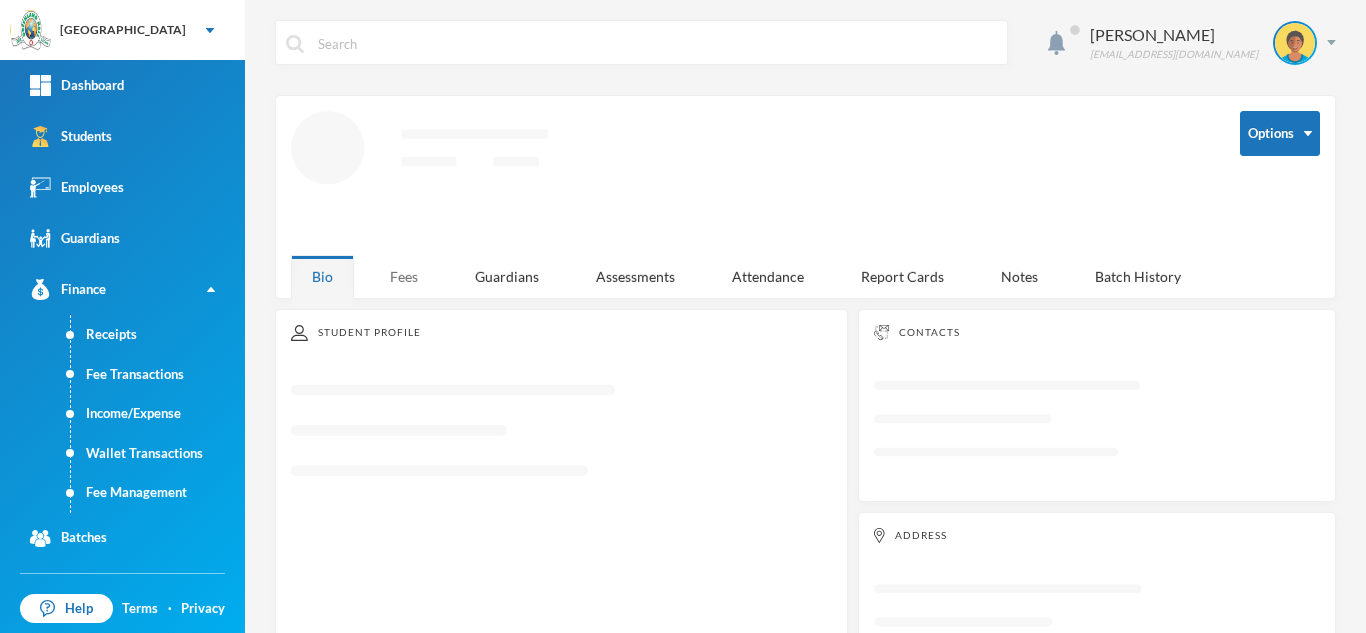 click on "Fees" at bounding box center [404, 276] 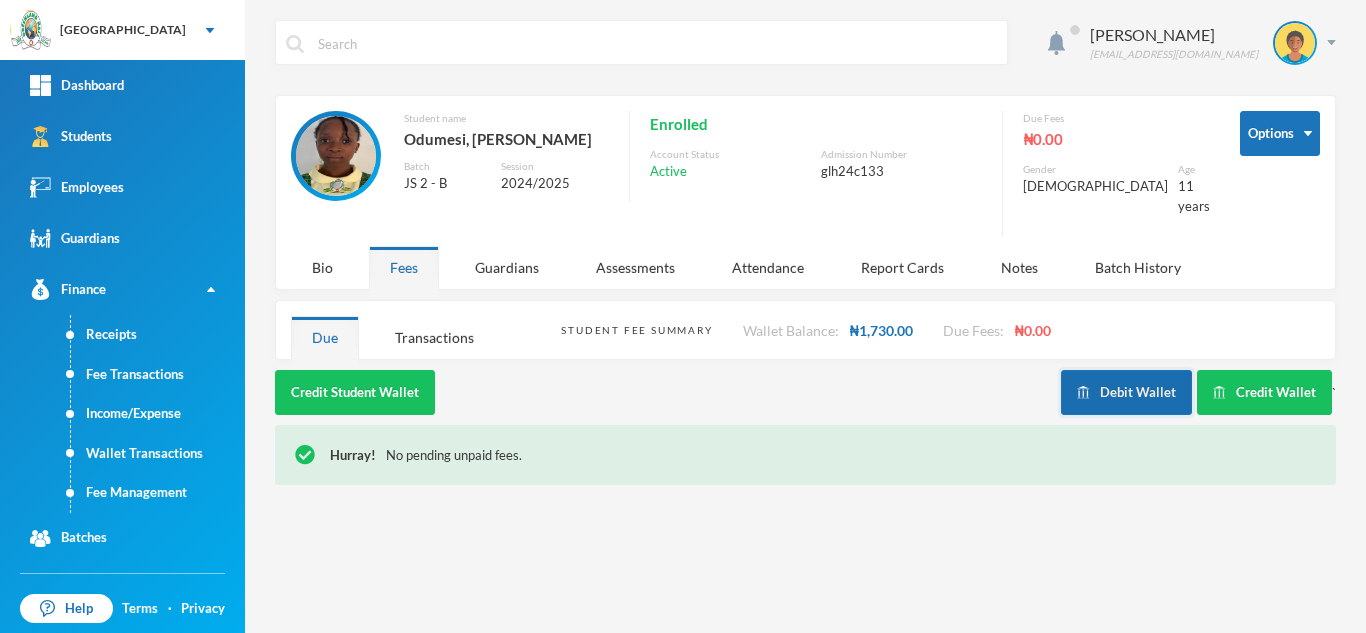click on "Debit Wallet" at bounding box center [1126, 392] 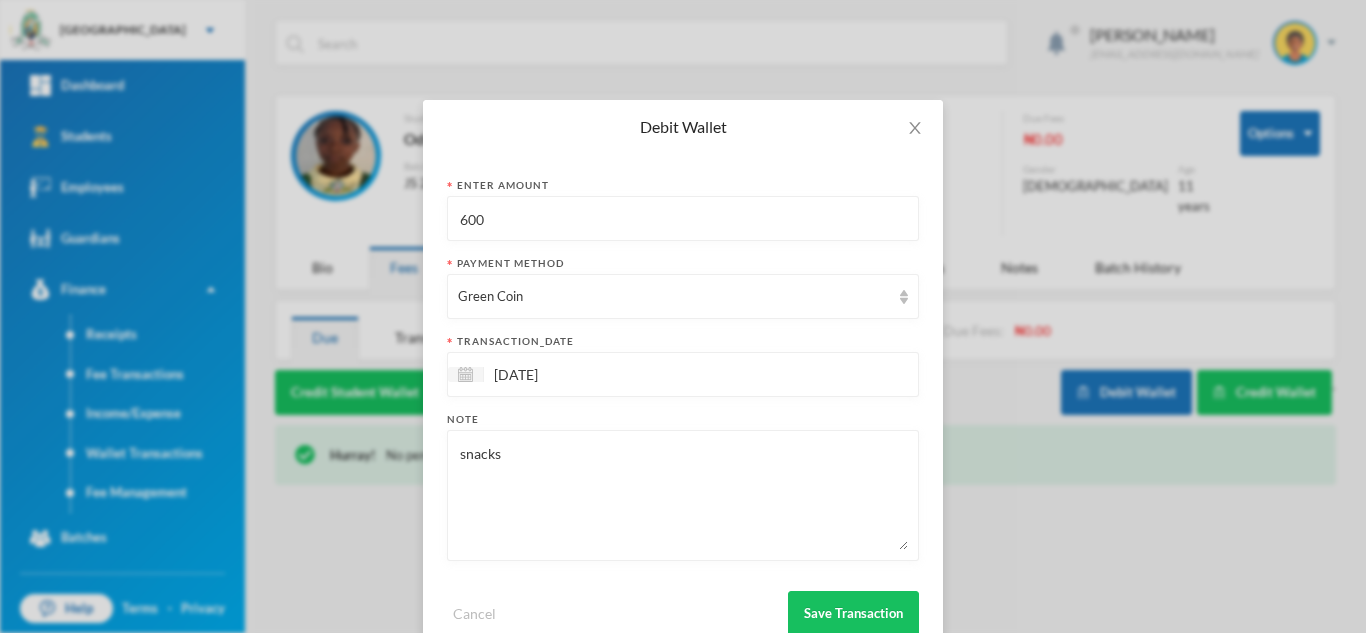 drag, startPoint x: 513, startPoint y: 222, endPoint x: 348, endPoint y: 209, distance: 165.51132 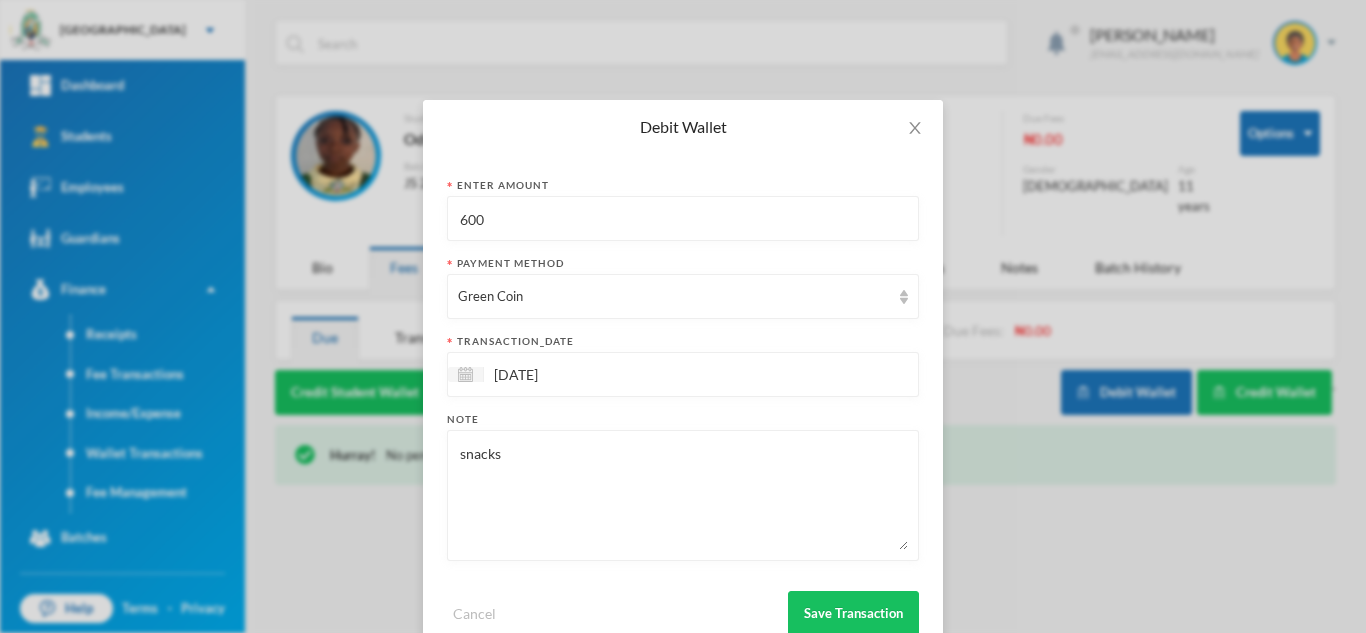 click on "Debit Wallet Enter Amount 600 Payment Method Green Coin transaction_date [DATE] Note snacks Cancel Save Transaction" at bounding box center (683, 316) 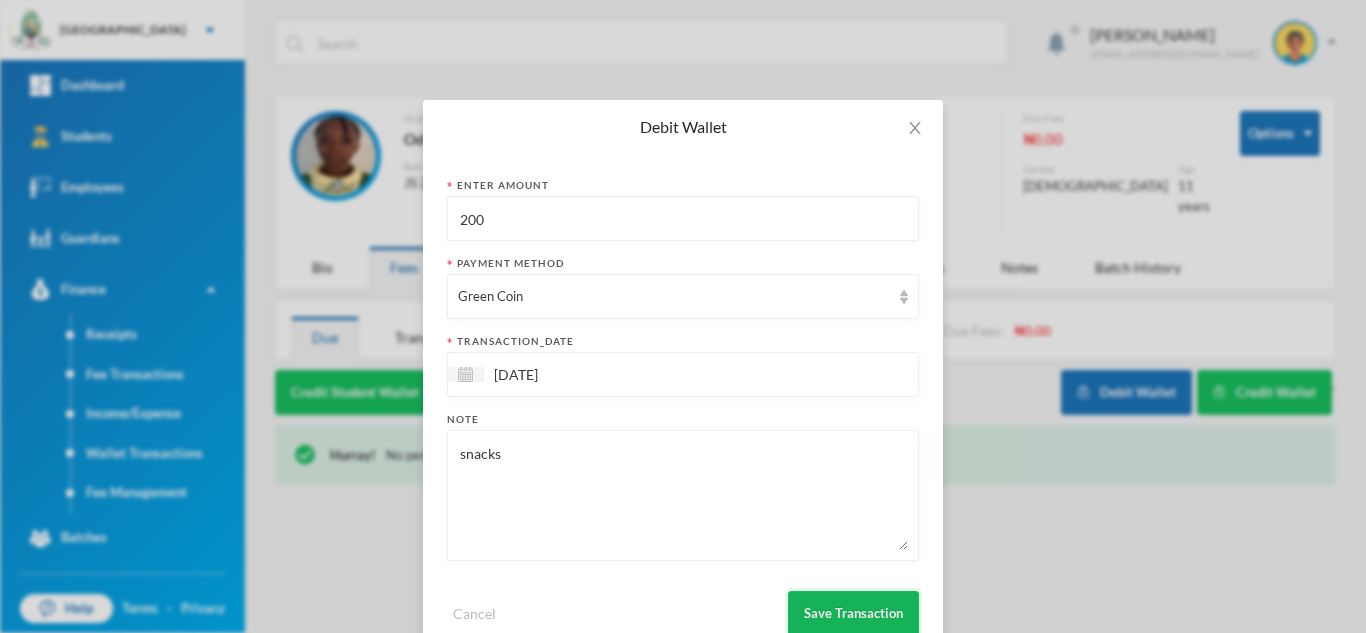 type on "200" 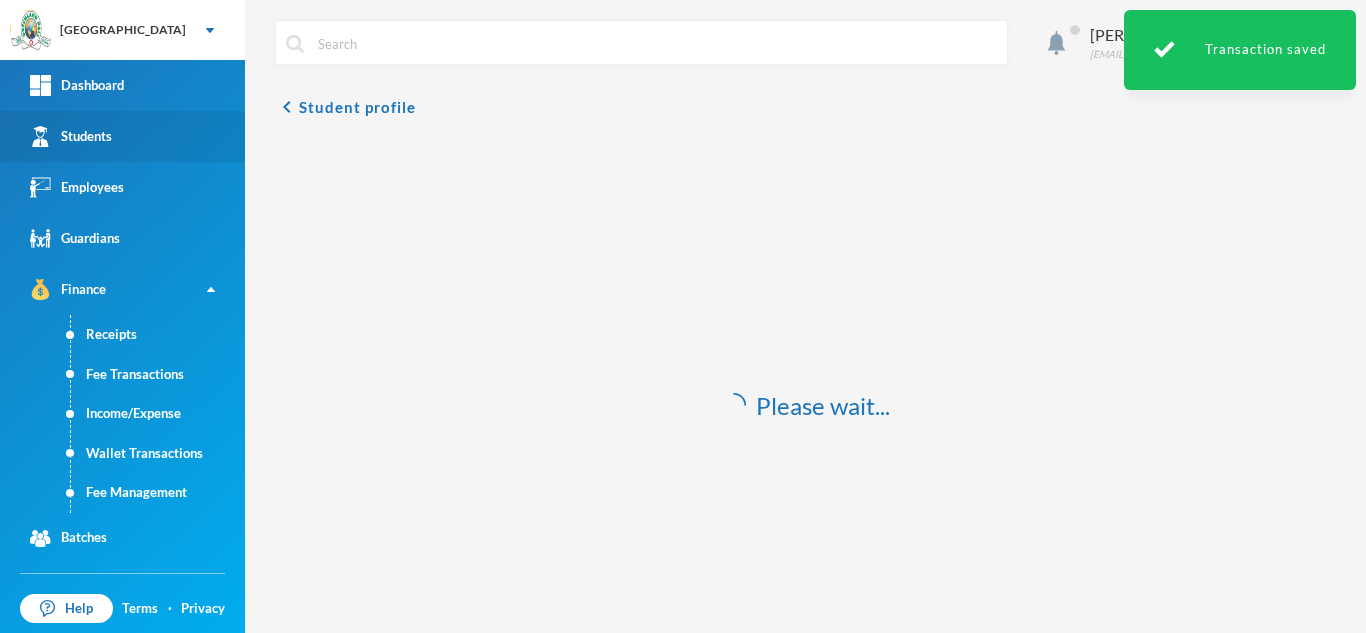 click on "Students" at bounding box center [122, 136] 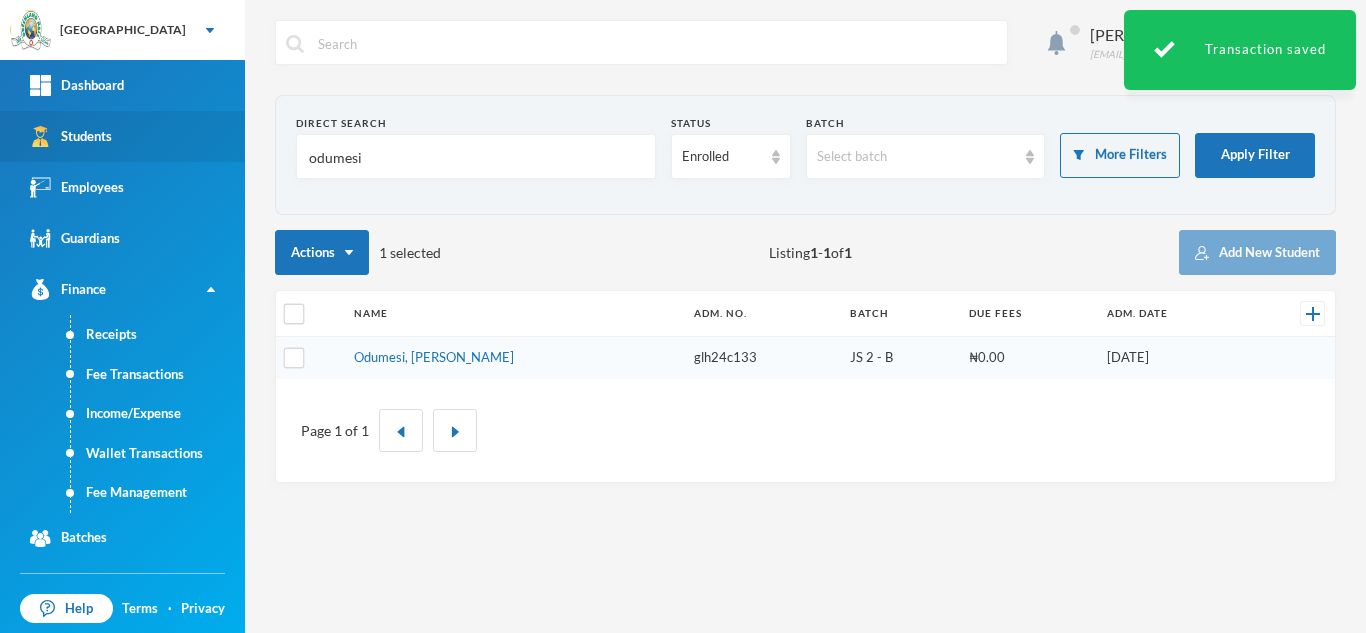 drag, startPoint x: 425, startPoint y: 160, endPoint x: 223, endPoint y: 159, distance: 202.00247 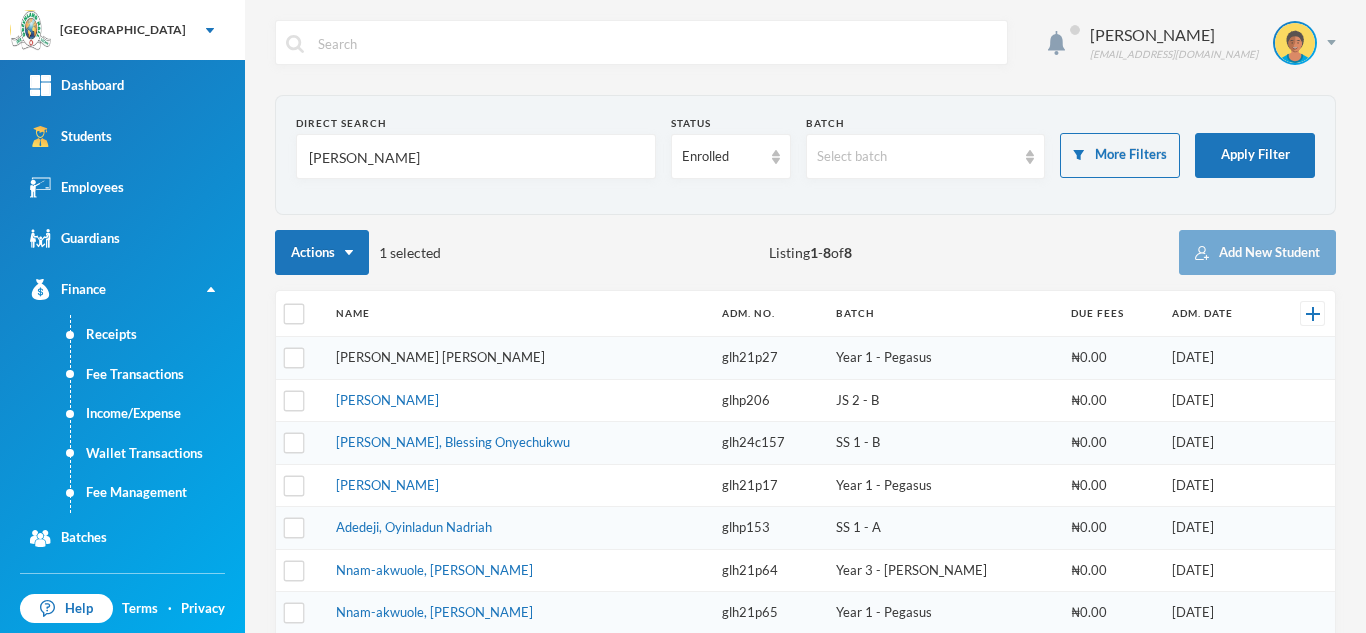 type on "[PERSON_NAME]" 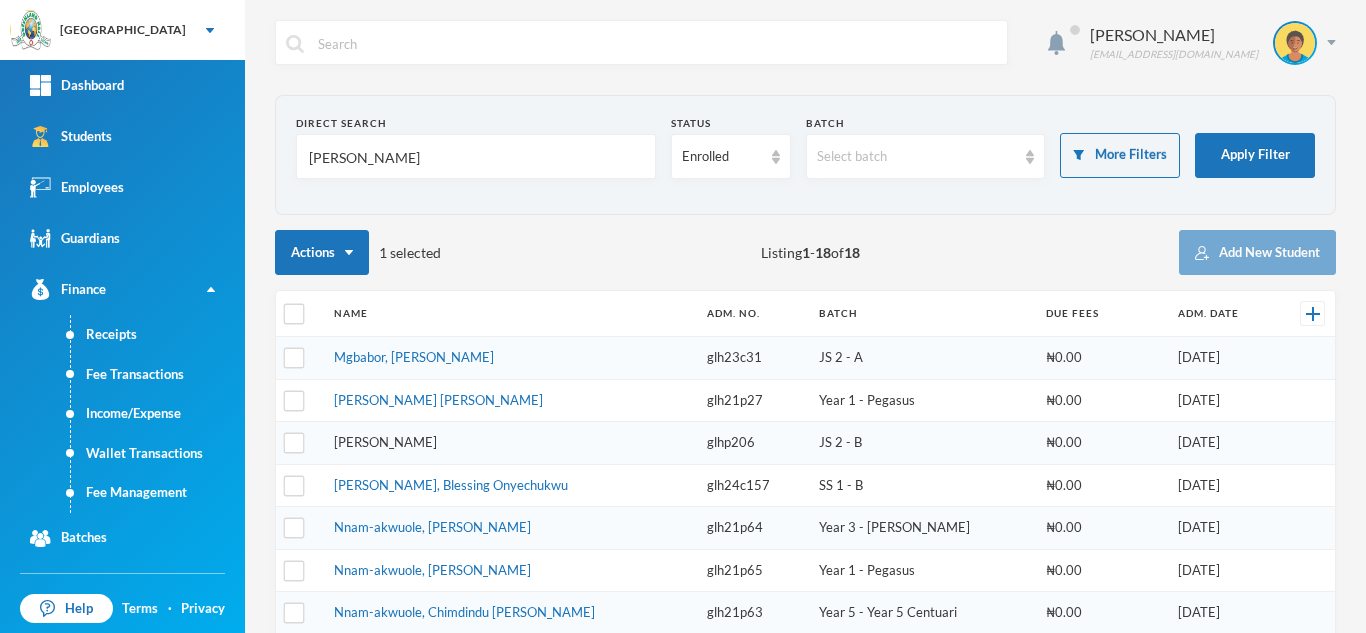 click on "[PERSON_NAME]" at bounding box center [385, 442] 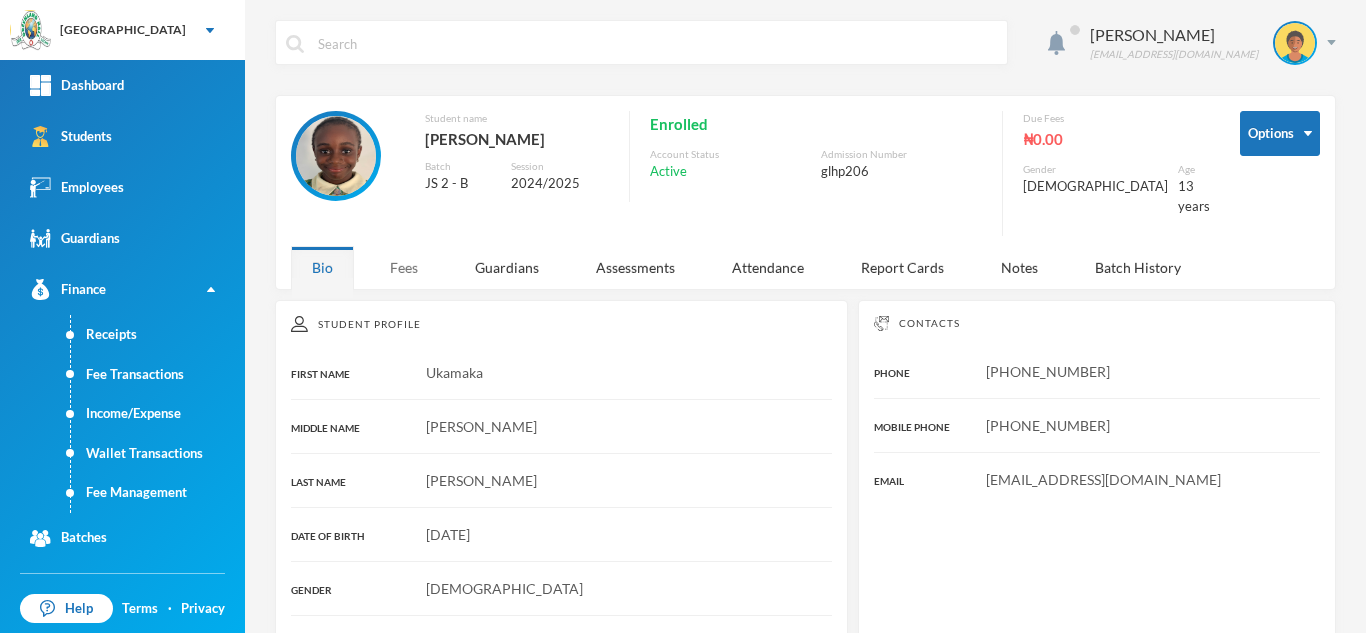 click on "Fees" at bounding box center [404, 267] 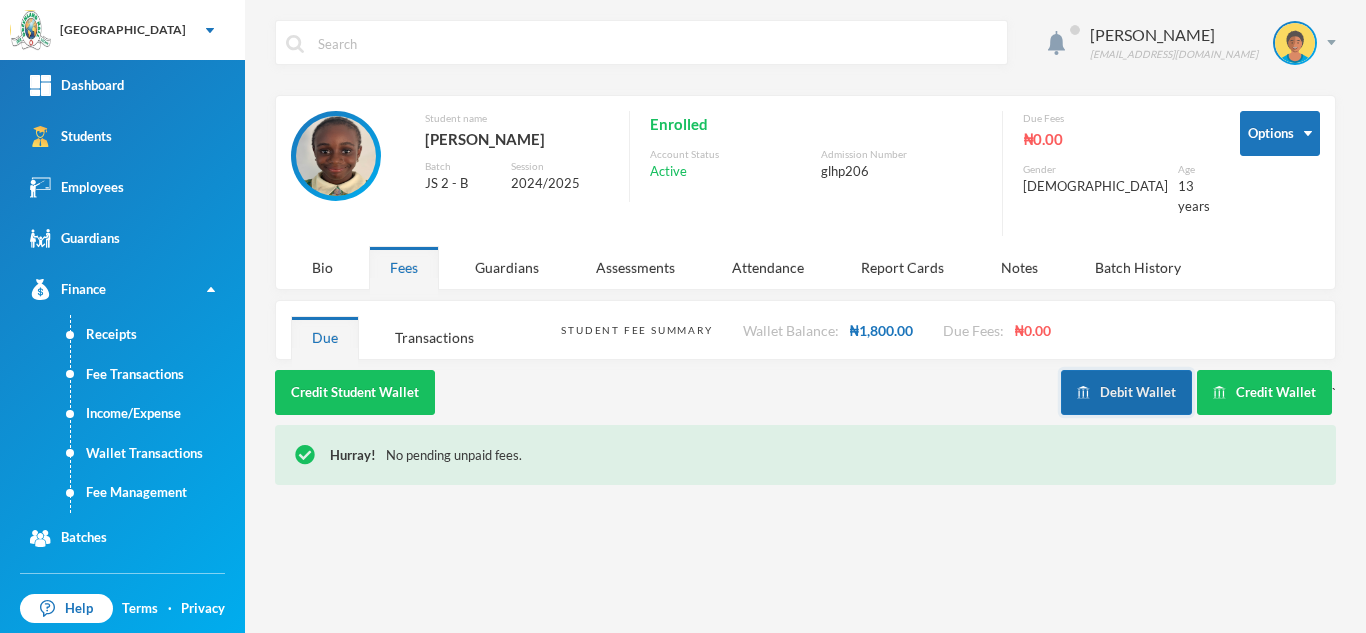 click on "Debit Wallet" at bounding box center [1126, 392] 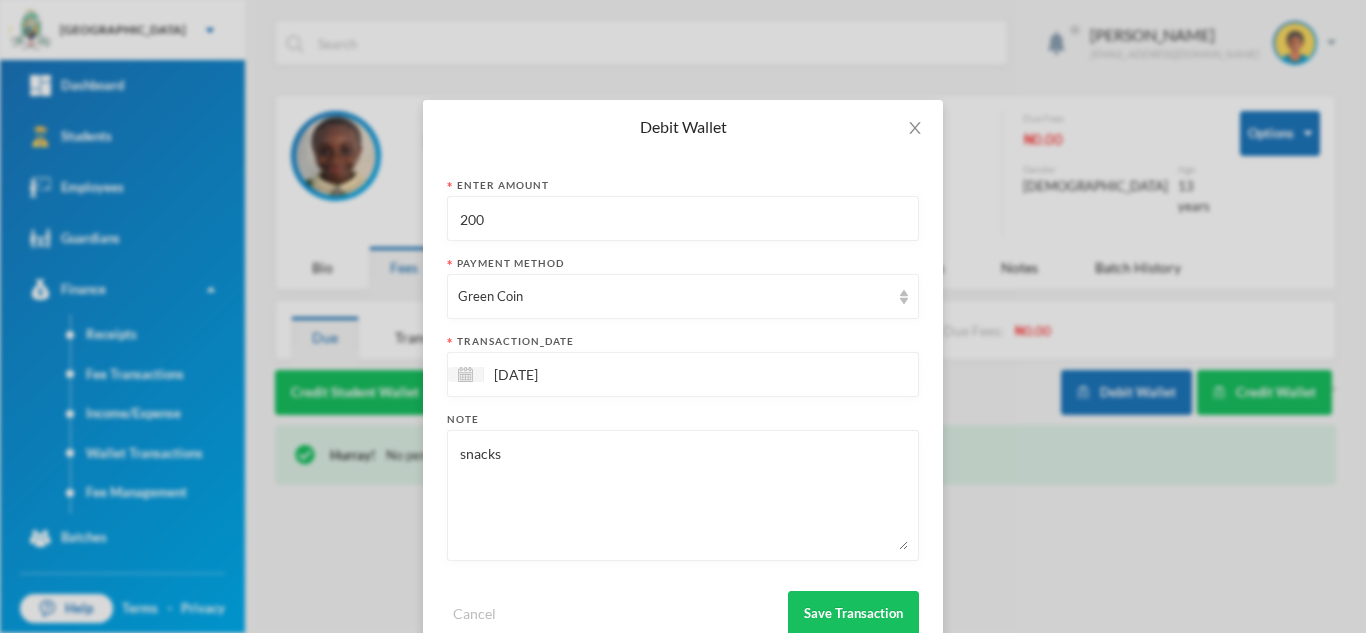 drag, startPoint x: 504, startPoint y: 227, endPoint x: 347, endPoint y: 212, distance: 157.71494 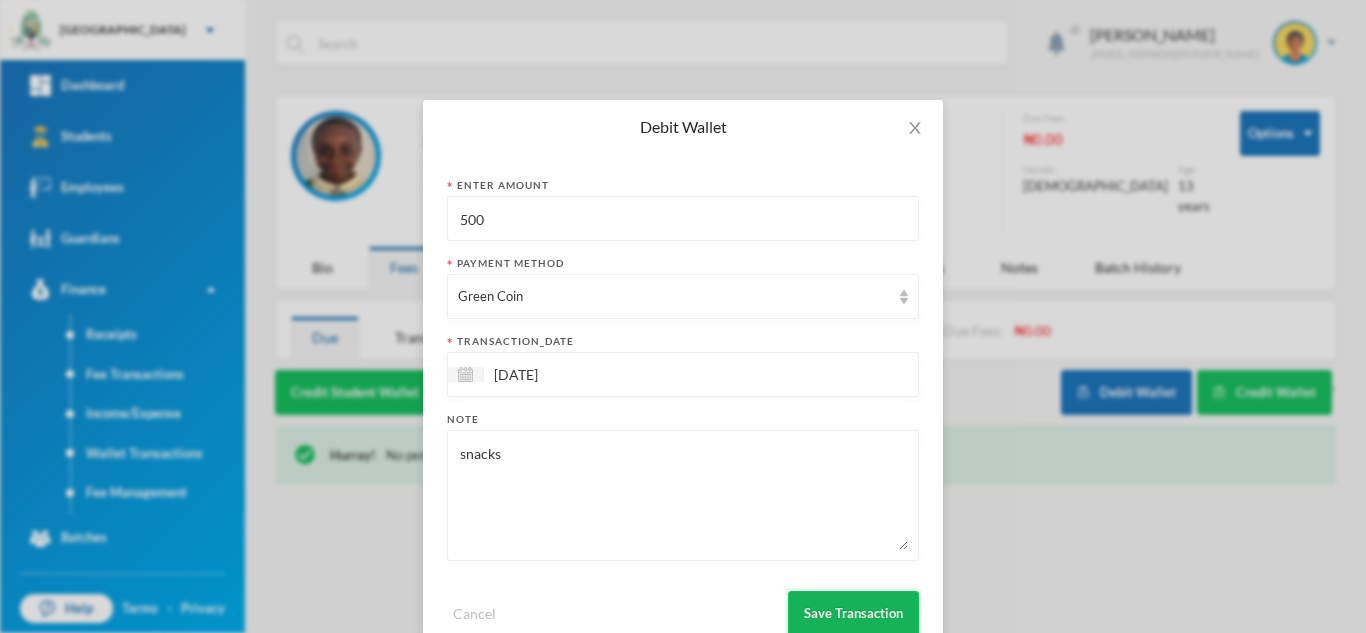 type on "500" 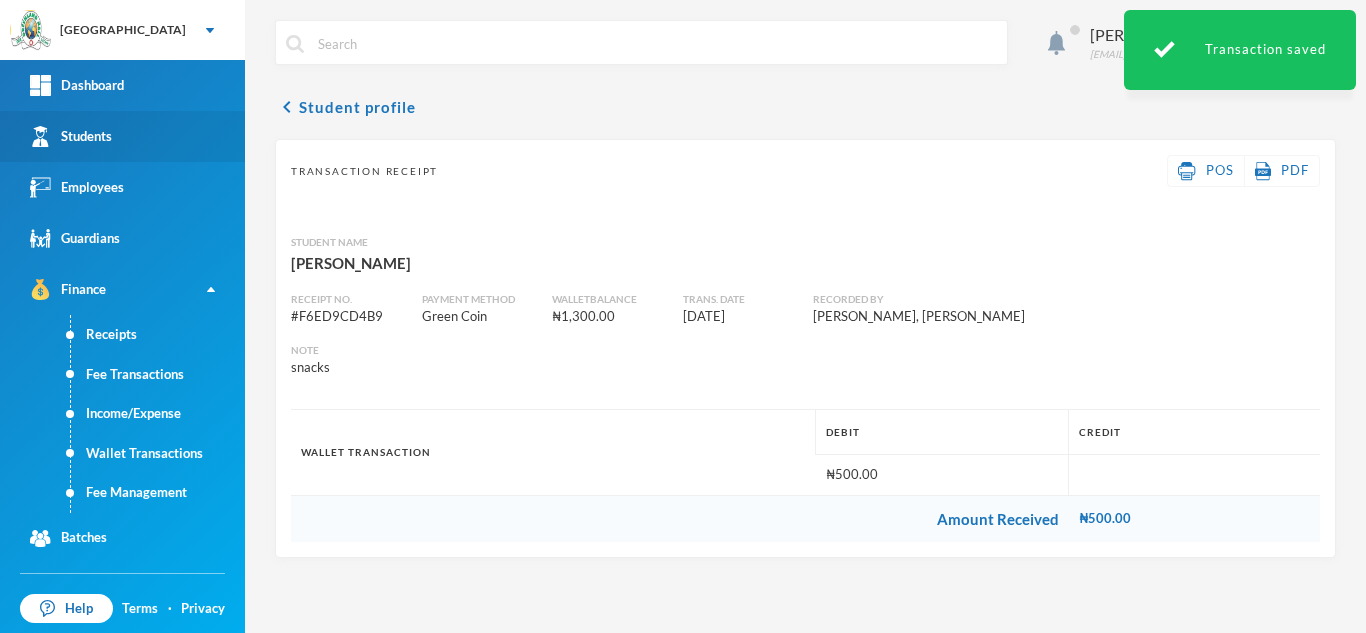 click on "Students" at bounding box center [122, 136] 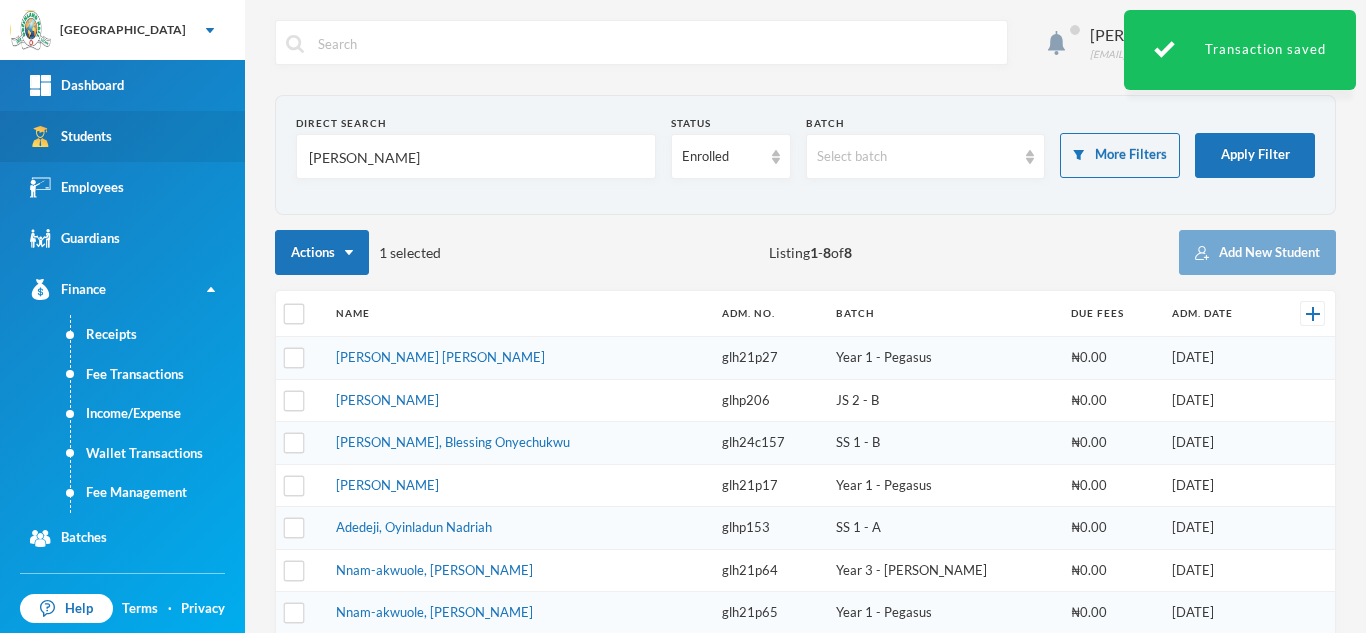 drag, startPoint x: 241, startPoint y: 157, endPoint x: 218, endPoint y: 160, distance: 23.194826 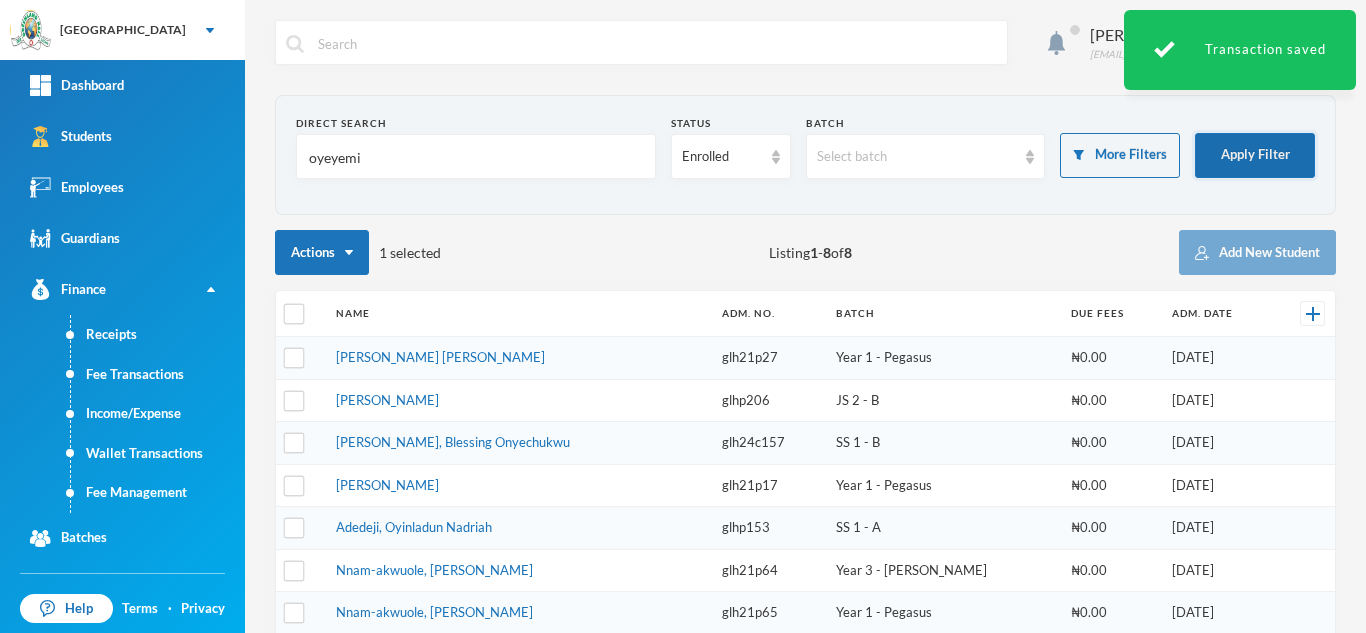 type on "oyeyemi" 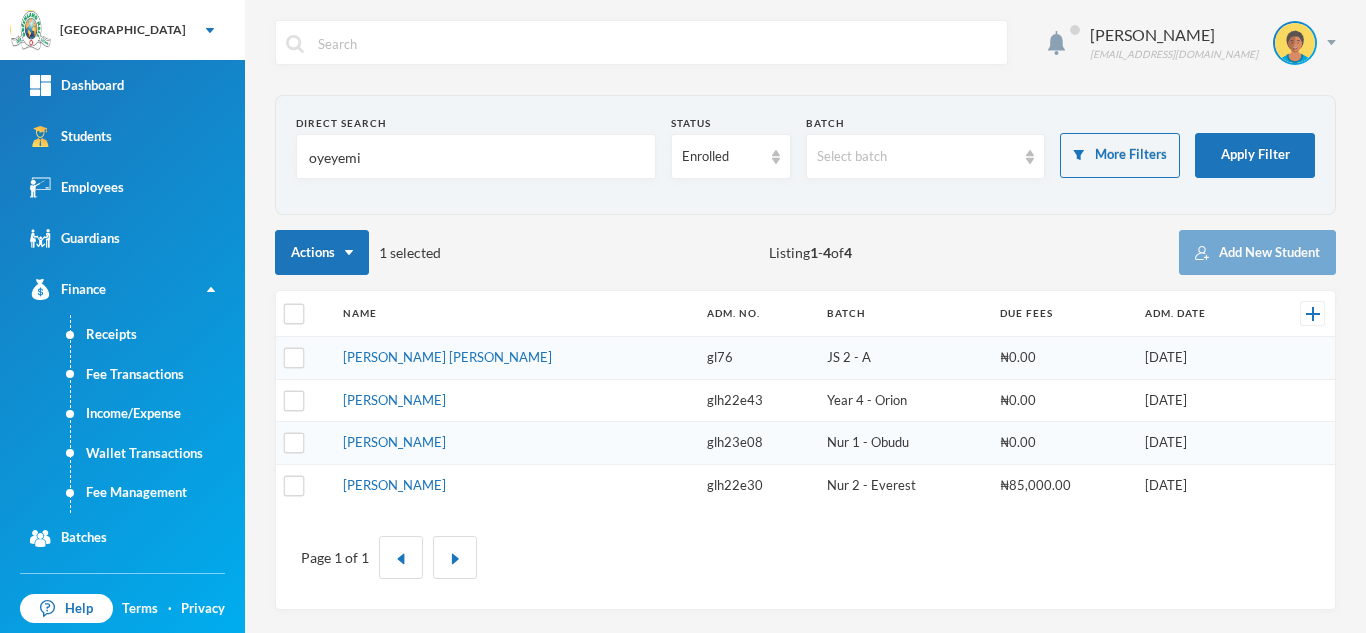 scroll, scrollTop: 0, scrollLeft: 0, axis: both 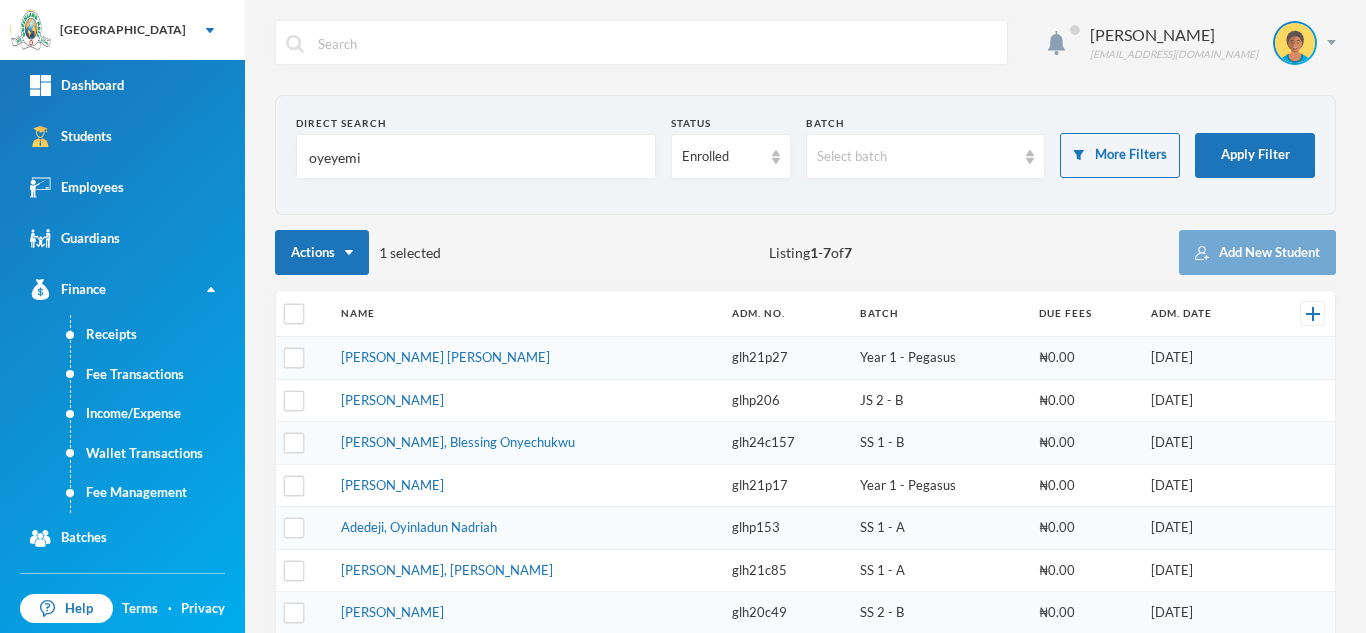 drag, startPoint x: 1360, startPoint y: 211, endPoint x: 1364, endPoint y: 289, distance: 78.10249 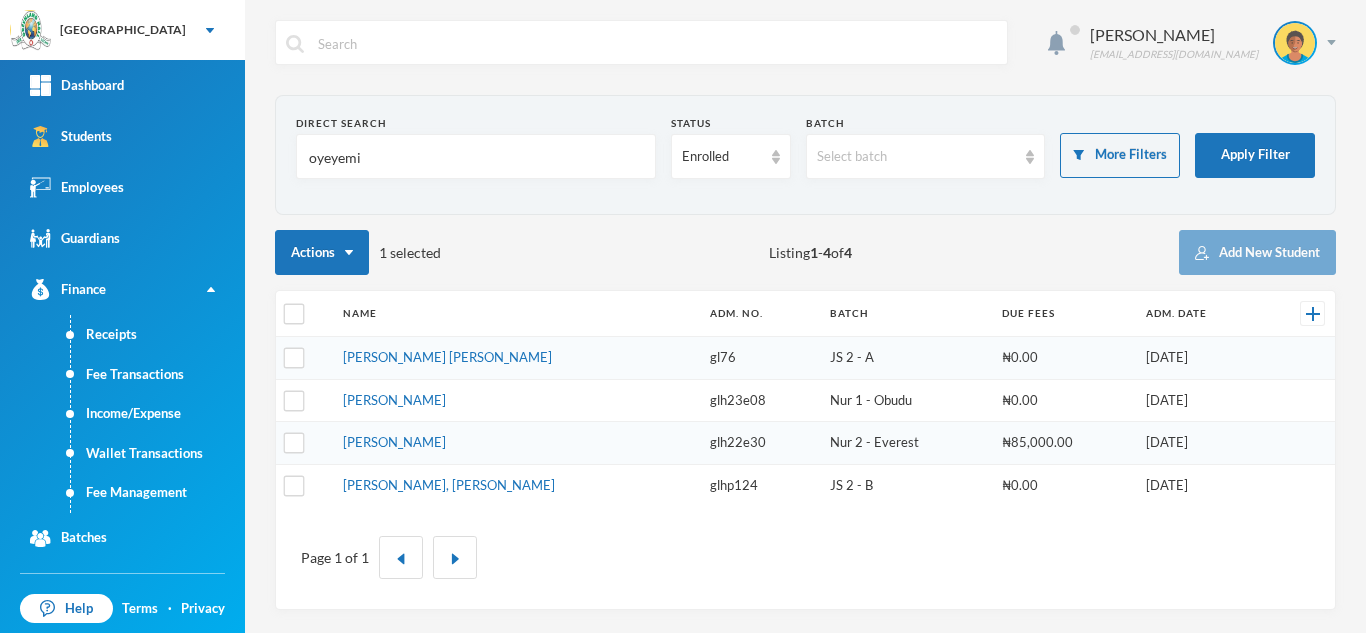 scroll, scrollTop: 0, scrollLeft: 0, axis: both 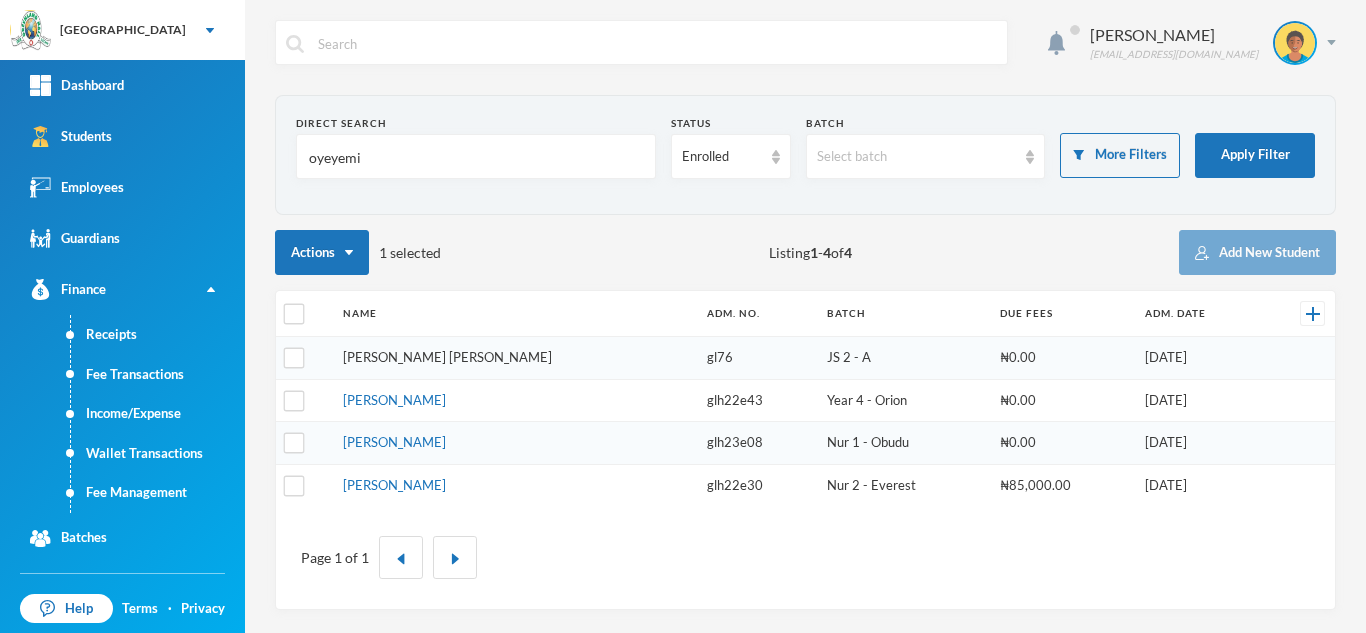 click on "[PERSON_NAME] [PERSON_NAME]" at bounding box center [447, 357] 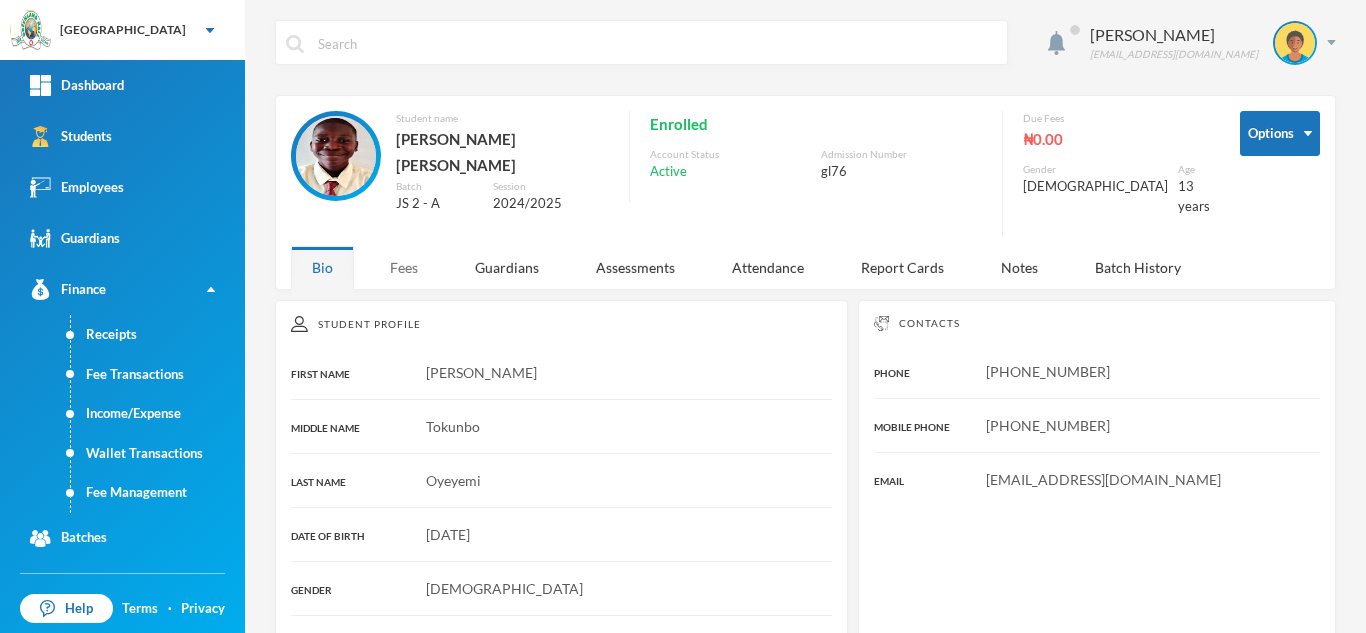 click on "Fees" at bounding box center [404, 267] 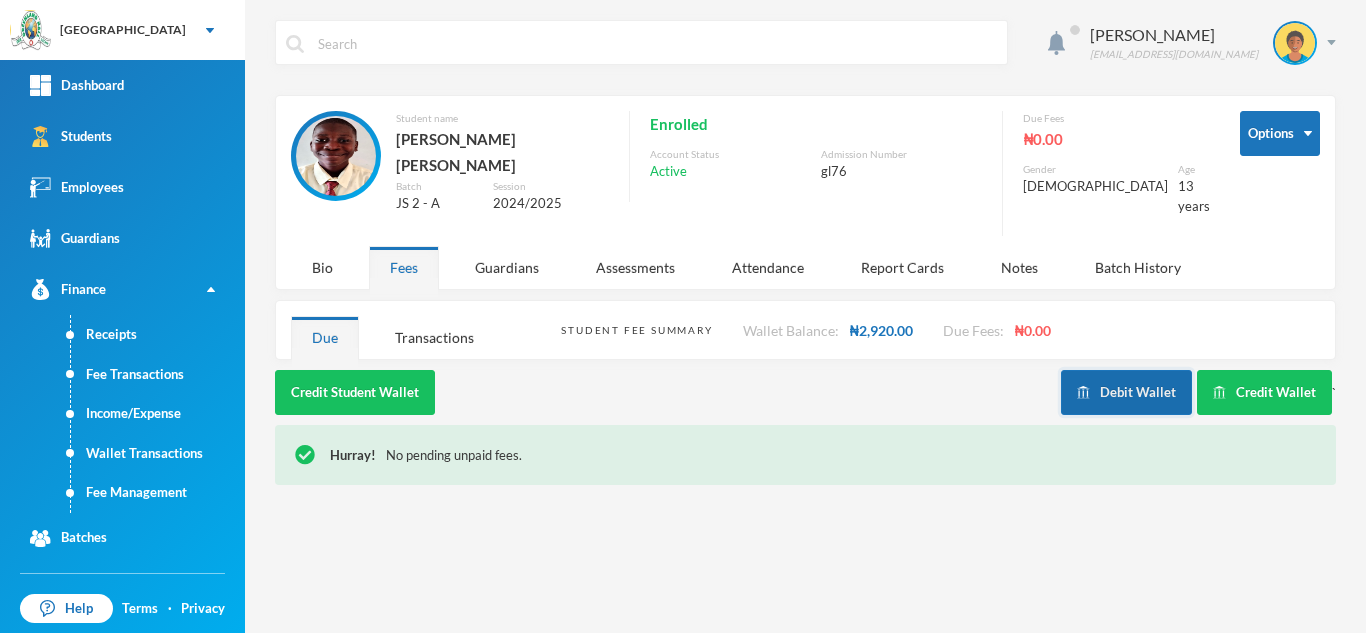 click on "Debit Wallet" at bounding box center (1126, 392) 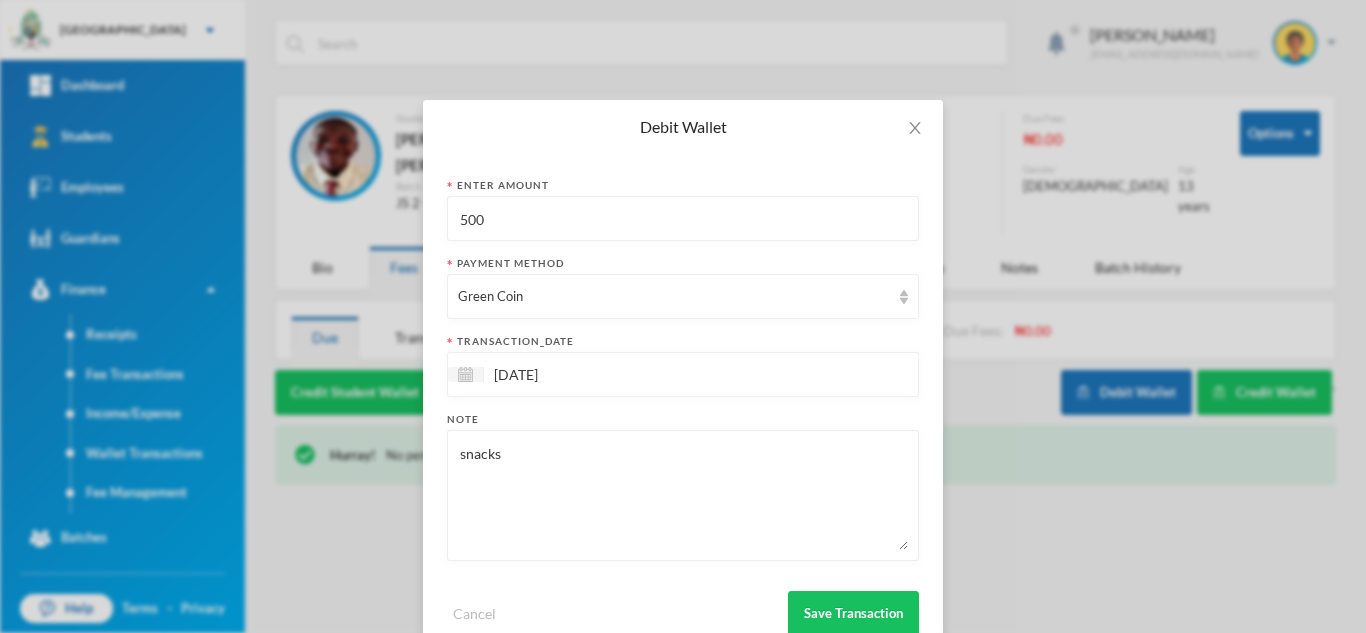 click on "Debit Wallet Enter Amount 500 Payment Method Green Coin transaction_date [DATE] Note snacks Cancel Save Transaction" at bounding box center [683, 316] 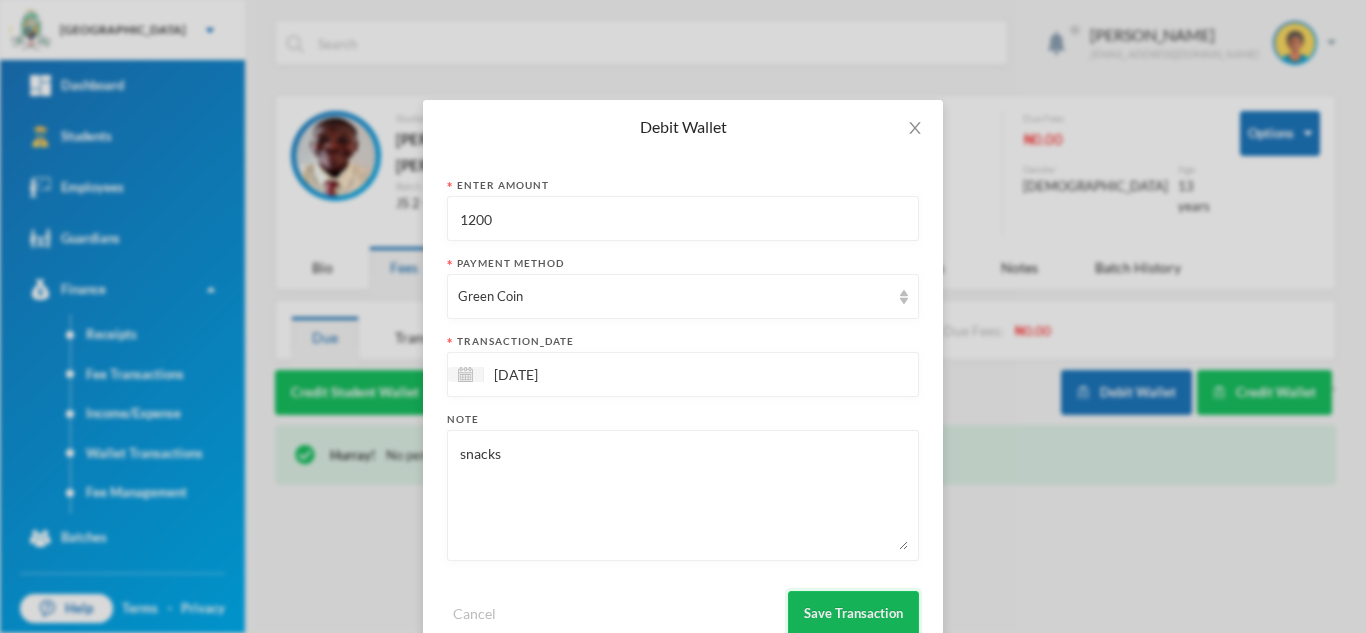 type on "1200" 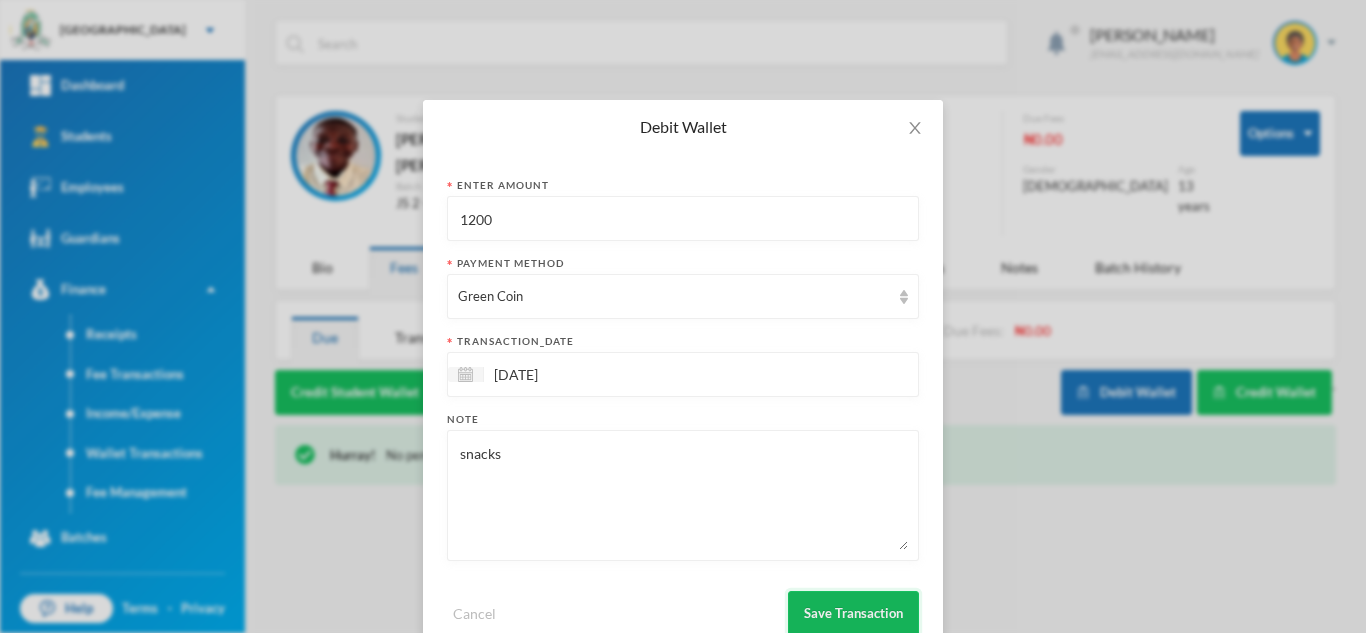 click on "Save Transaction" at bounding box center (853, 613) 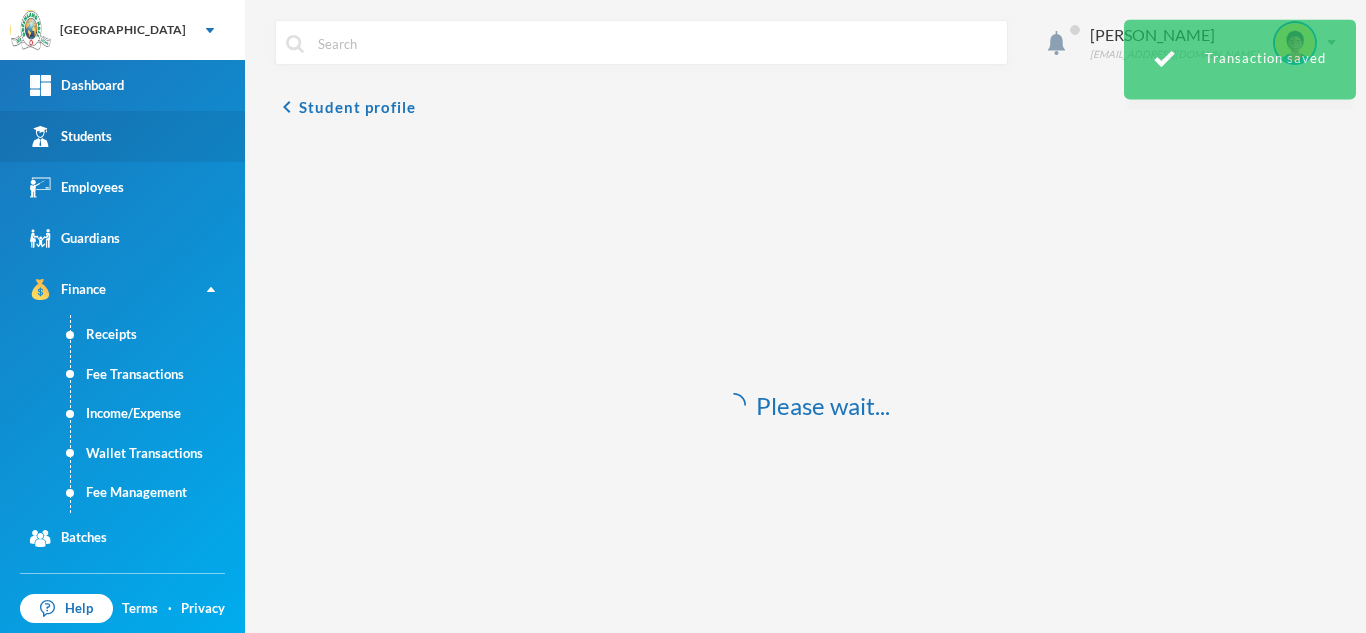 click on "Greenland Hall Your Bluebic Account Greenland Hall Add a New School Dashboard Students Employees Guardians Finance Receipts Fee Transactions Income/Expense Wallet Transactions Fee Management Batches Messages Events Help Terms · Privacy Settings School Details Academic Sessions Classes Class Sets Subject Names Aderogba Olumide [EMAIL_ADDRESS][DOMAIN_NAME] chevron_left Student profile    Please wait... Transaction saved 5000000" at bounding box center (683, 316) 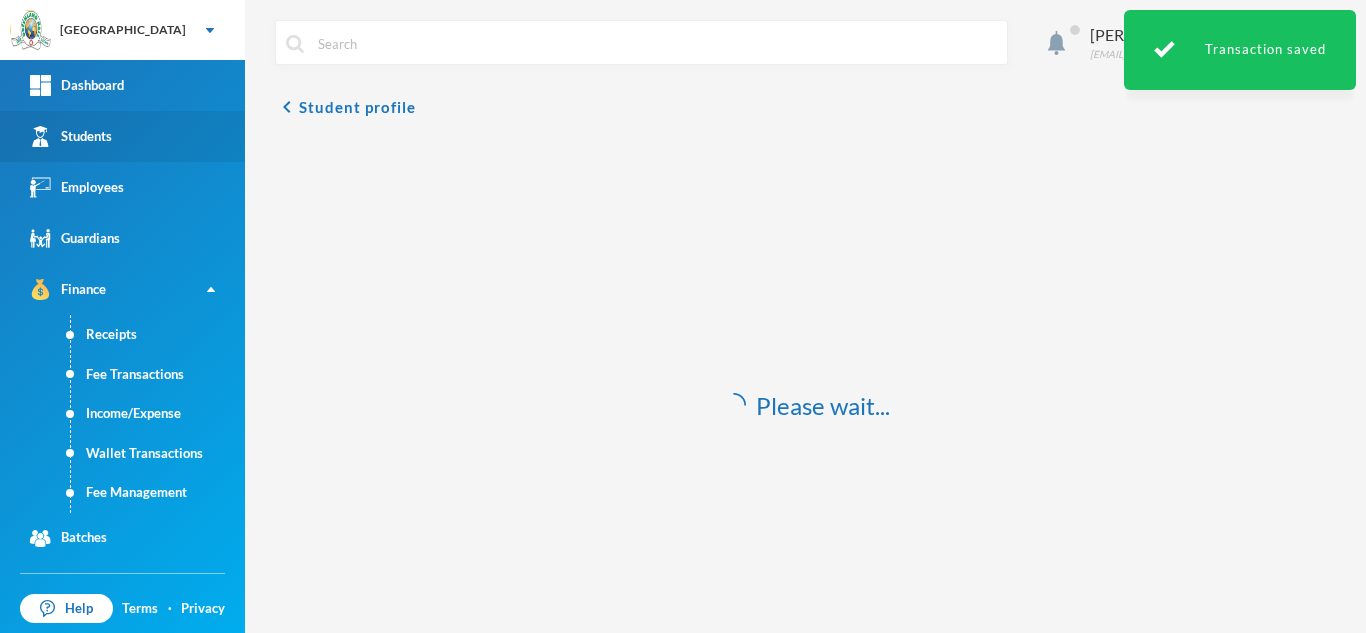 click on "Students" at bounding box center [122, 136] 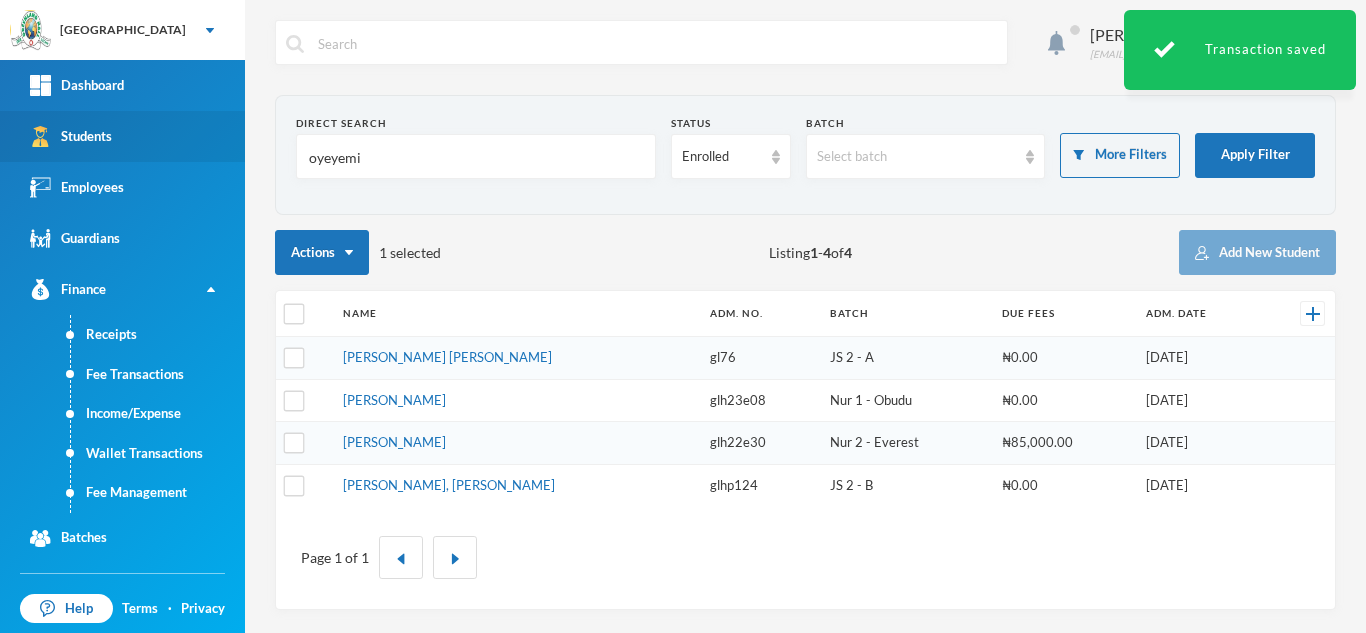 click on "Greenland Hall Your Bluebic Account Greenland Hall Add a New School Dashboard Students Employees Guardians Finance Receipts Fee Transactions Income/Expense Wallet Transactions Fee Management Batches Messages Events Help Terms · Privacy Settings School Details Academic Sessions Classes Class Sets Subject Names Aderogba Olumide [EMAIL_ADDRESS][DOMAIN_NAME] Direct Search oyeyemi Status Enrolled Batch Select batch More Filters Apply Filter Actions 1 selected Listing  1  -  4  of  4 Add New Student Name Adm. No. Batch Due Fees Adm. Date [PERSON_NAME] [PERSON_NAME] gl76 JS 2 - A ₦0.00 [DATE]   [PERSON_NAME] glh23e08 Nur 1 - Obudu ₦0.00 [DATE]   Asubiaro, Adeyemi Zaynat glh22e30 Nur 2 - Everest ₦85,000.00 [DATE]   [PERSON_NAME], [PERSON_NAME] glhp124 JS 2 - B ₦0.00 [DATE]   Page 1 of 1" at bounding box center (683, 316) 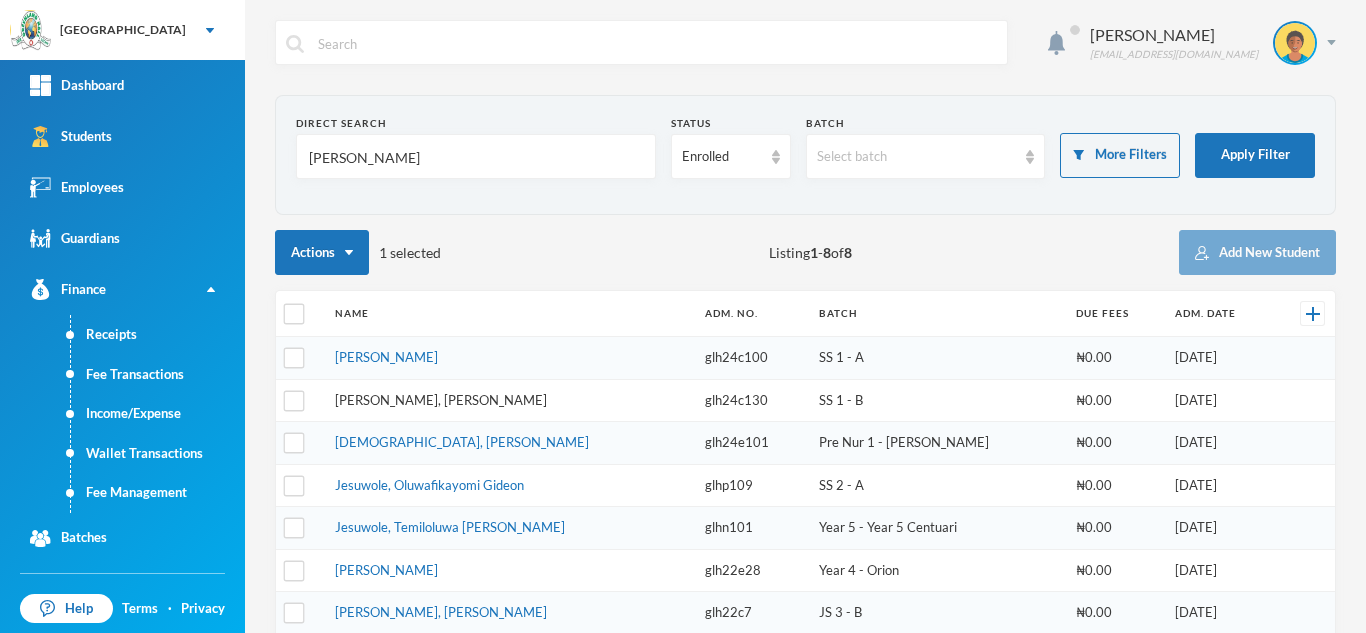 type on "[PERSON_NAME]" 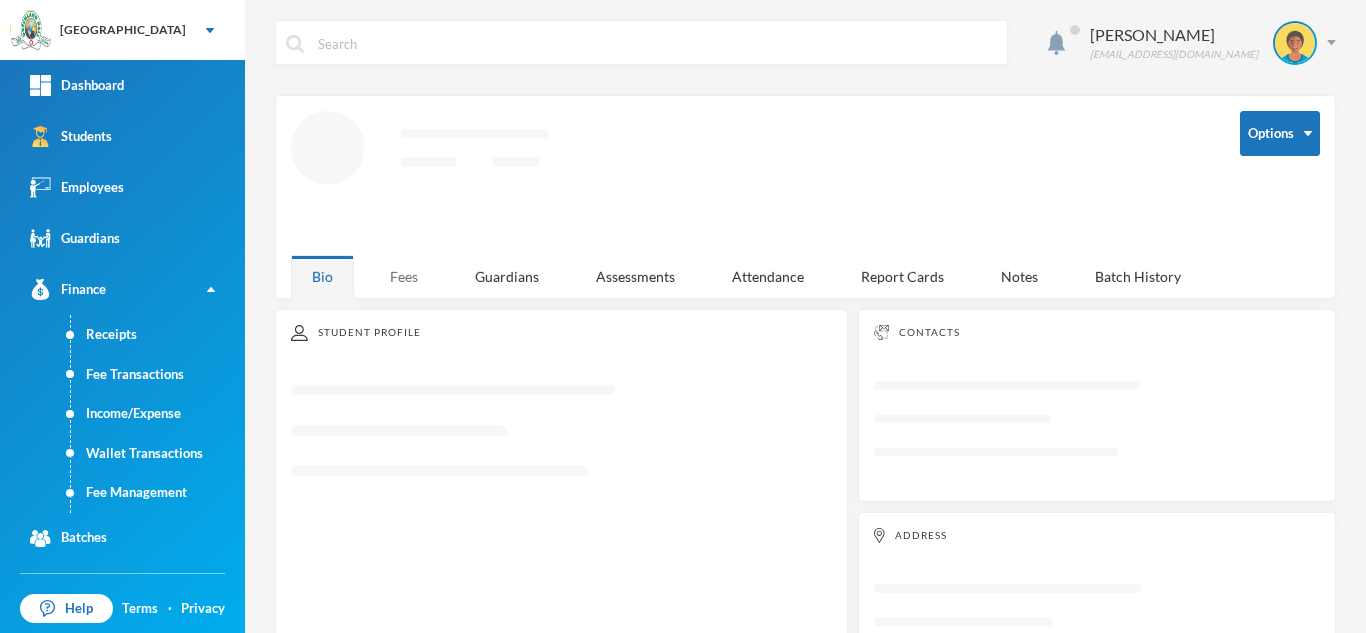 click on "Fees" at bounding box center [404, 276] 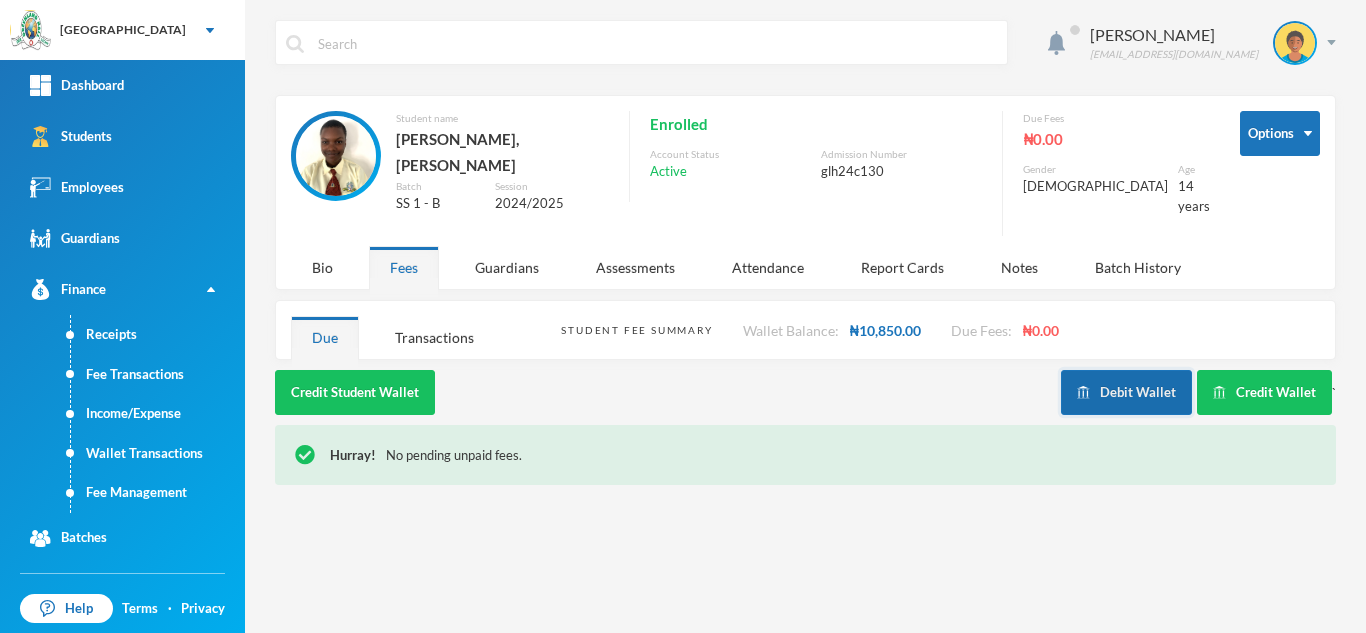 click on "Debit Wallet" at bounding box center [1126, 392] 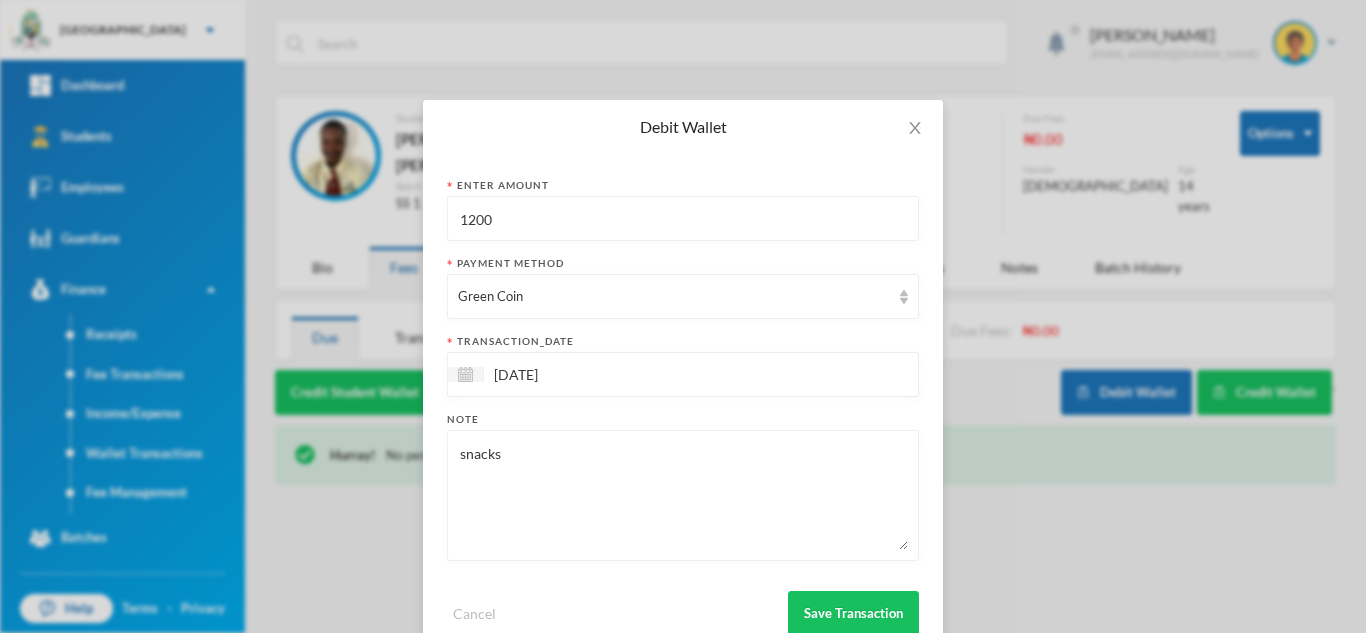 drag, startPoint x: 494, startPoint y: 213, endPoint x: 264, endPoint y: 165, distance: 234.95532 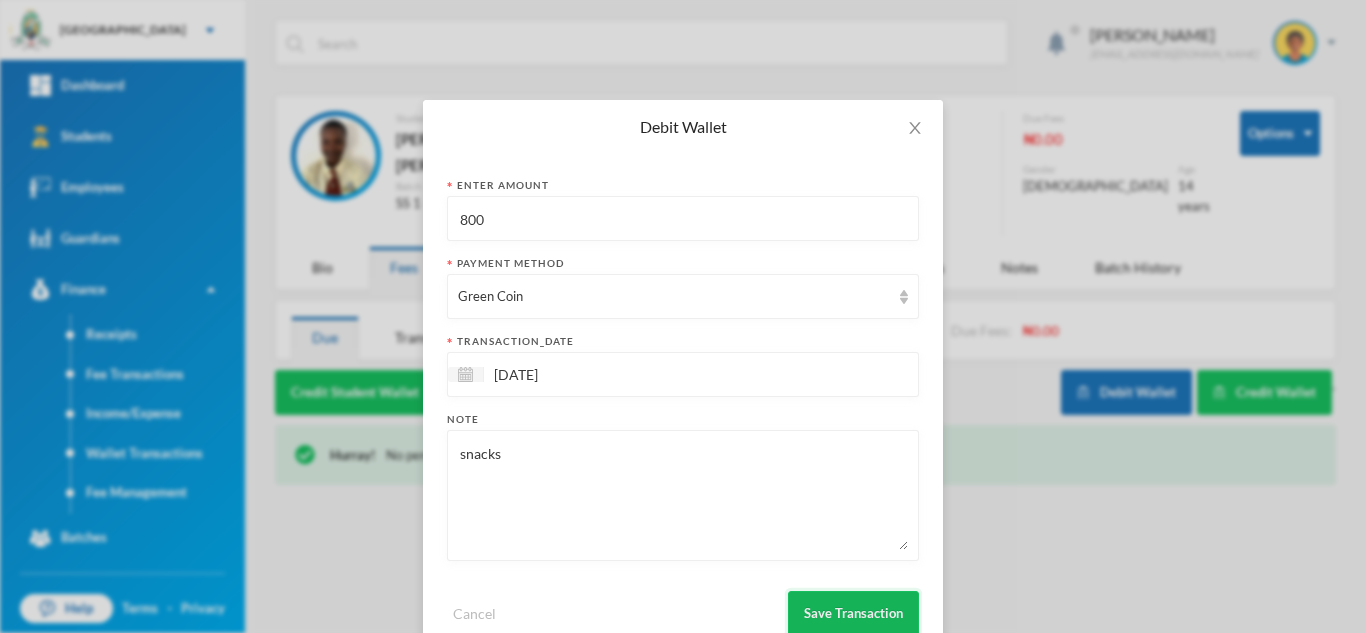 type on "800" 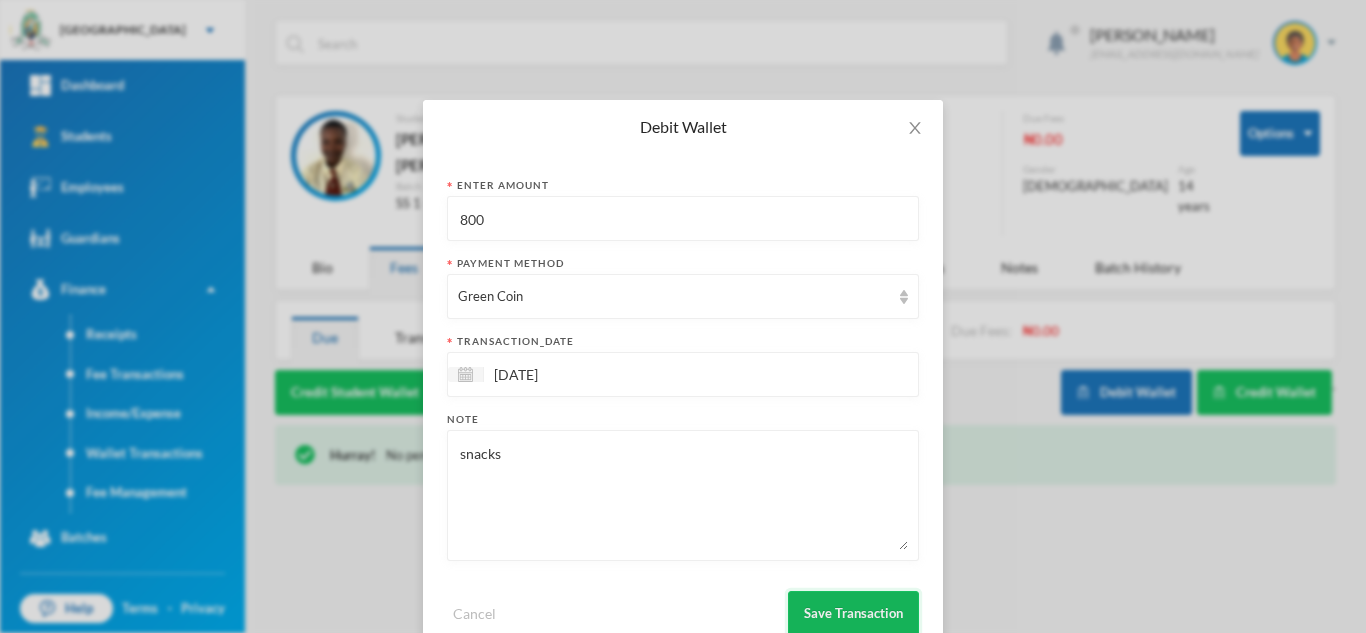 click on "Save Transaction" at bounding box center [853, 613] 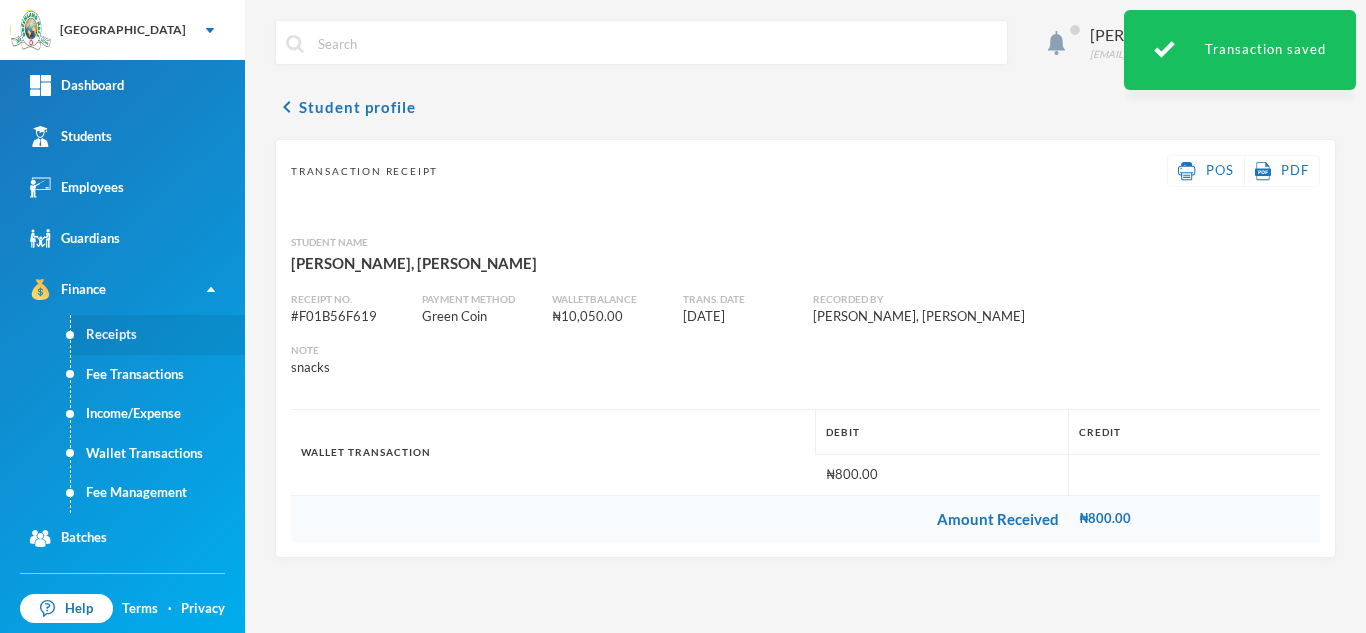 click on "Receipts" at bounding box center [158, 335] 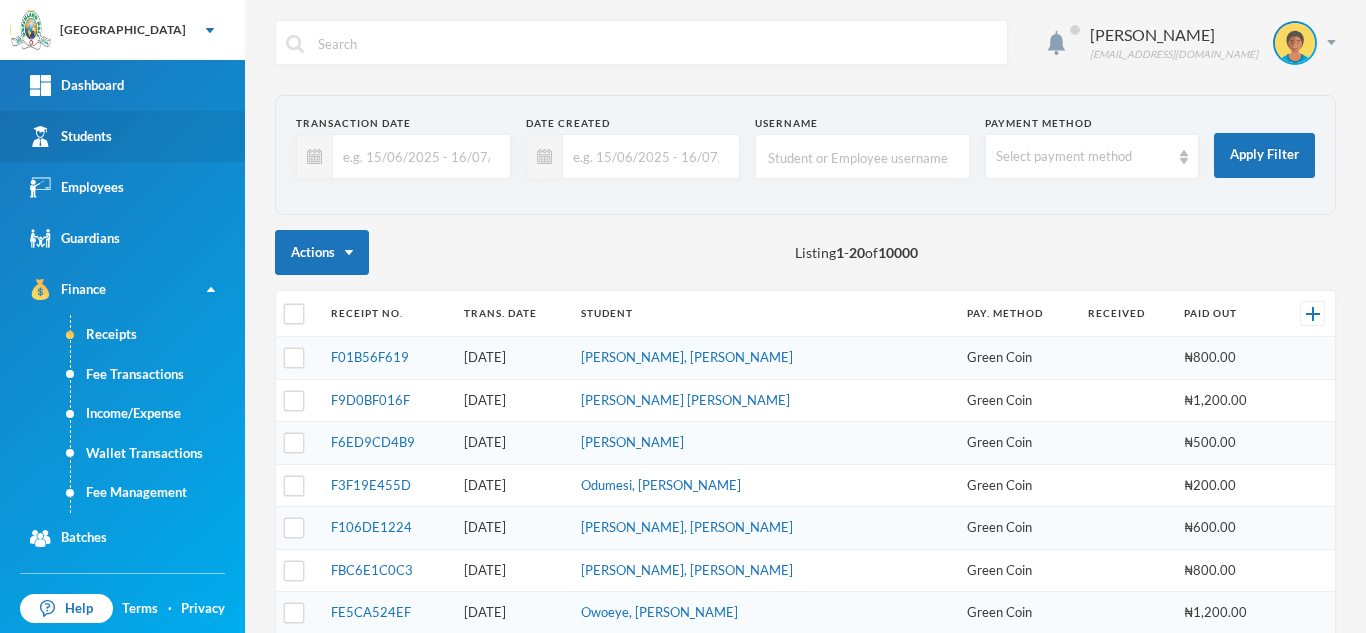click on "Students" at bounding box center (122, 136) 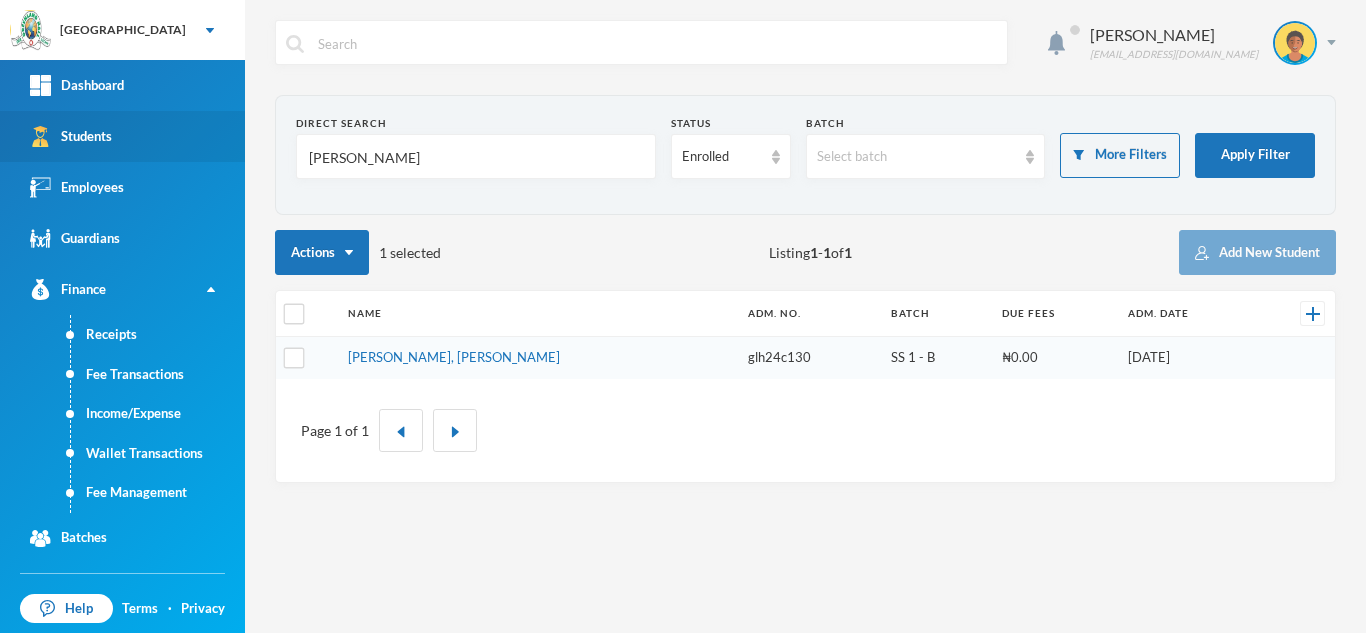 drag, startPoint x: 376, startPoint y: 163, endPoint x: 222, endPoint y: 148, distance: 154.72879 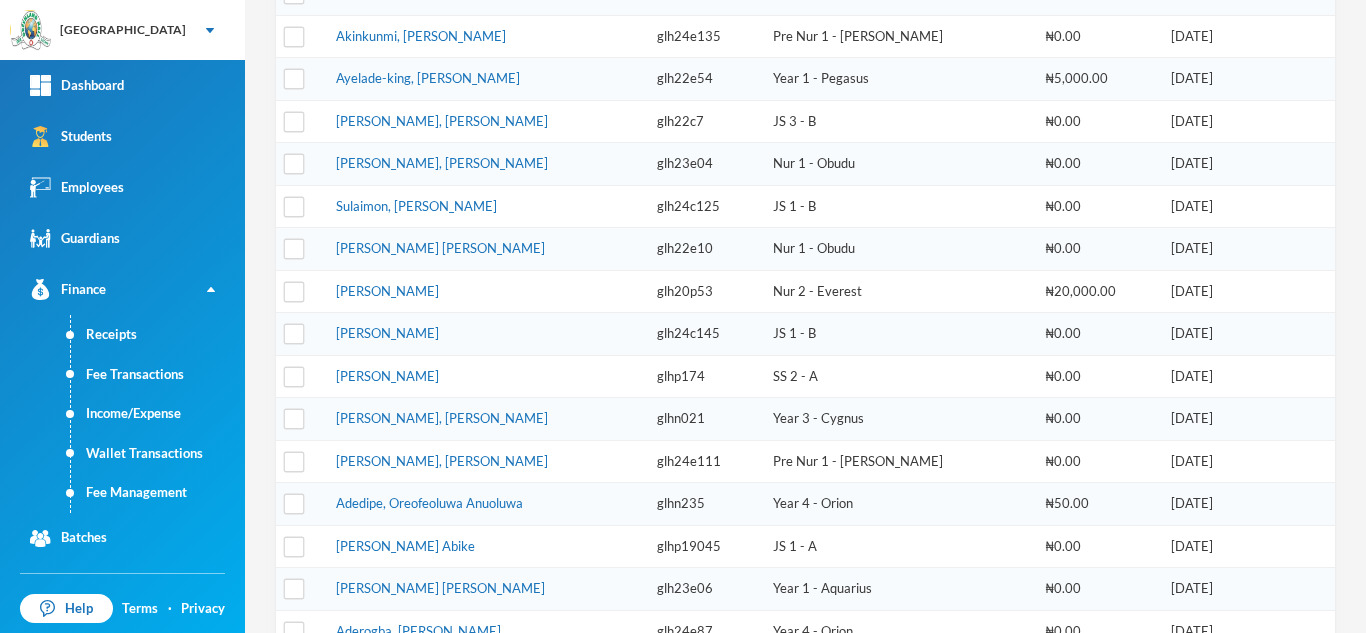 scroll, scrollTop: 0, scrollLeft: 0, axis: both 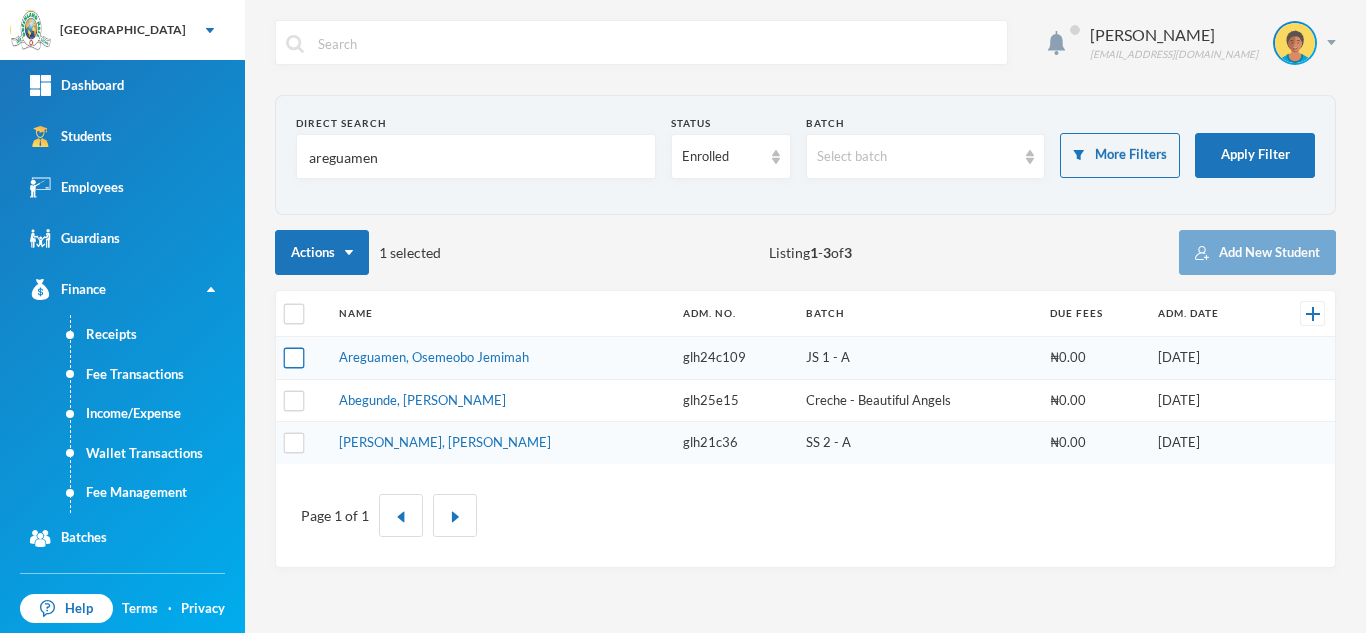 type on "areguamen" 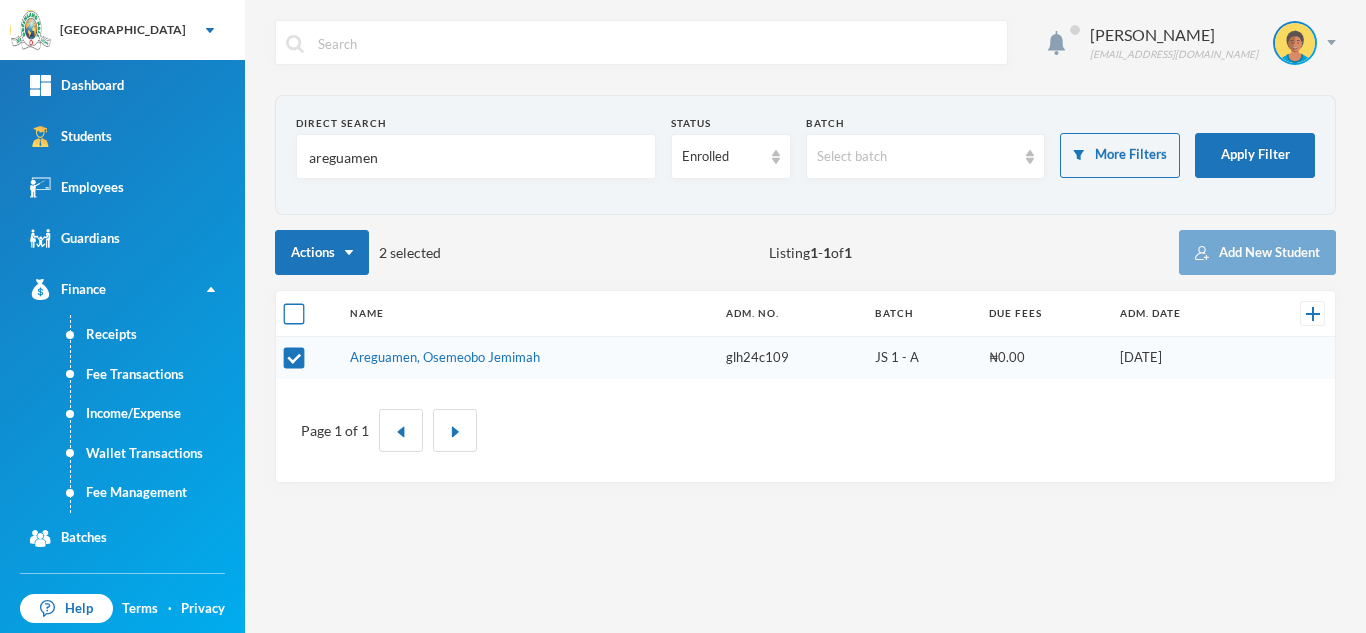 click at bounding box center (294, 314) 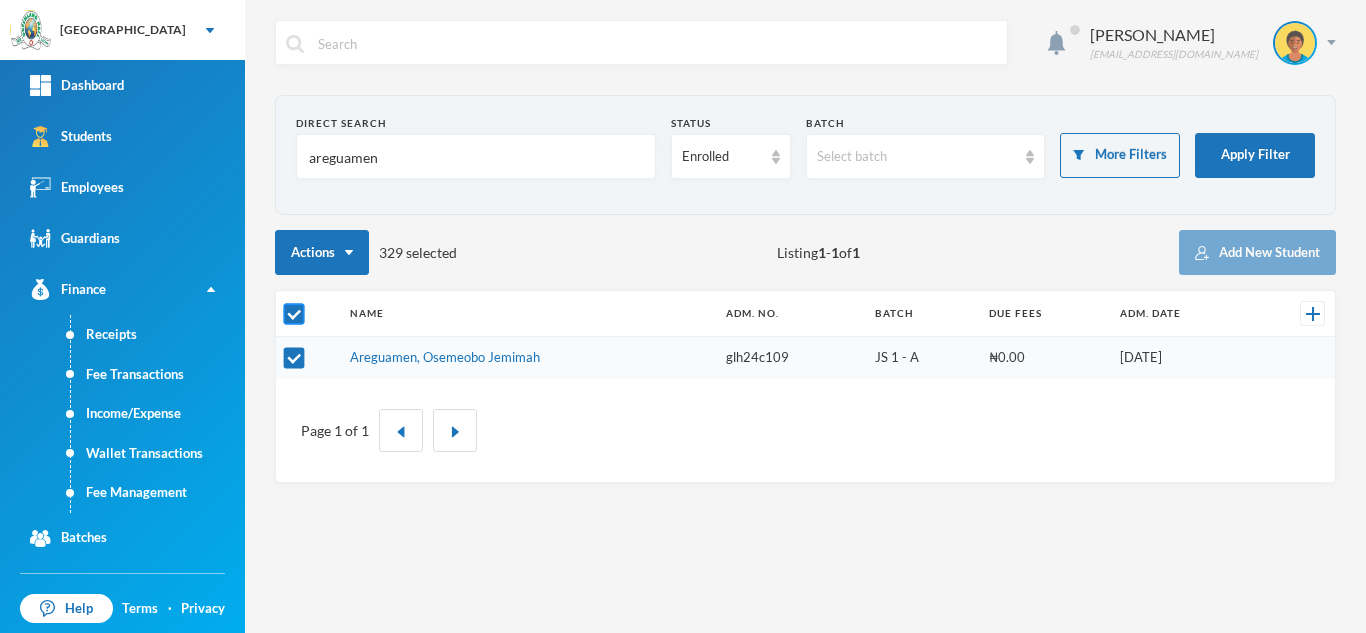 click at bounding box center [294, 314] 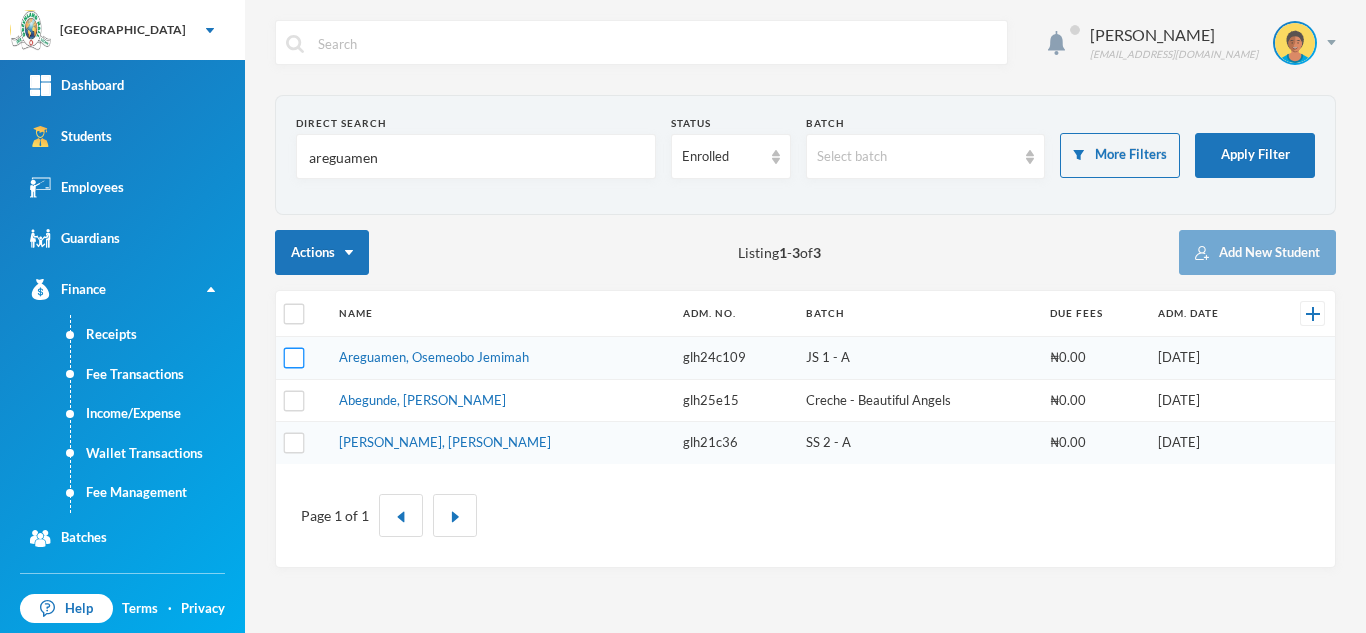 click at bounding box center (294, 358) 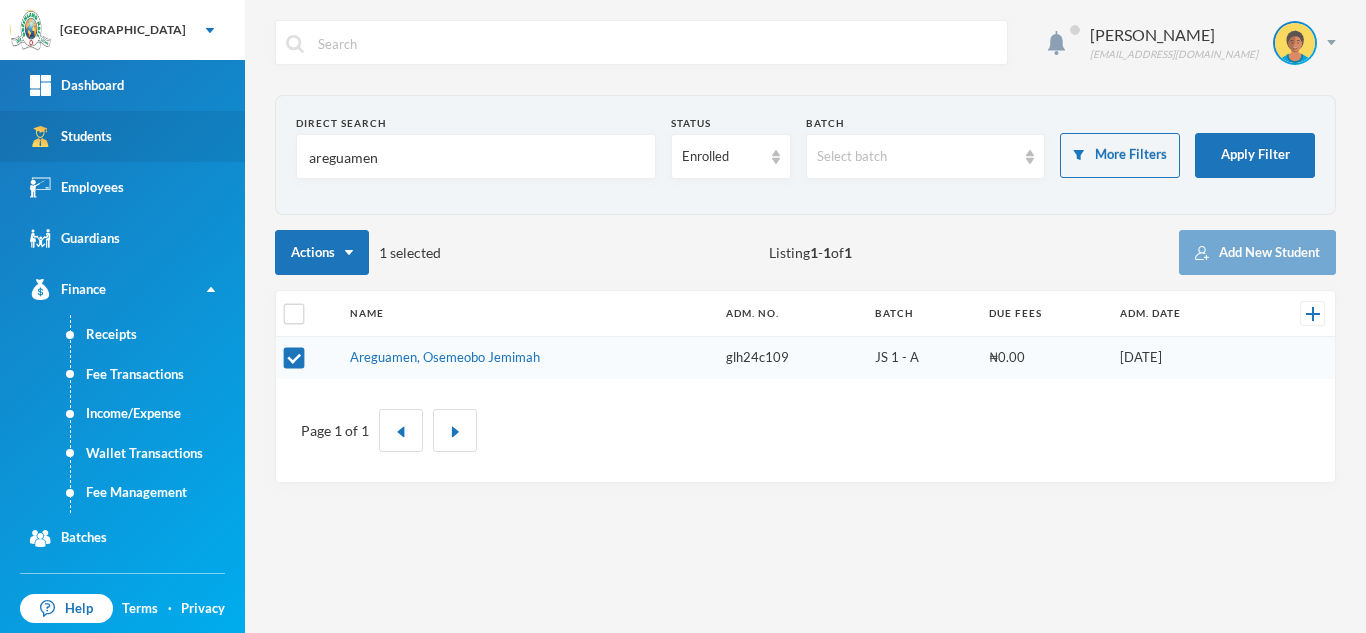 drag, startPoint x: 257, startPoint y: 148, endPoint x: 183, endPoint y: 143, distance: 74.168724 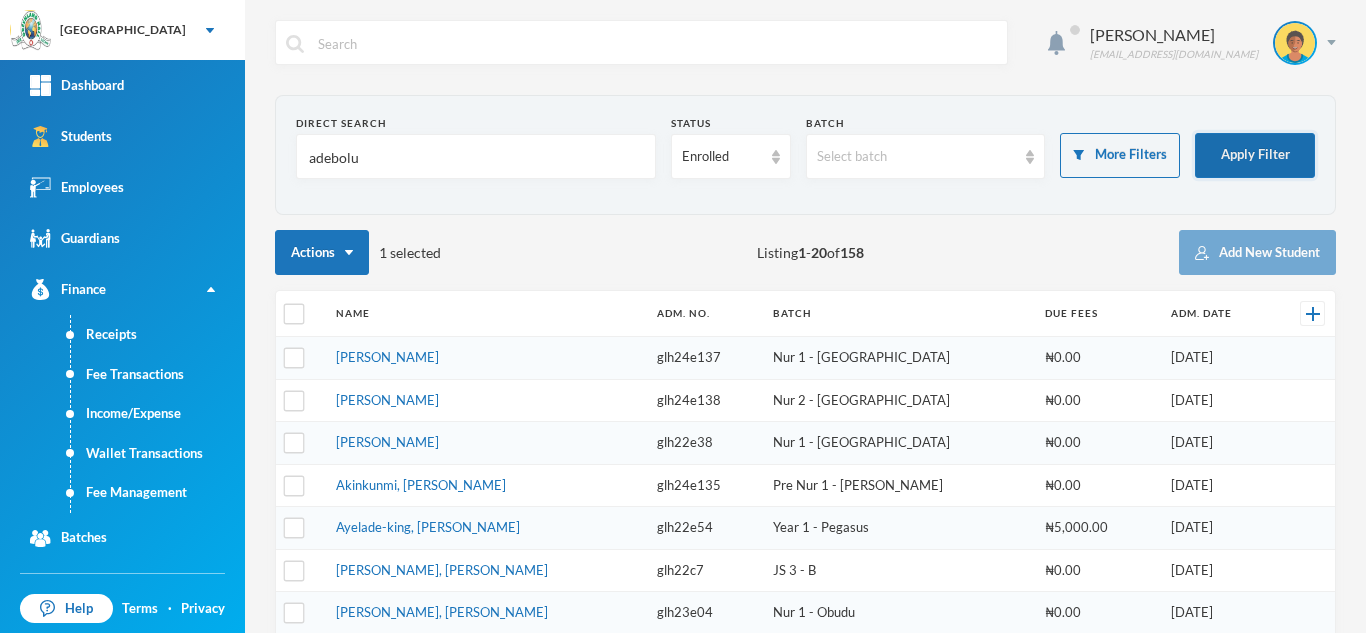 type on "adebolu" 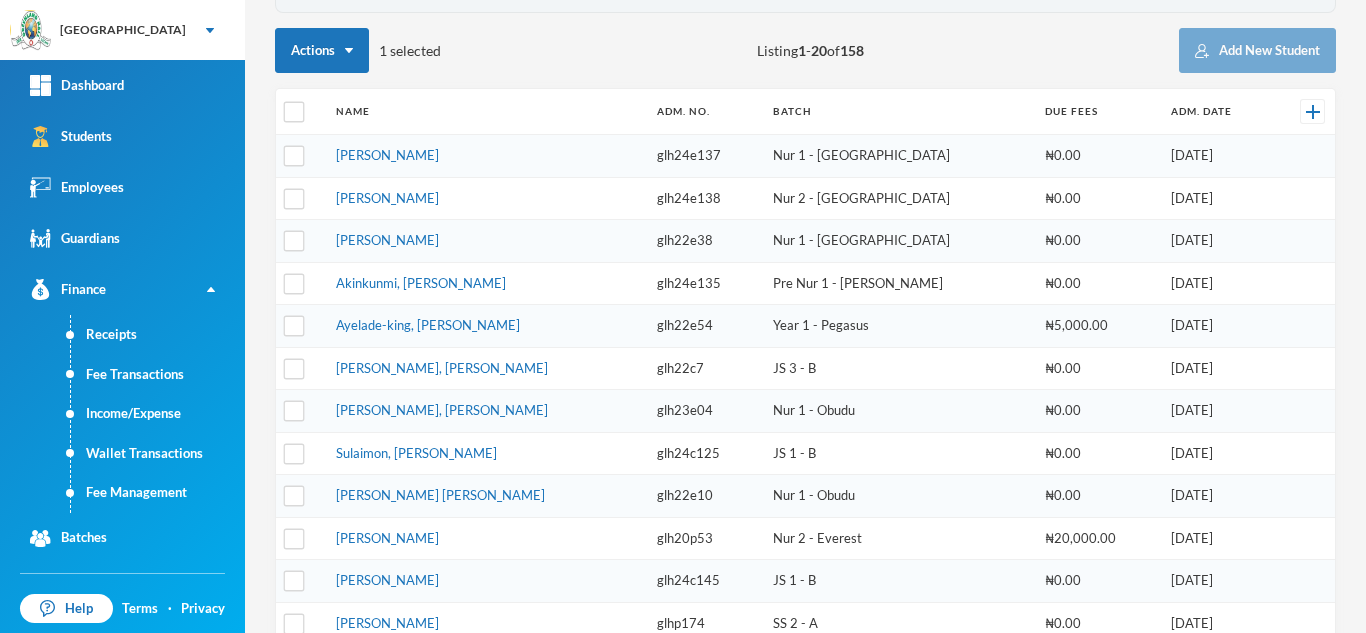 scroll, scrollTop: 0, scrollLeft: 0, axis: both 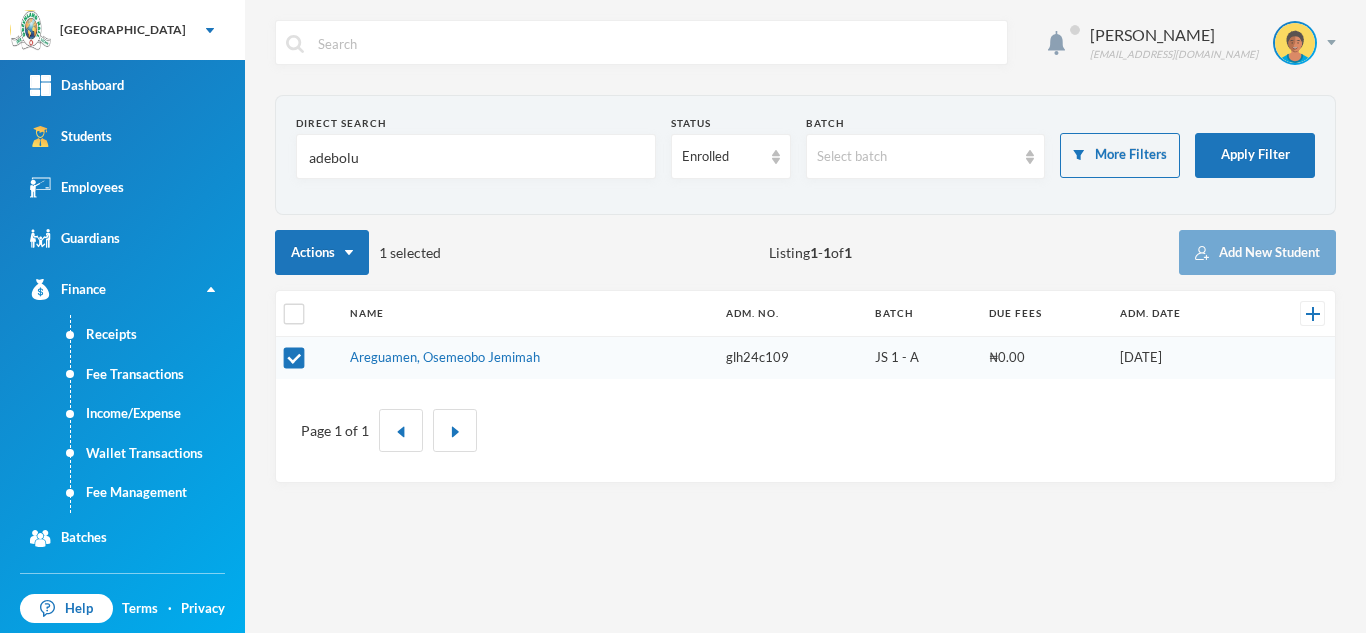 drag, startPoint x: 1363, startPoint y: 261, endPoint x: 1357, endPoint y: 354, distance: 93.193344 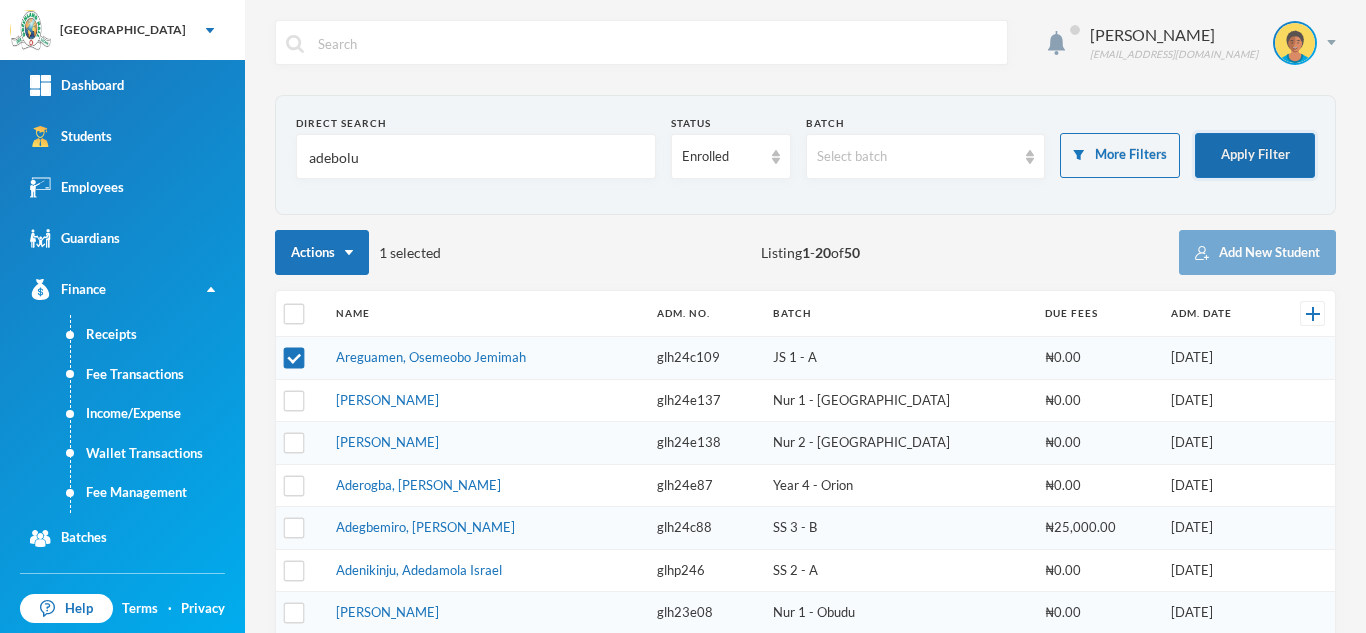 click on "Apply Filter" at bounding box center (1255, 155) 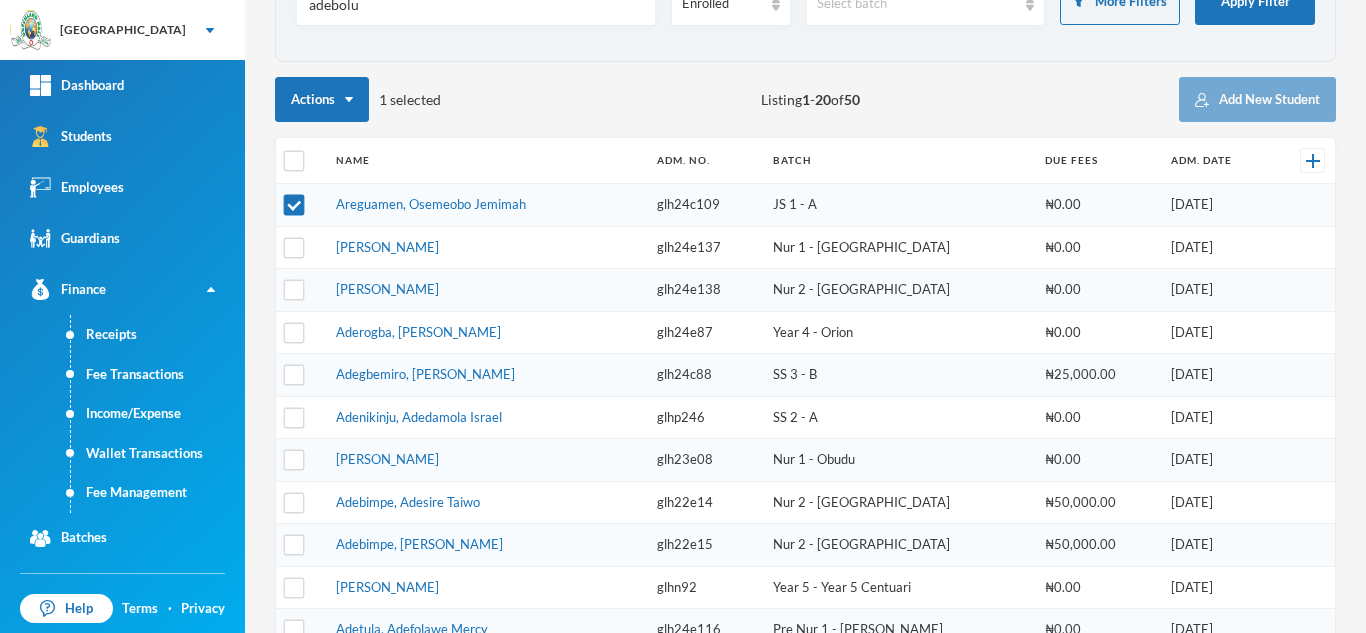 scroll, scrollTop: 0, scrollLeft: 0, axis: both 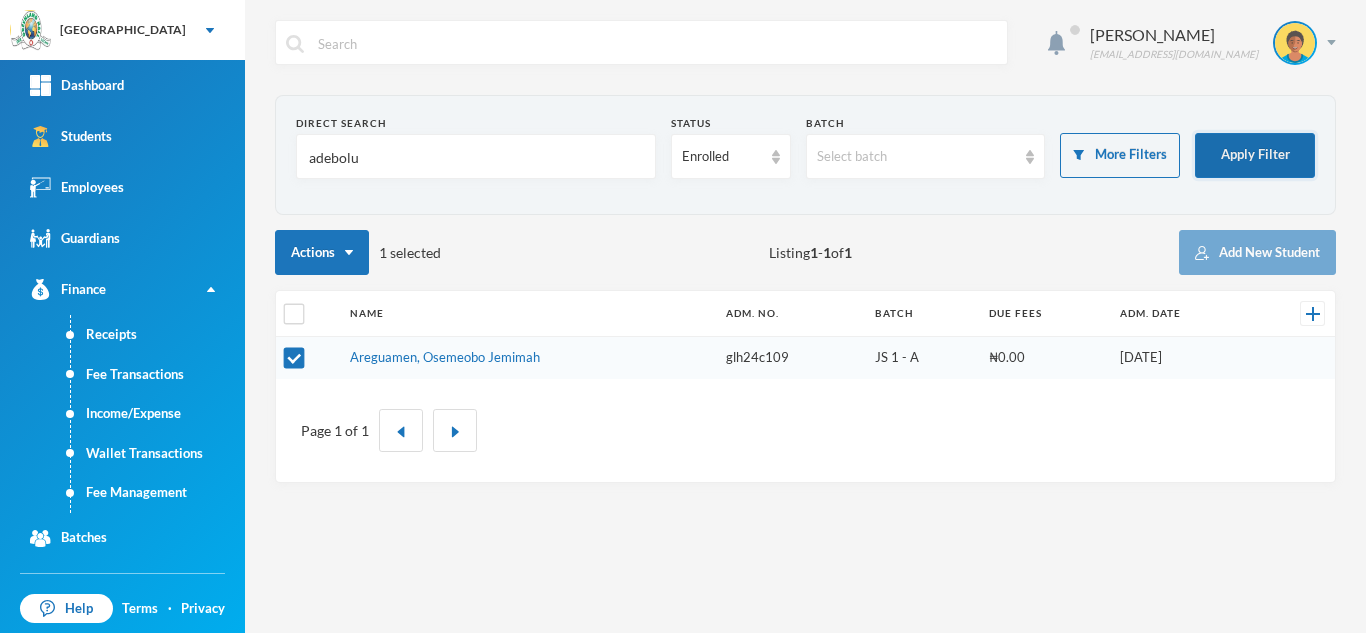 click on "Apply Filter" at bounding box center (1255, 155) 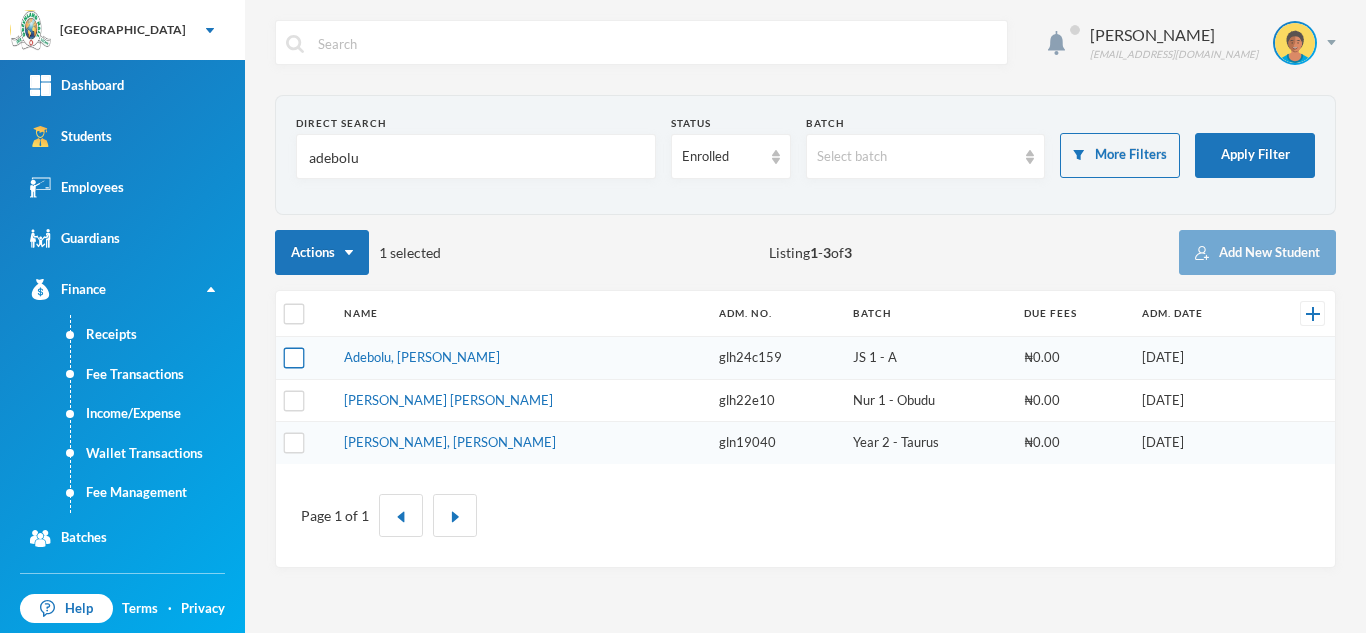 click at bounding box center (294, 358) 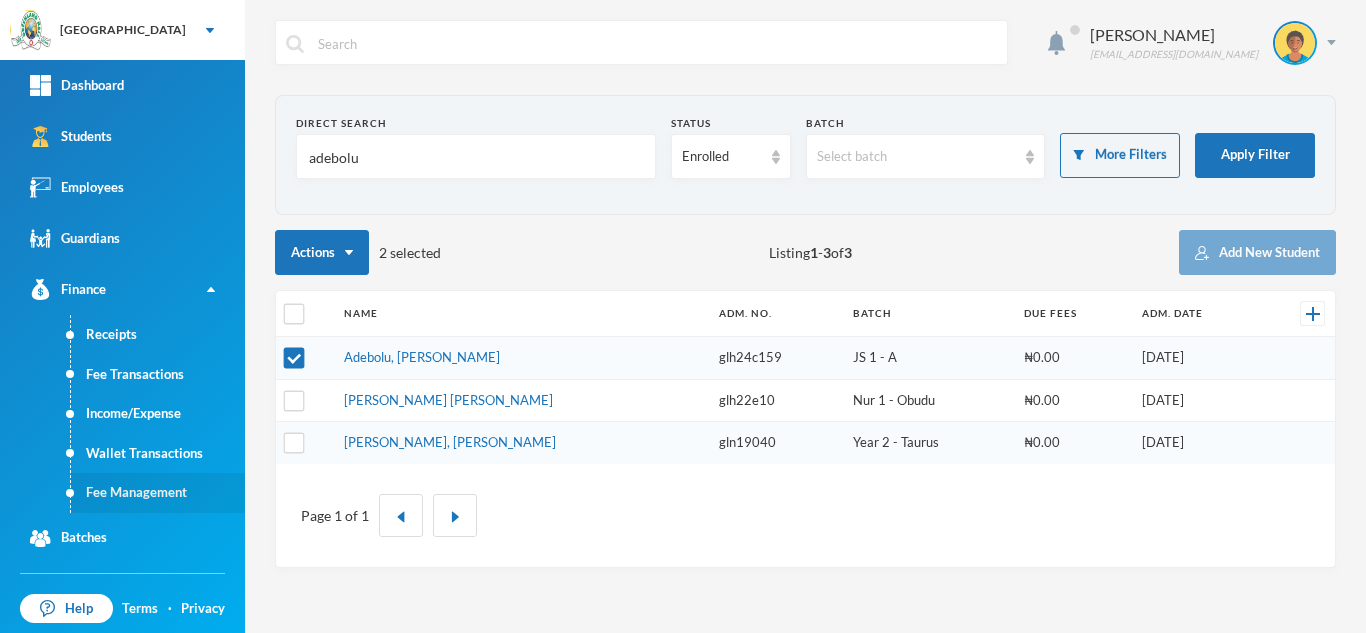 click on "Fee Management" at bounding box center (158, 493) 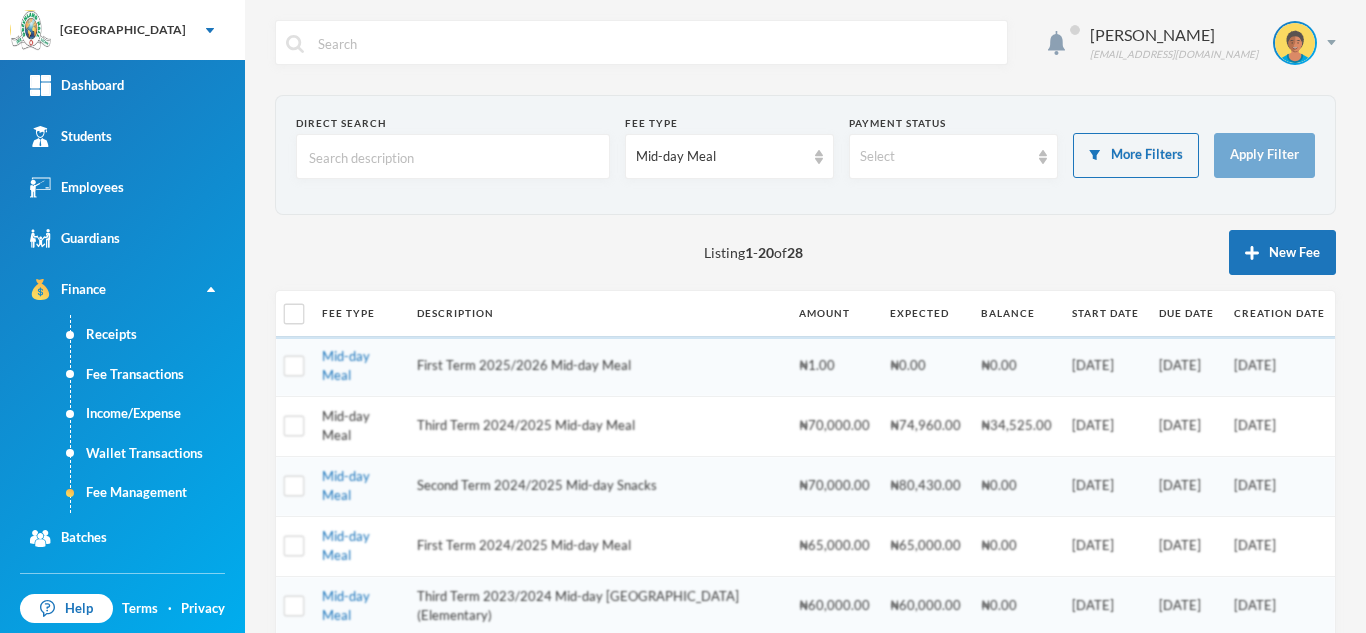 click on "Mid-day Meal" at bounding box center [346, 426] 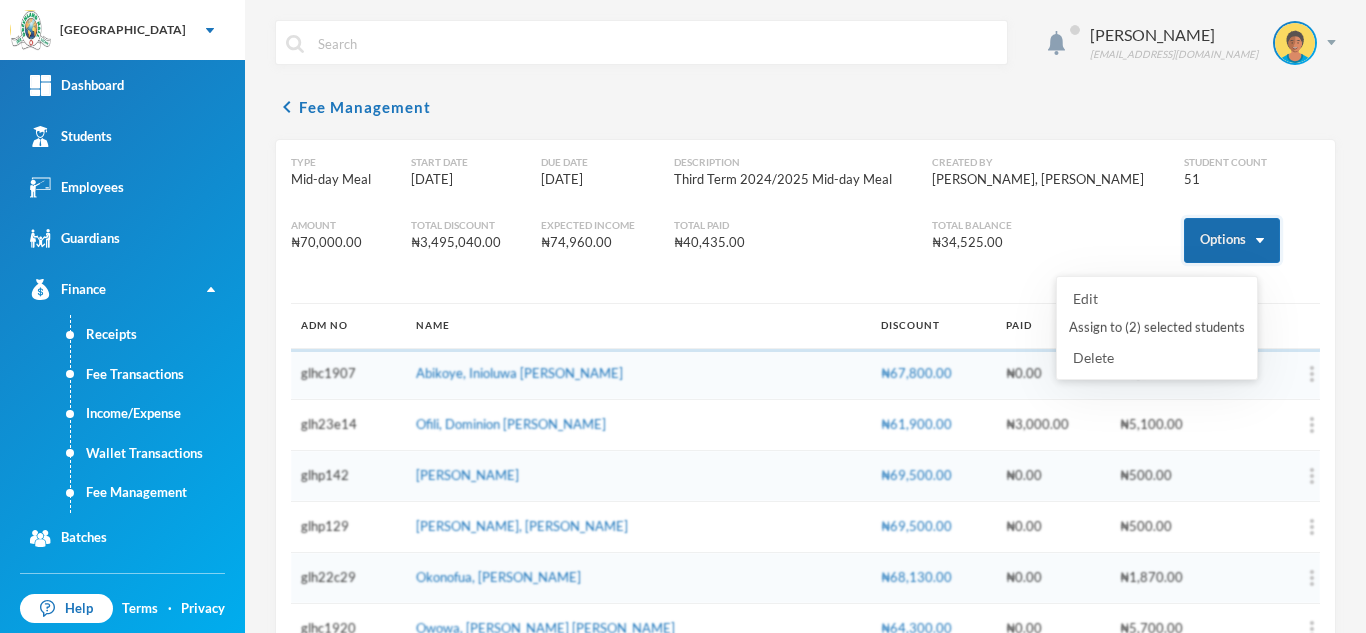 click on "Options" at bounding box center [1232, 240] 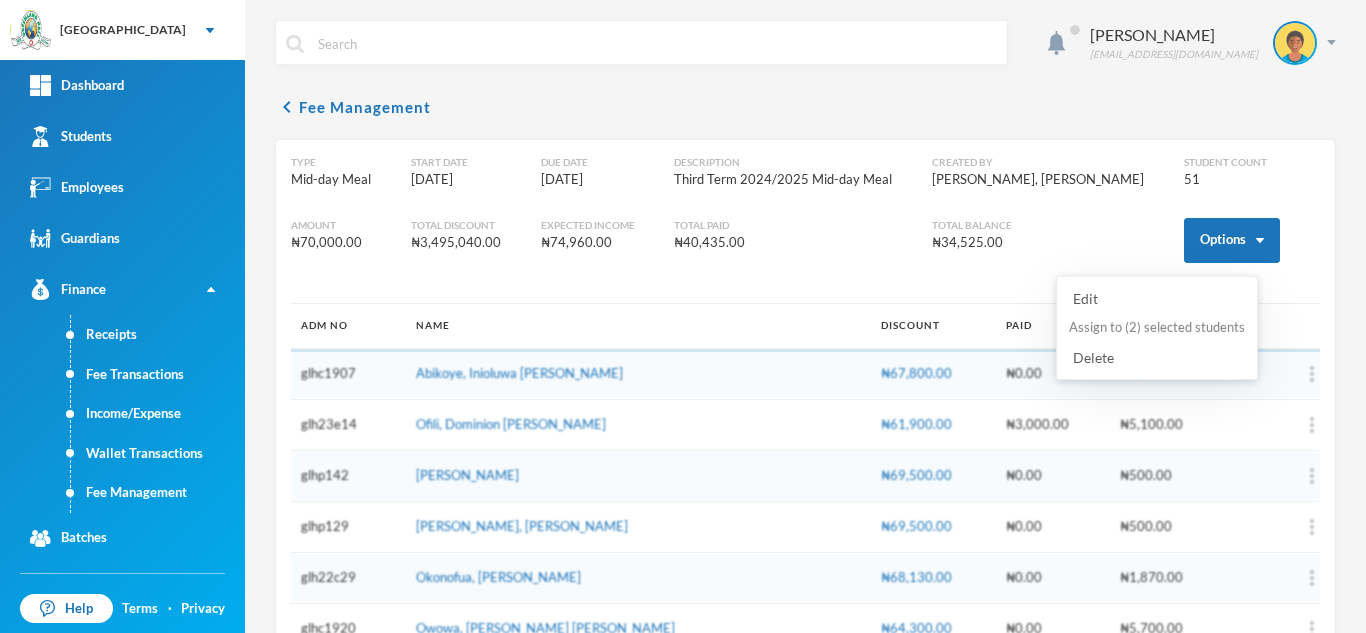 click on "Assign to ( 2 ) selected students" at bounding box center [1157, 328] 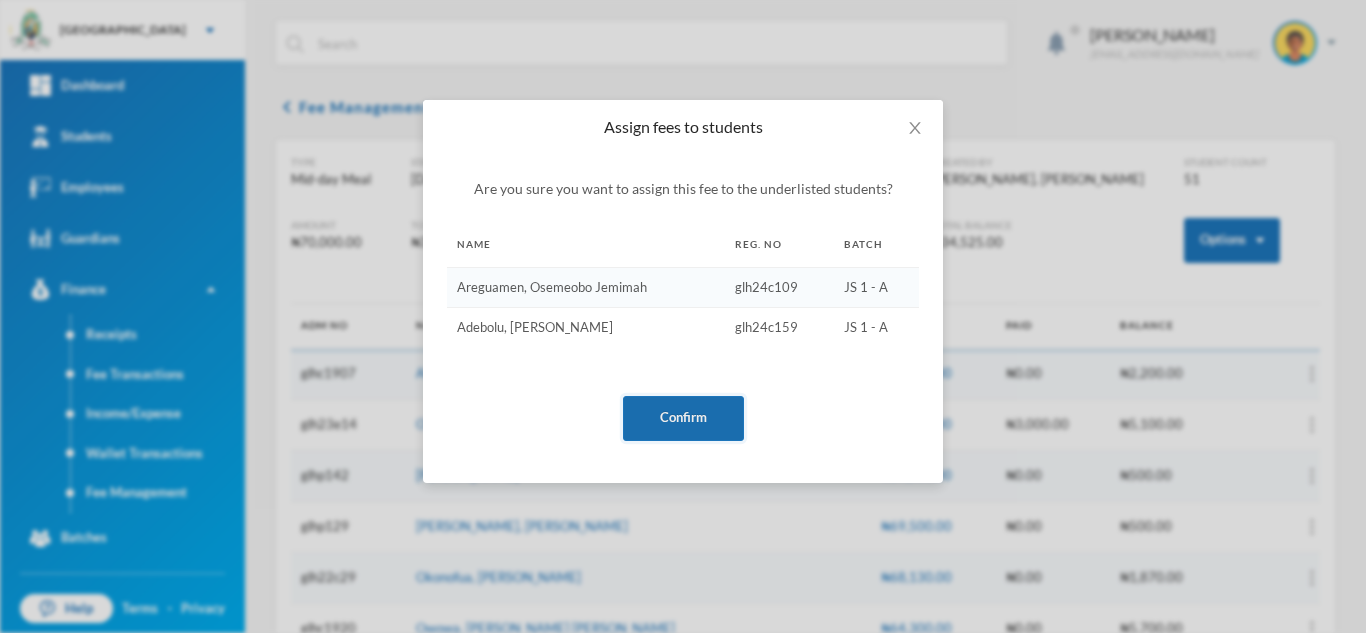 click on "Confirm" at bounding box center [683, 418] 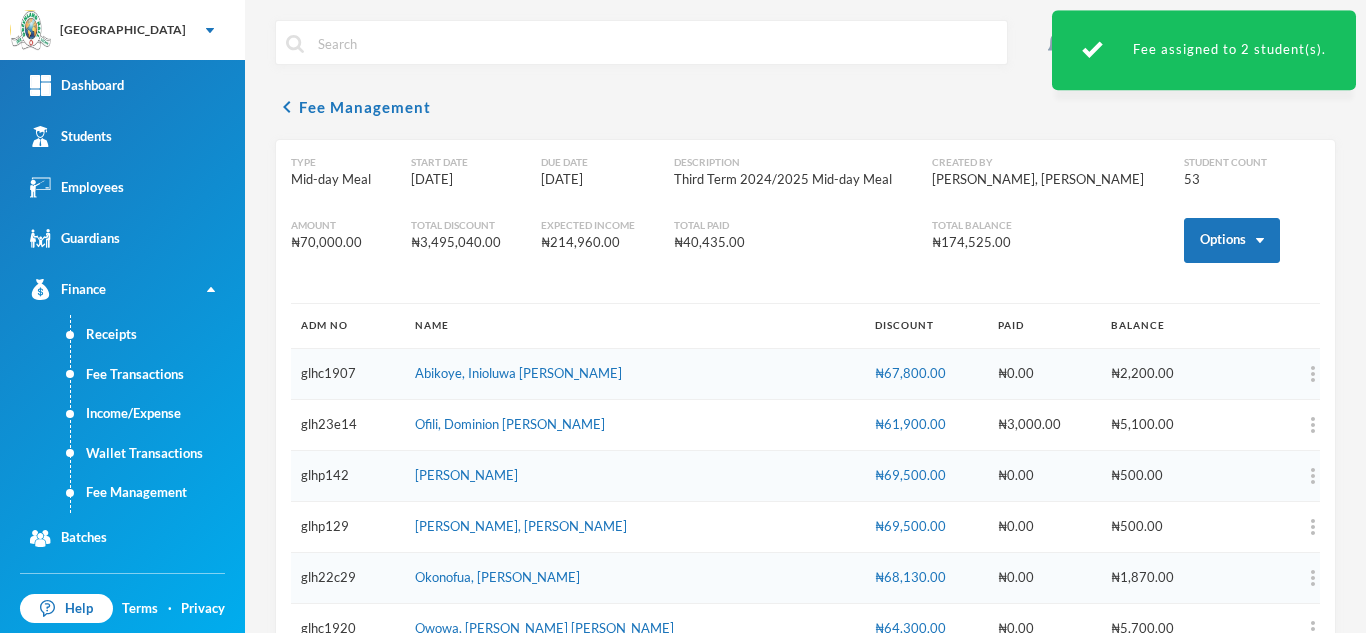 scroll, scrollTop: 2454, scrollLeft: 0, axis: vertical 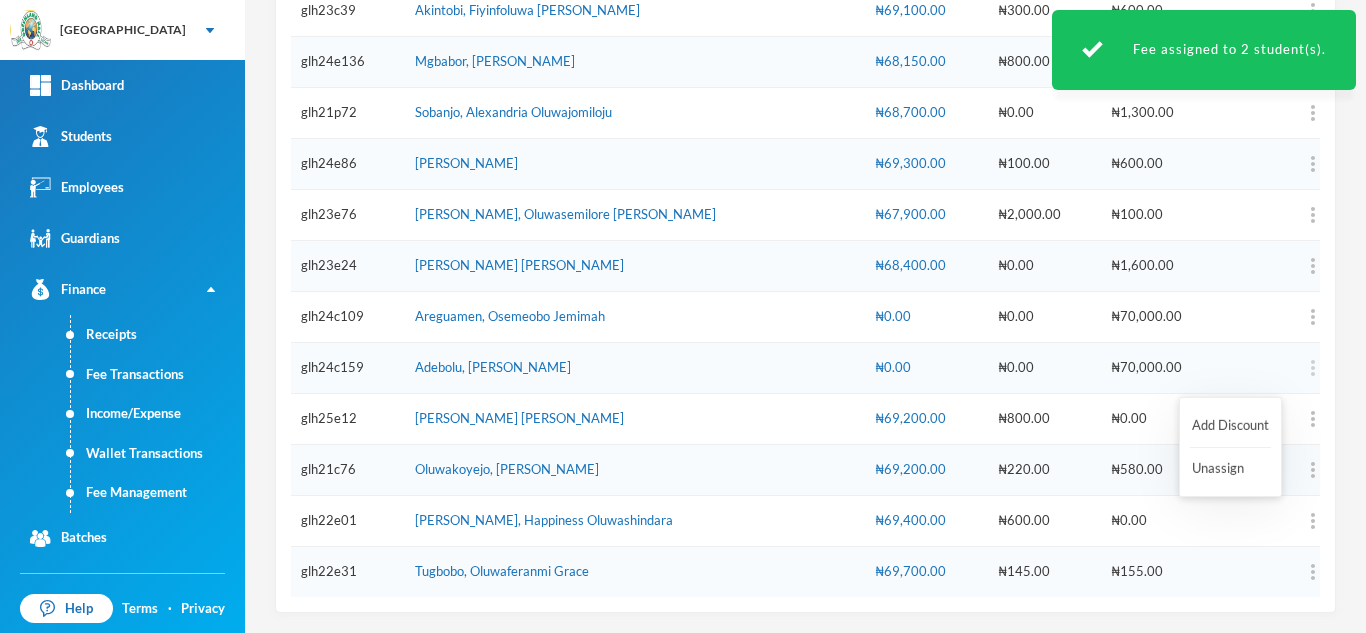 click at bounding box center (1313, 368) 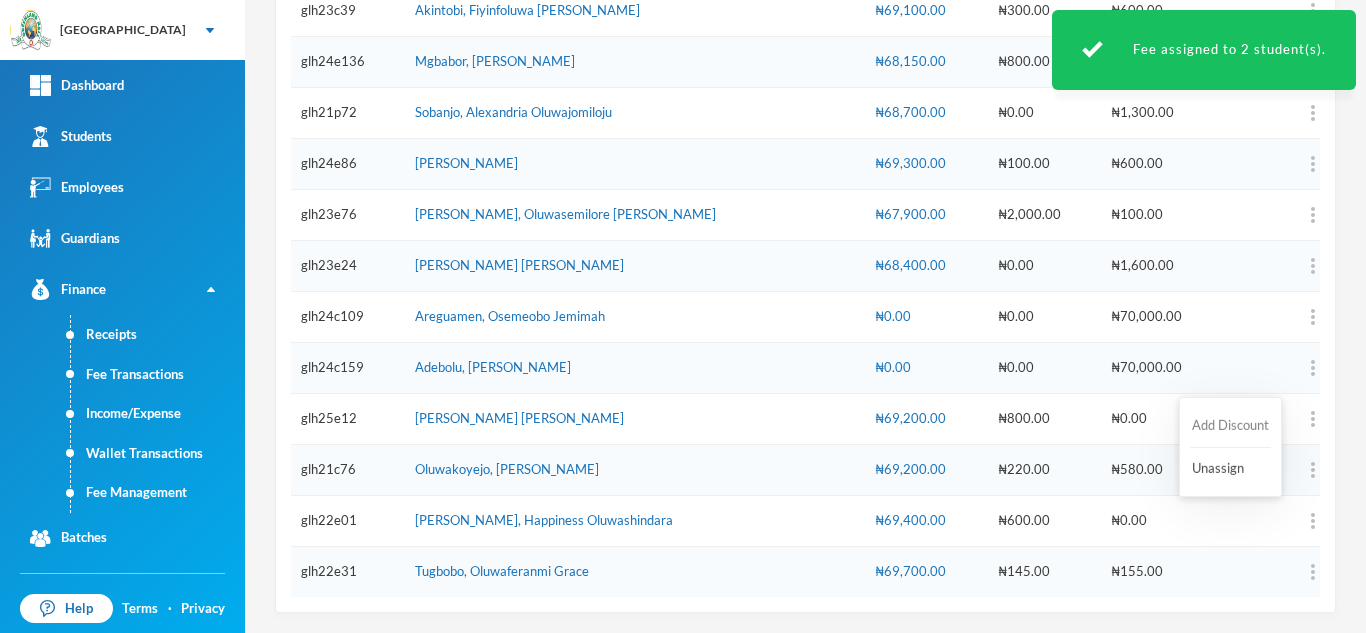 click on "Add Discount" at bounding box center (1230, 426) 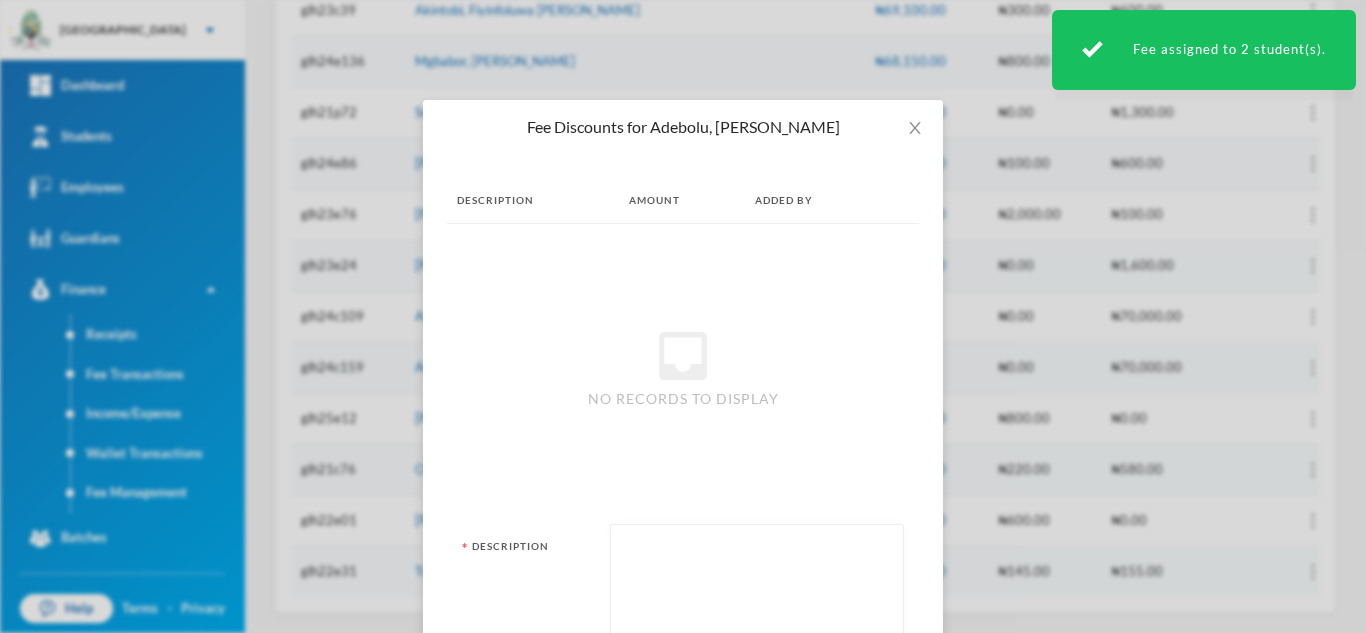 paste on "snacks" 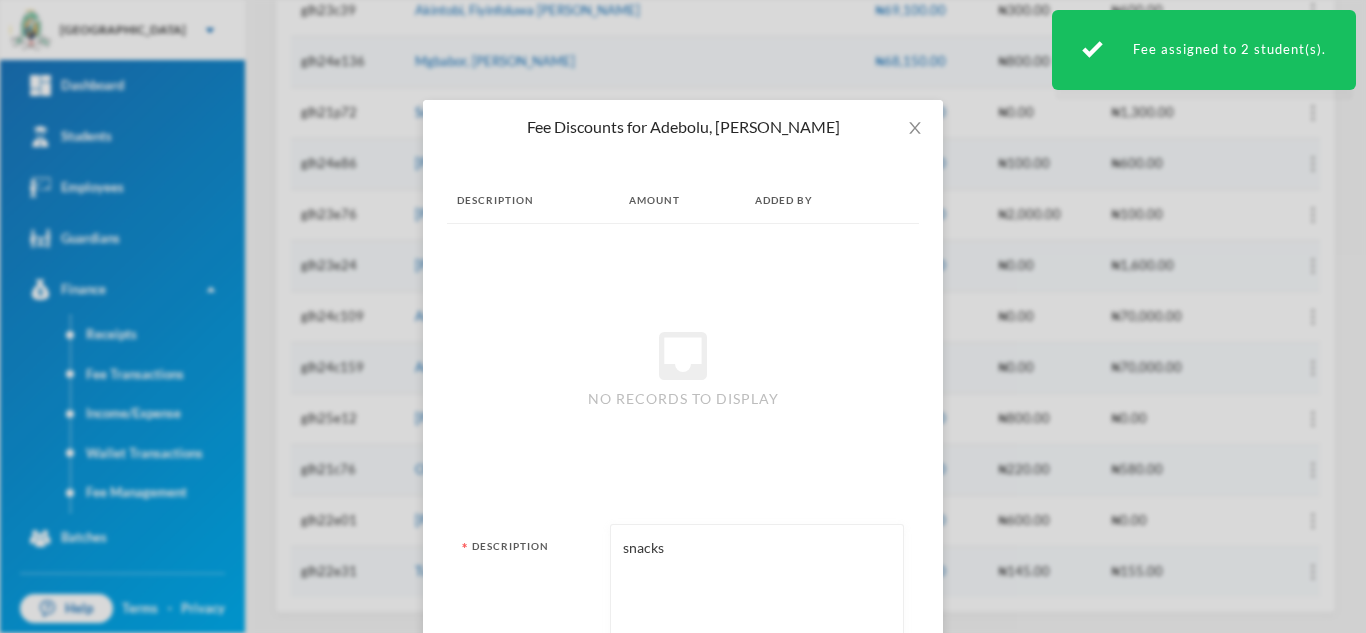 type on "snacks" 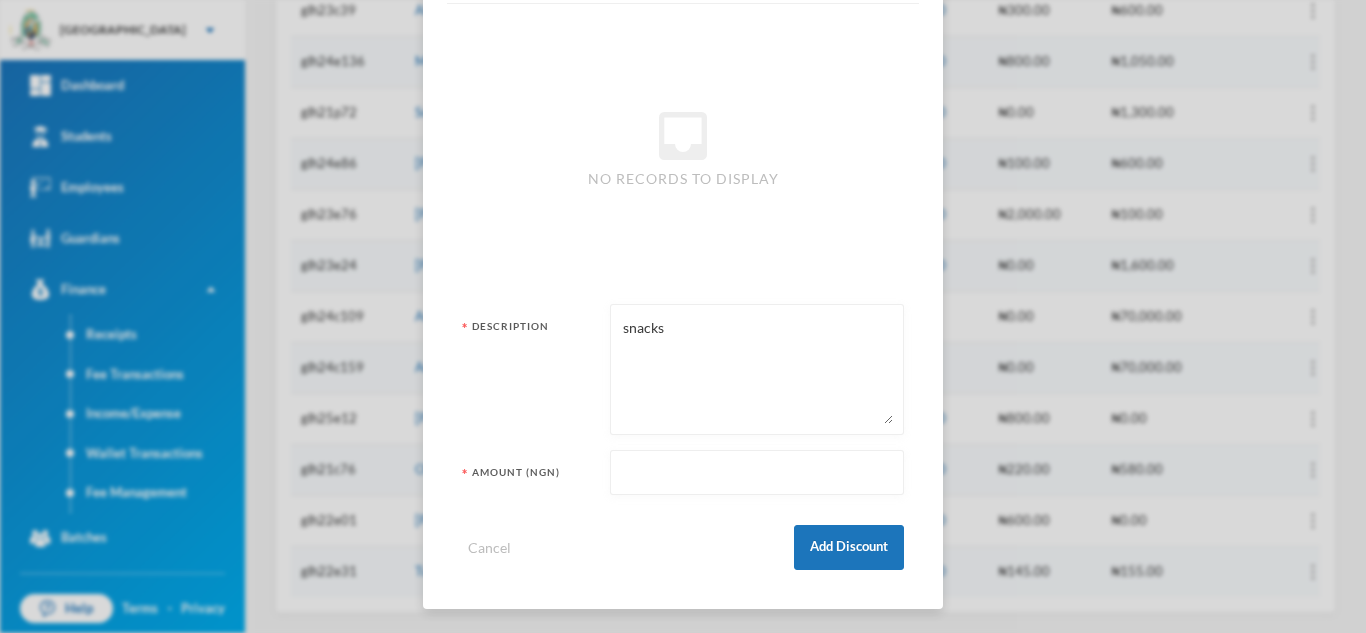 click at bounding box center [757, 473] 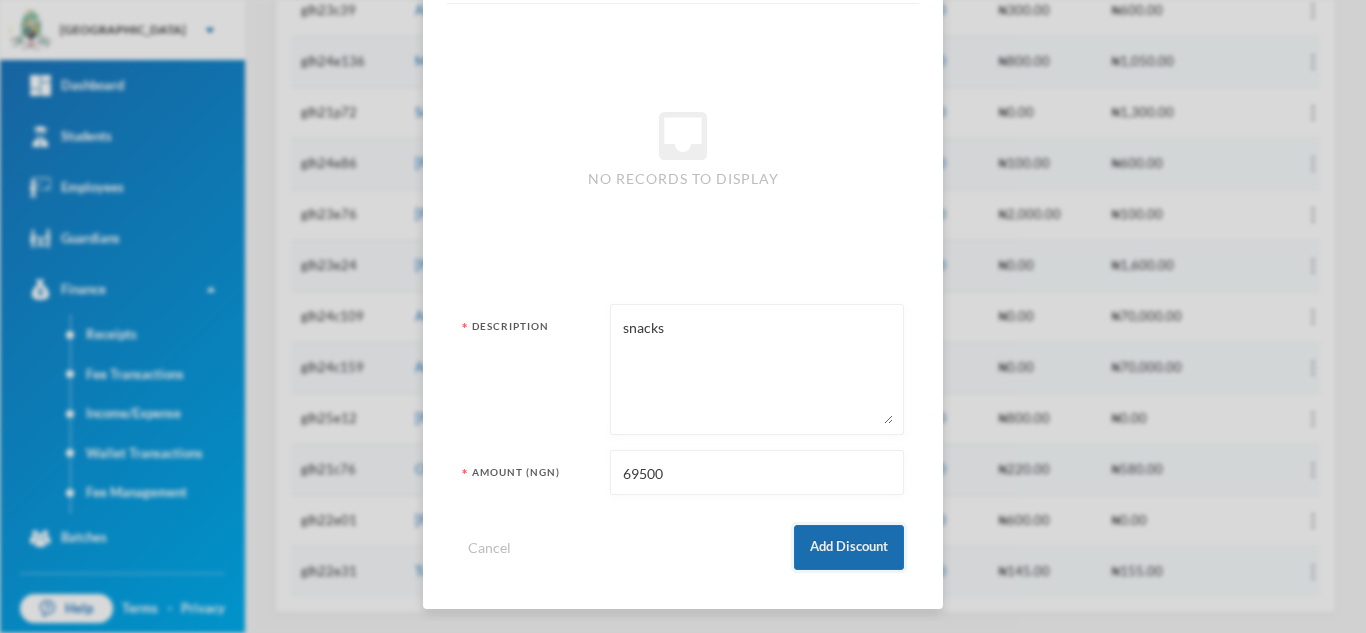 type on "69500" 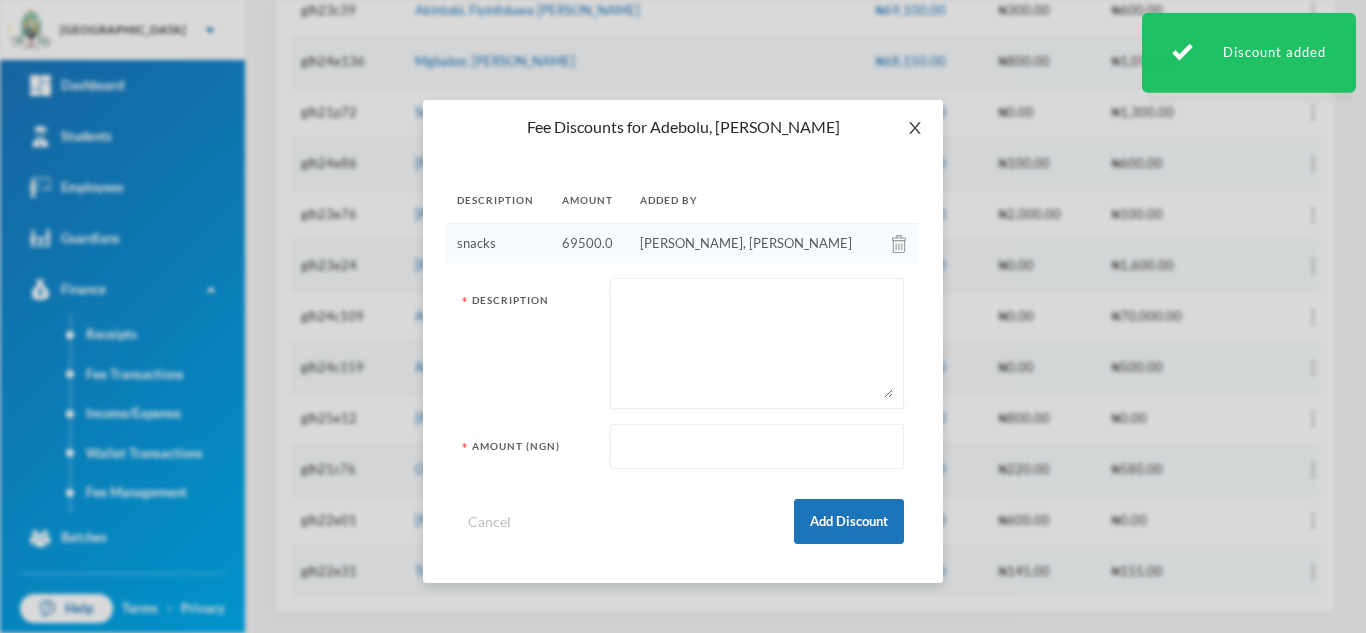 click 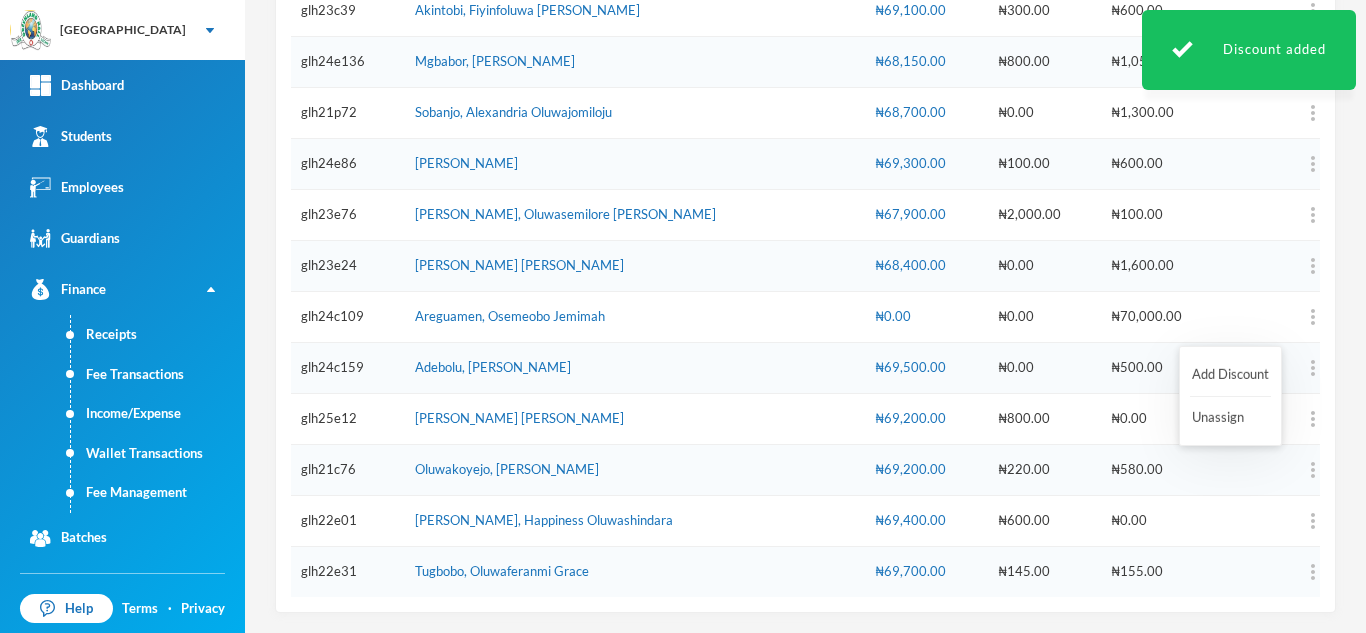 click at bounding box center (1275, 317) 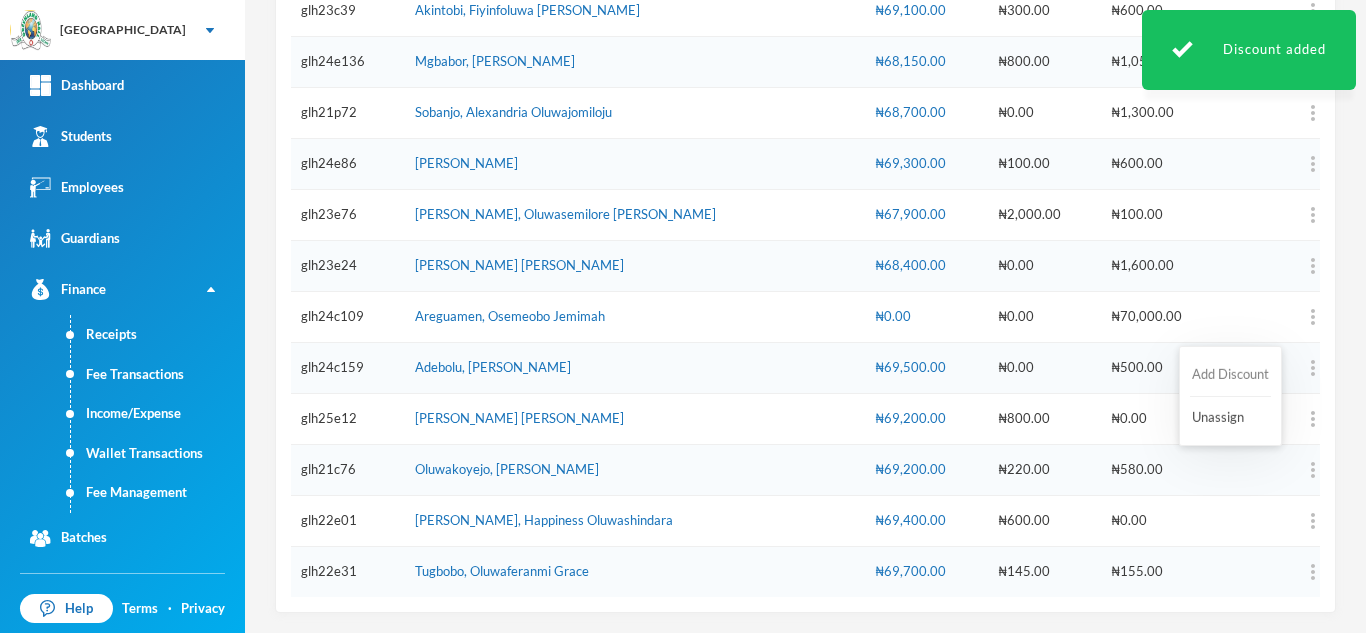 click on "Add Discount" at bounding box center [1230, 375] 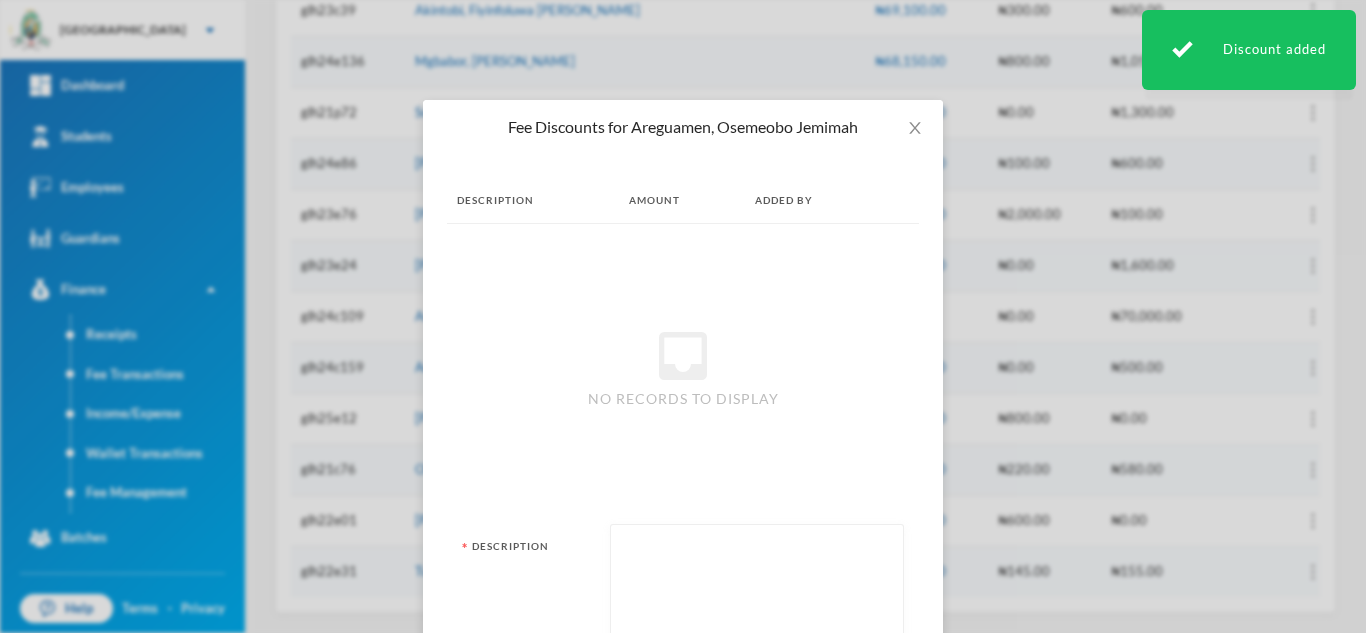 paste on "snacks" 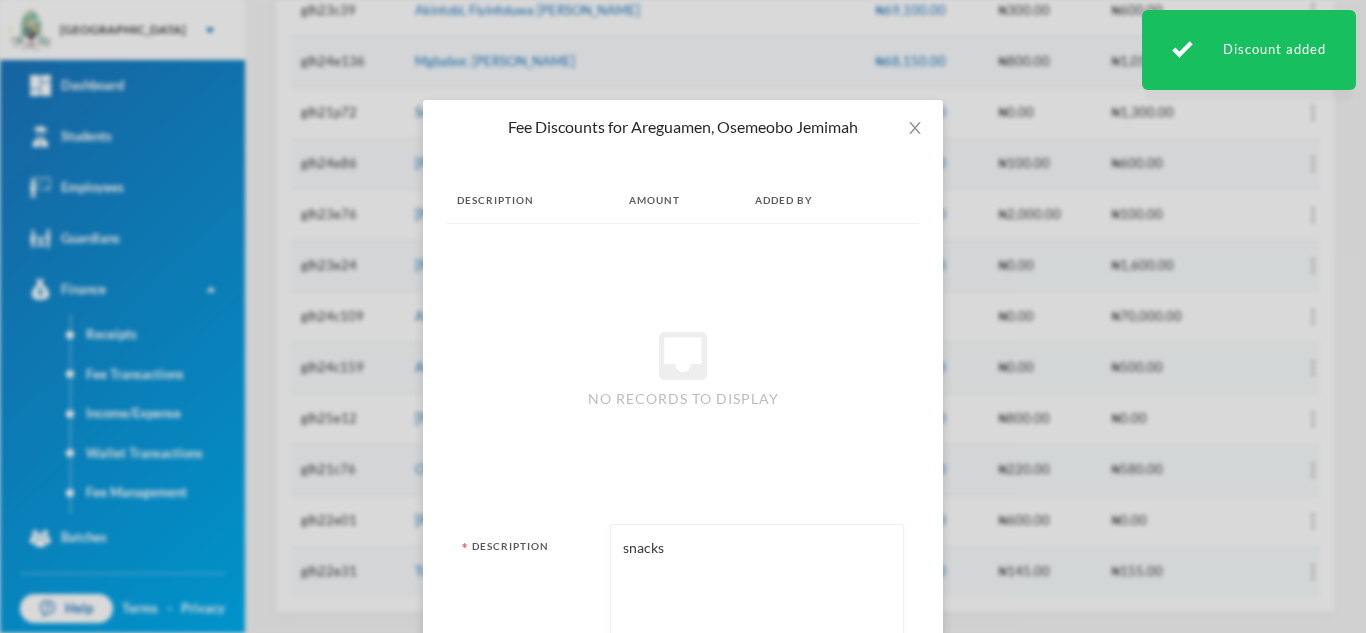 type on "snacks" 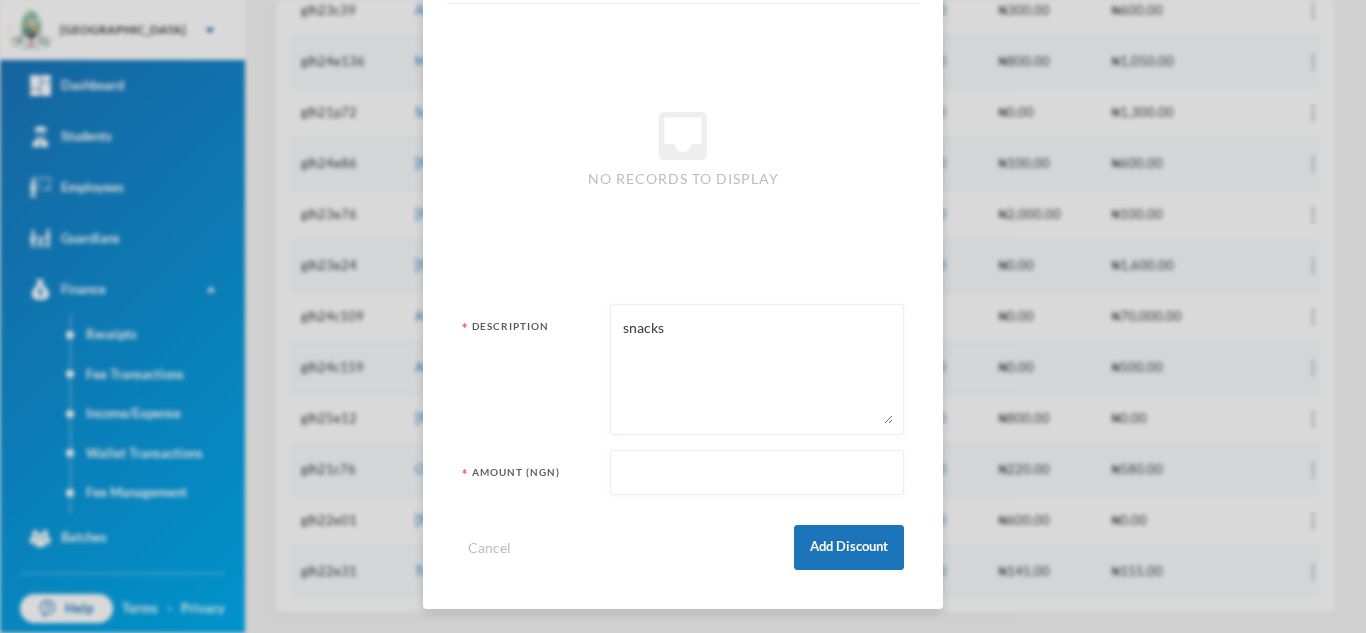 click at bounding box center [757, 473] 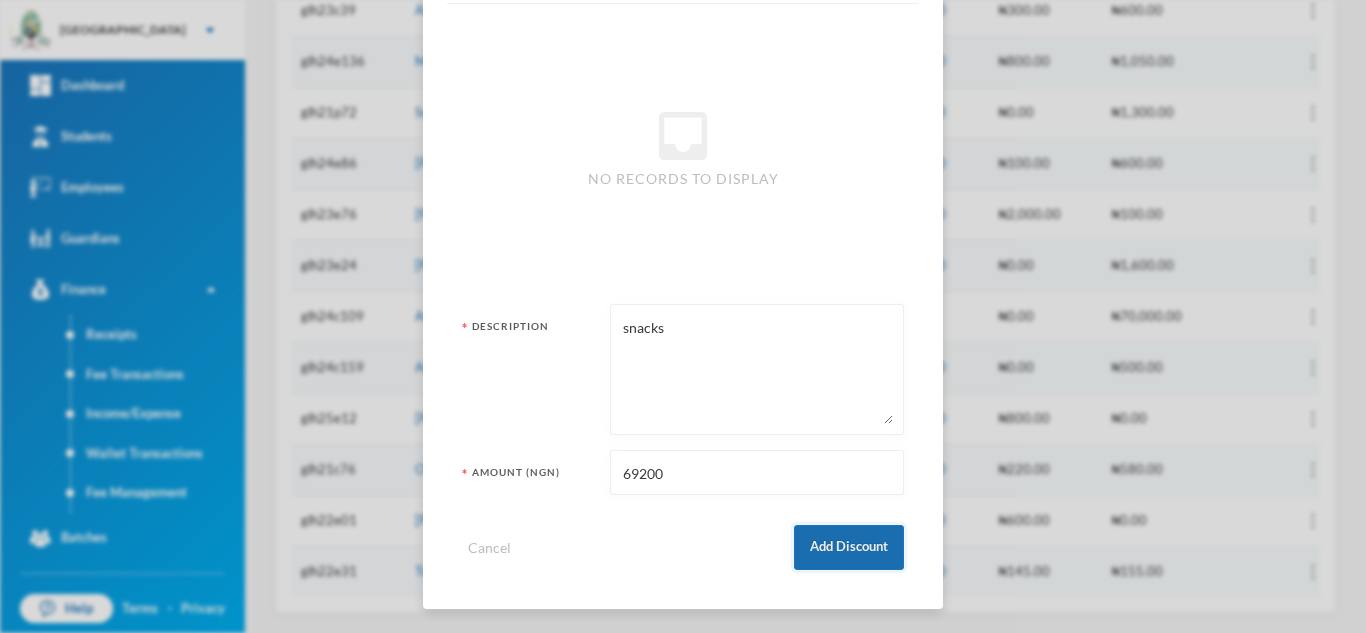 type on "69200" 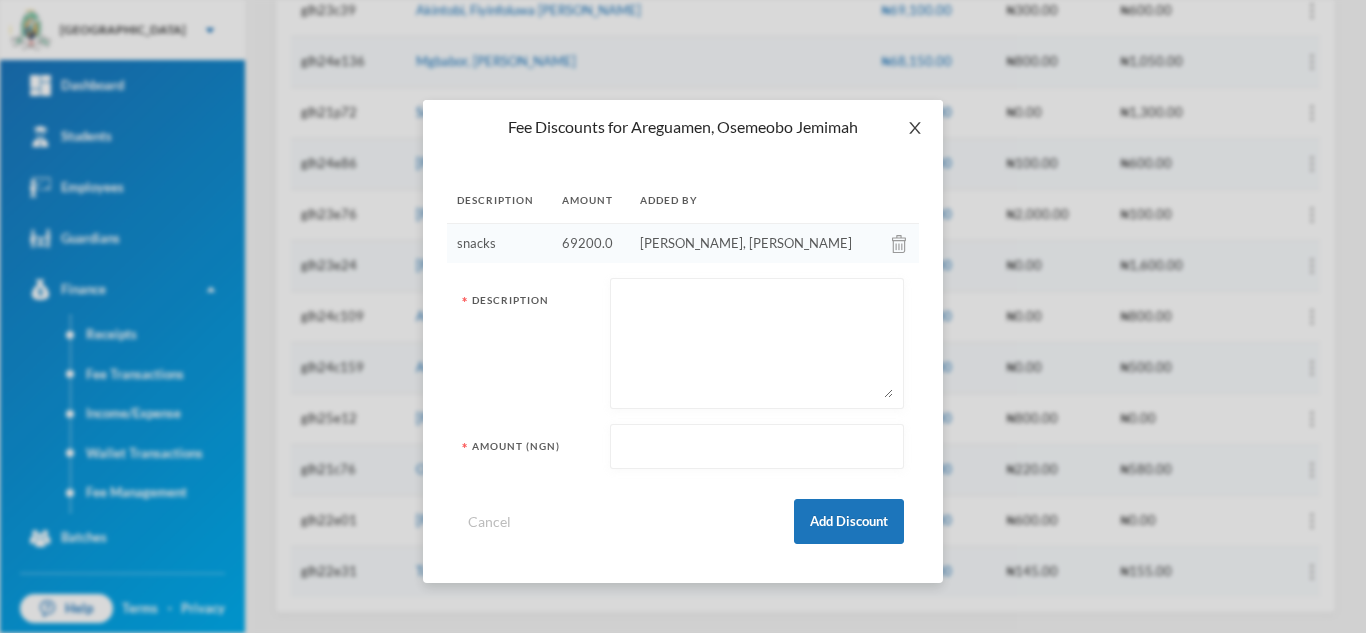 click 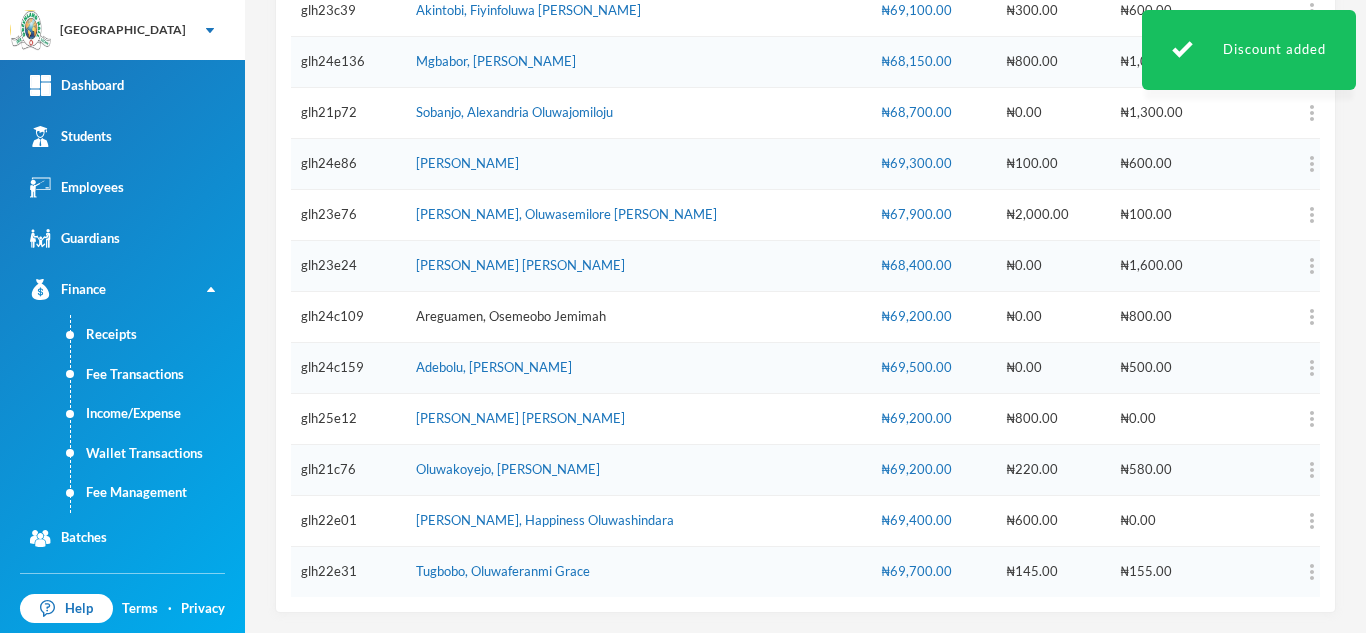 click on "Areguamen, Osemeobo Jemimah" at bounding box center [511, 316] 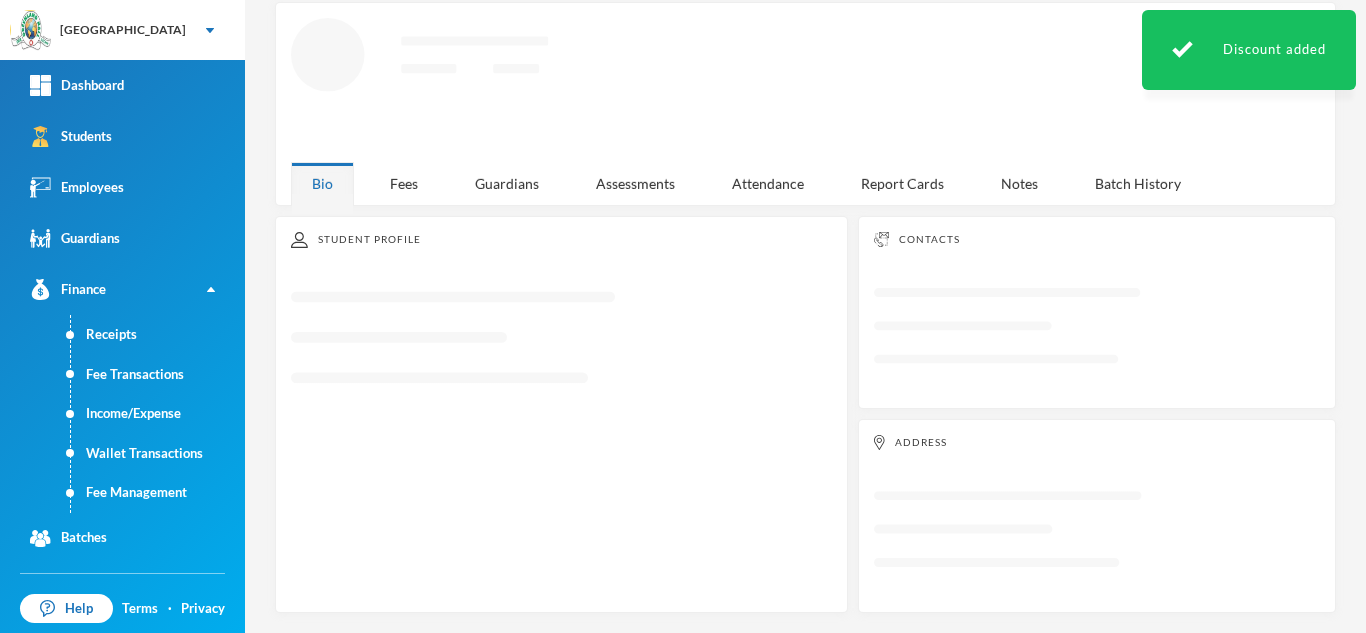 scroll, scrollTop: 87, scrollLeft: 0, axis: vertical 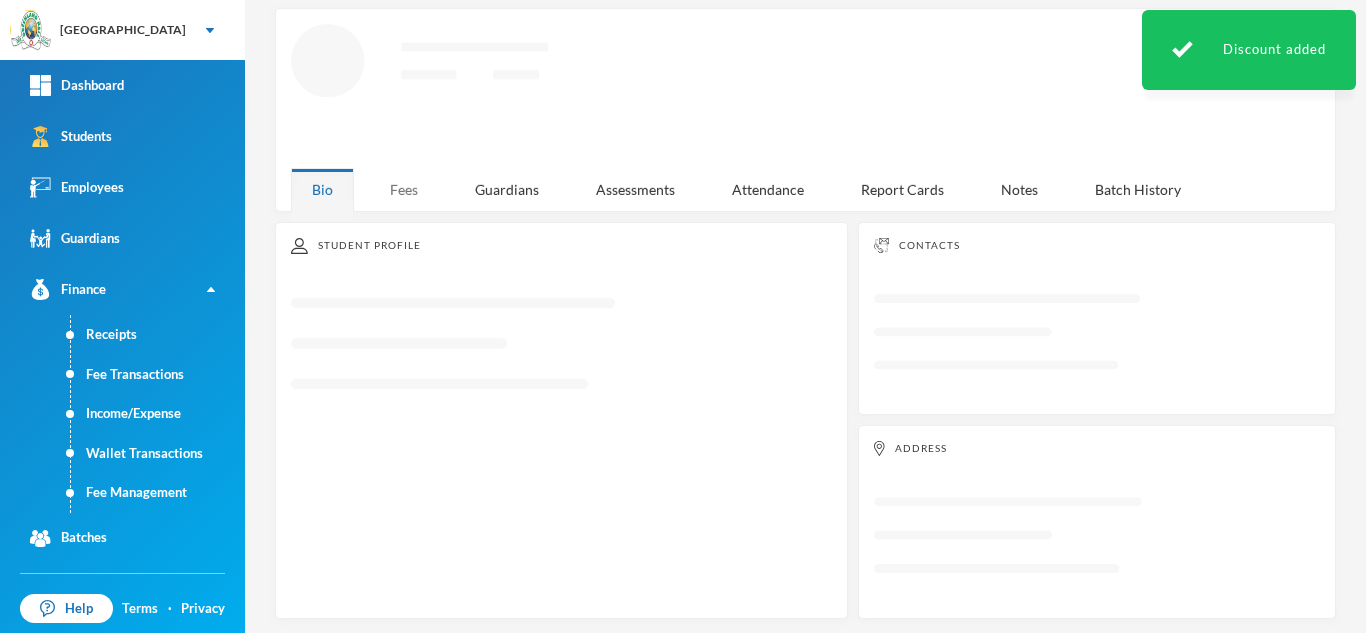 click on "Fees" at bounding box center [404, 189] 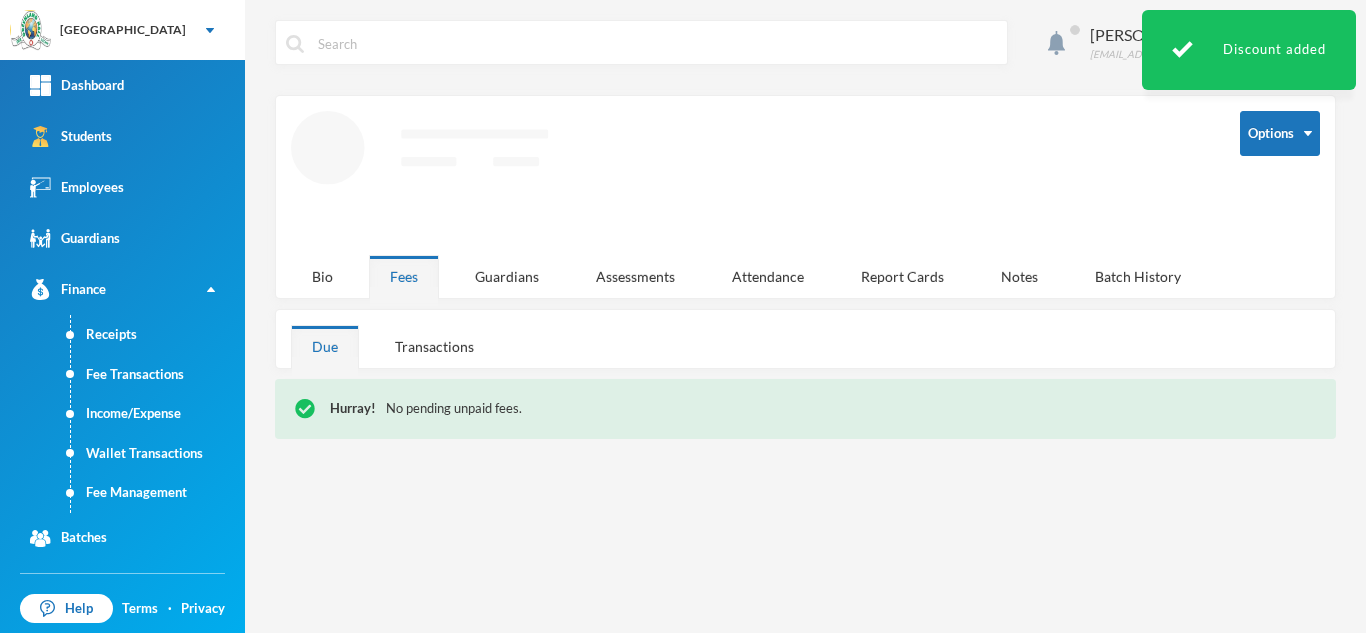 scroll, scrollTop: 0, scrollLeft: 0, axis: both 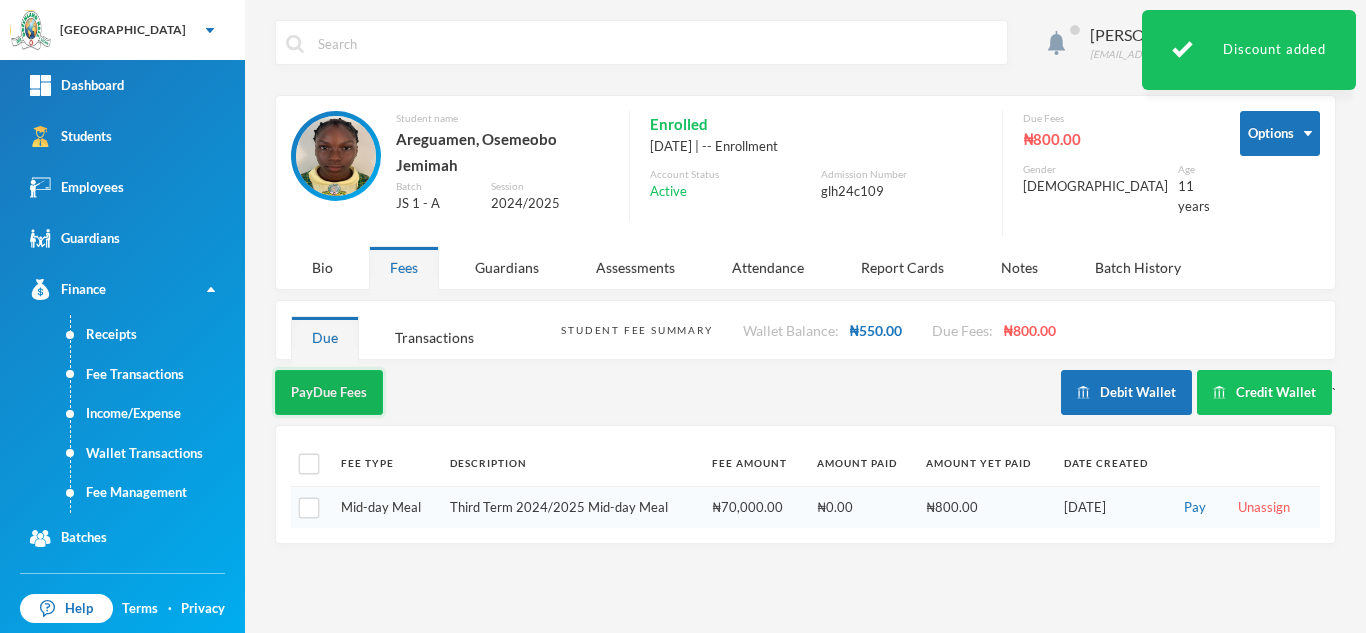click on "Pay  Due Fees" at bounding box center [329, 392] 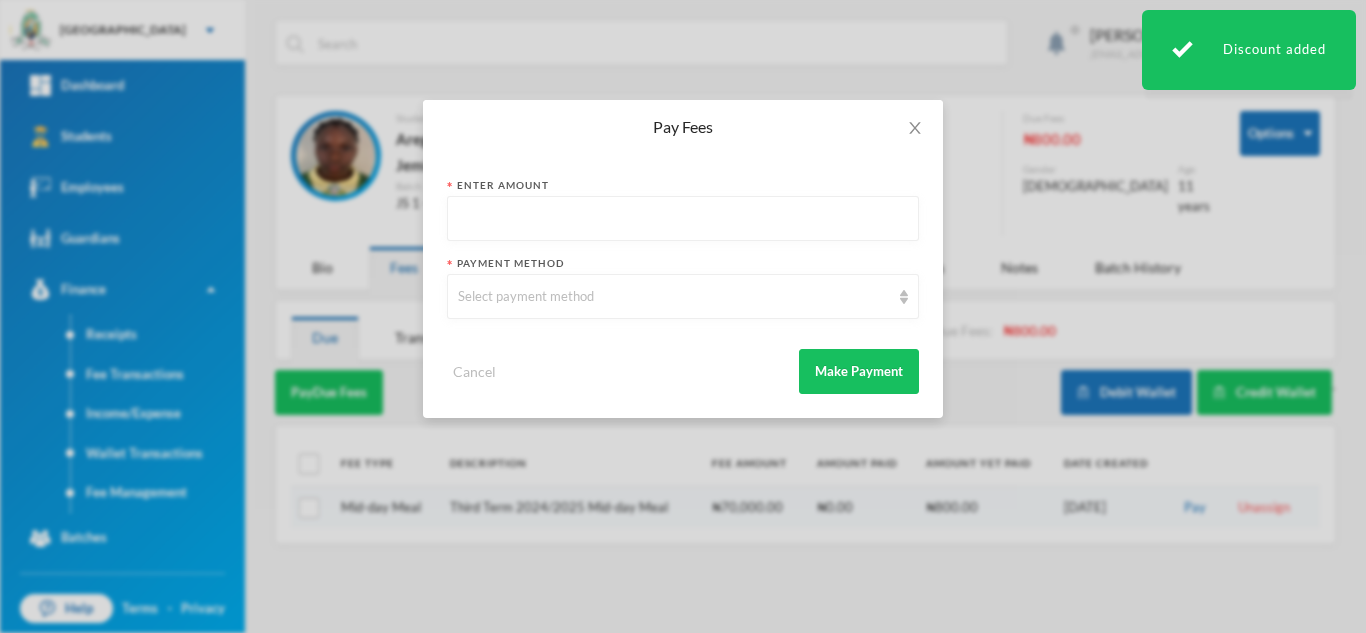 click at bounding box center [683, 219] 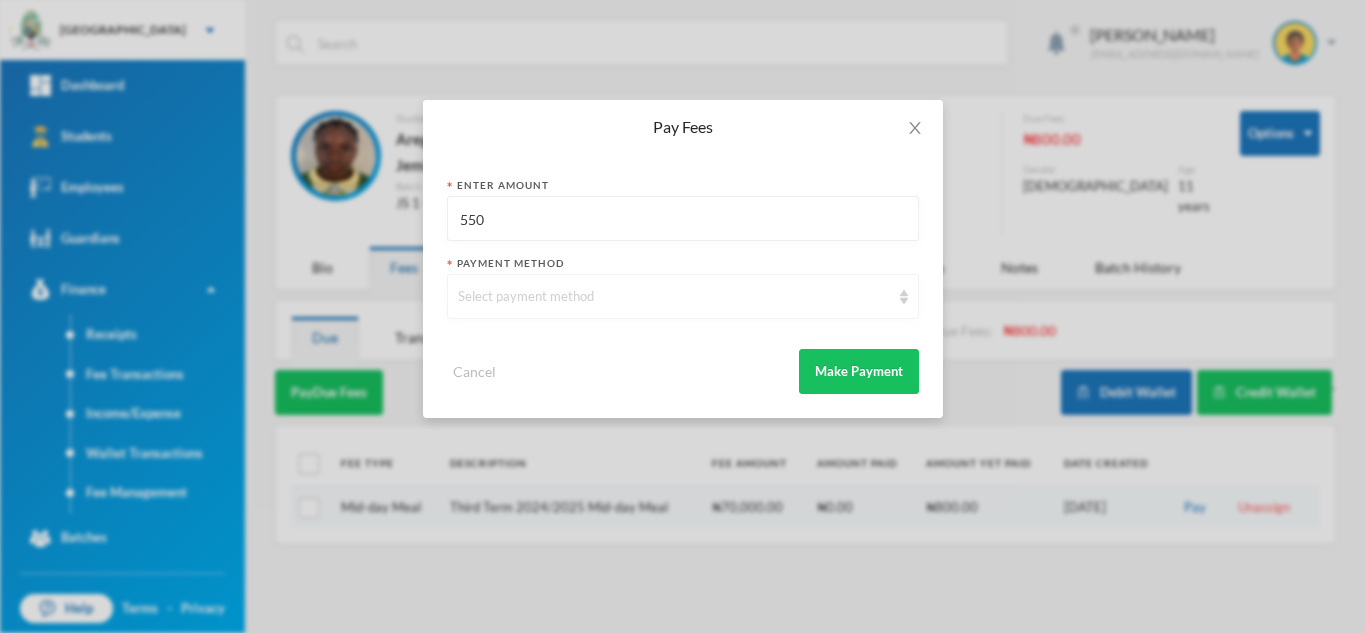 type on "550" 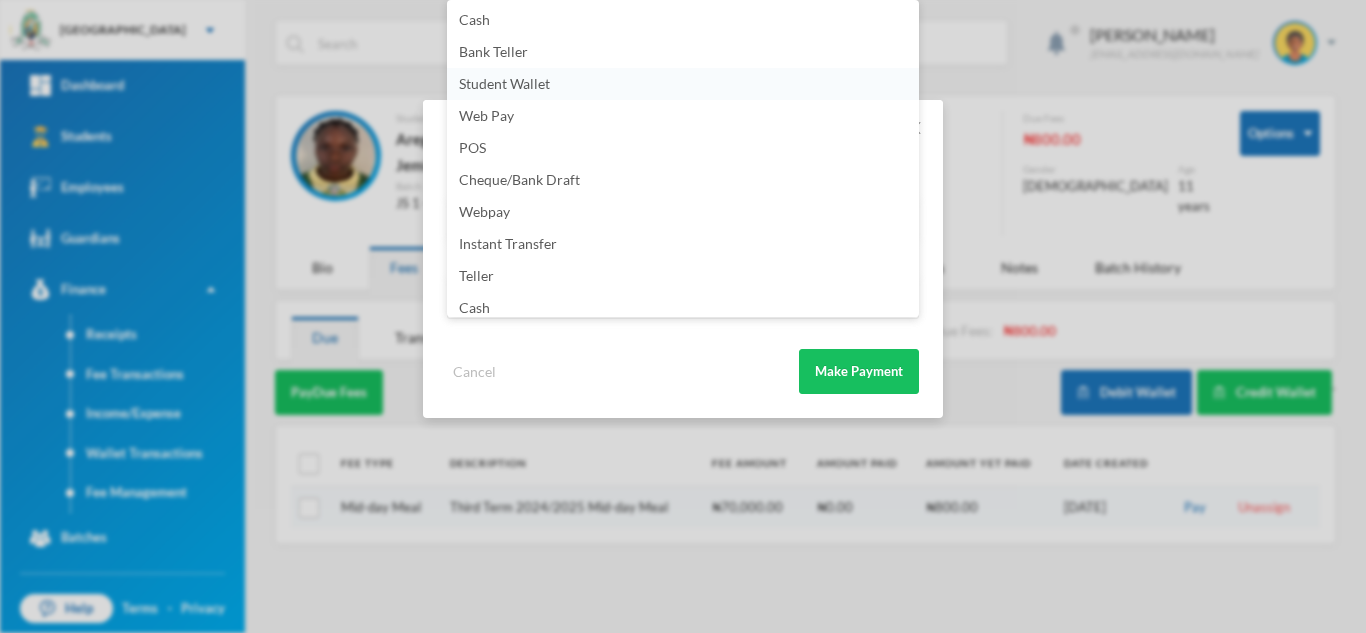 click on "Student Wallet" at bounding box center [504, 83] 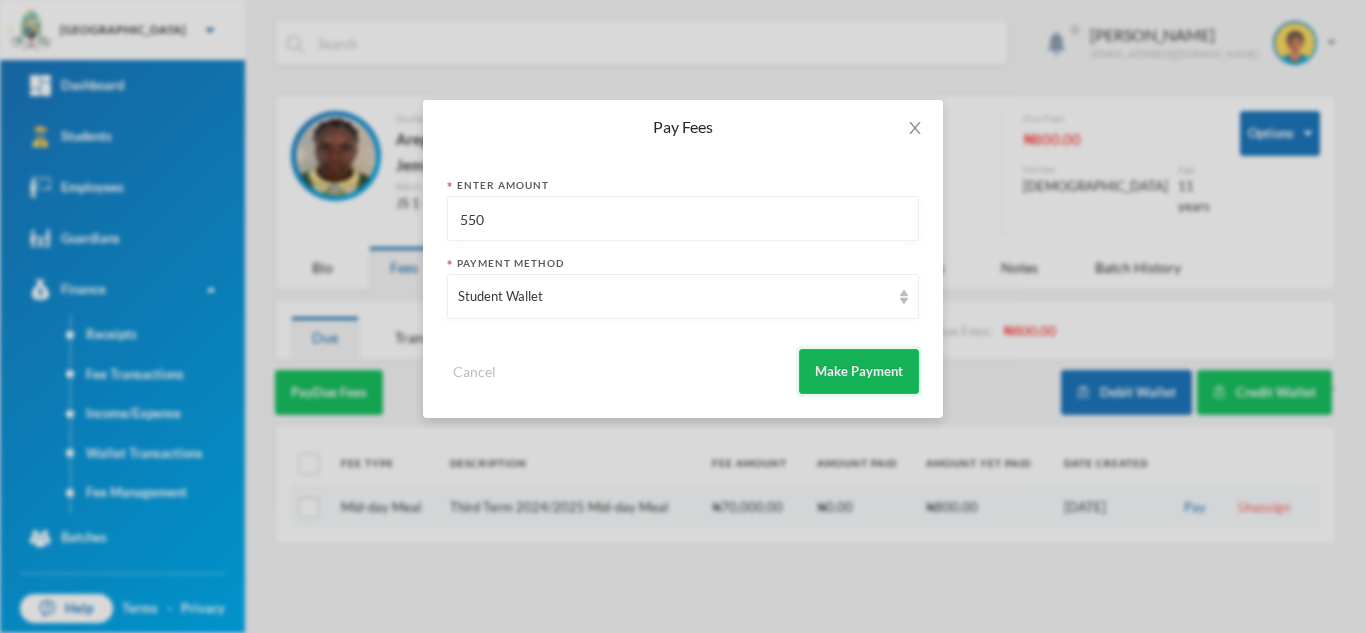 click on "Make Payment" at bounding box center (859, 371) 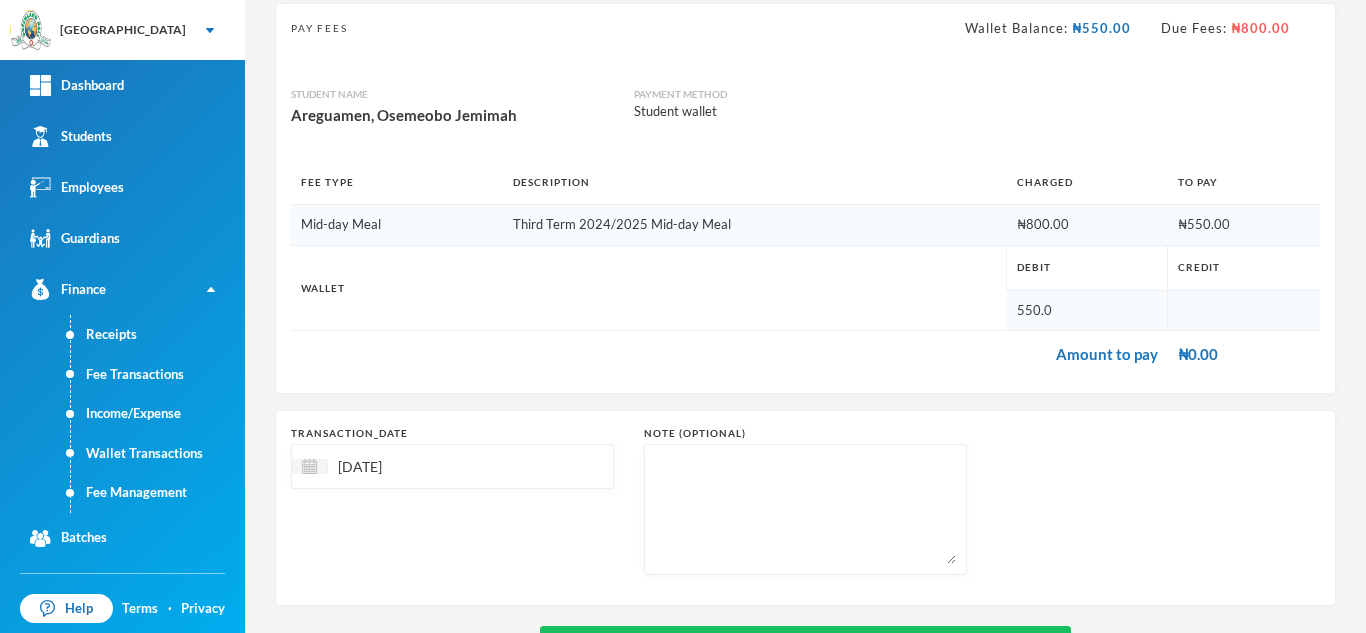 scroll, scrollTop: 214, scrollLeft: 0, axis: vertical 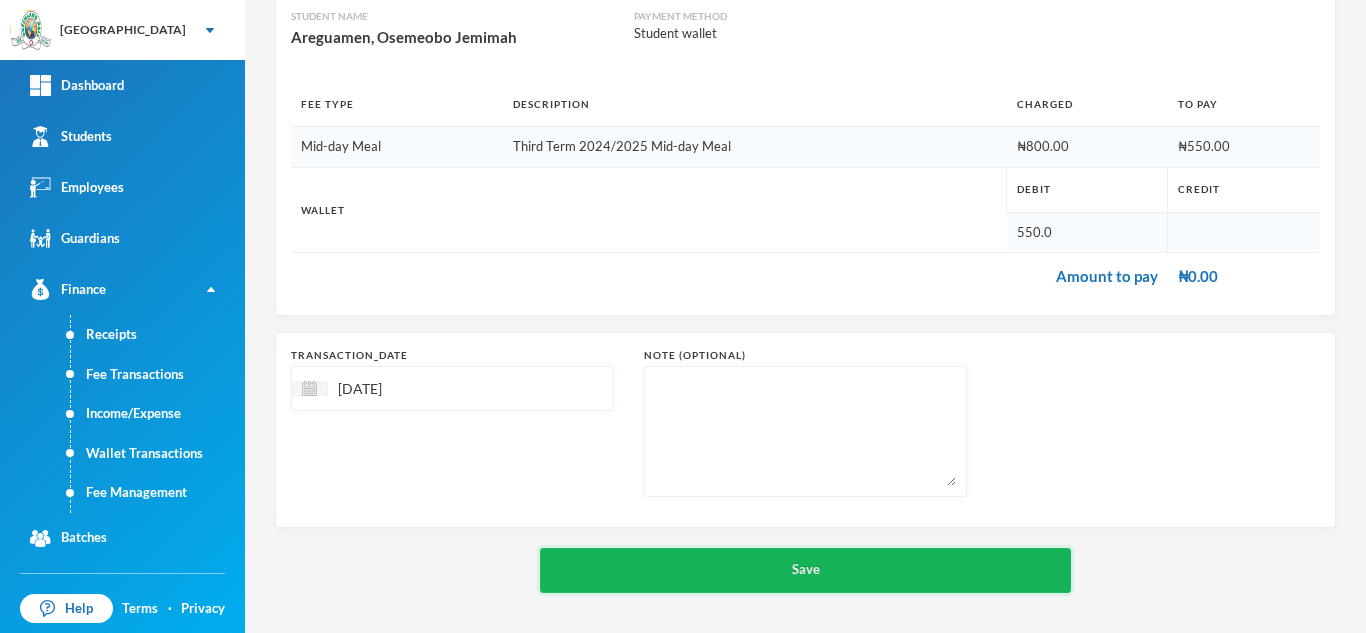 click on "Save" at bounding box center (805, 570) 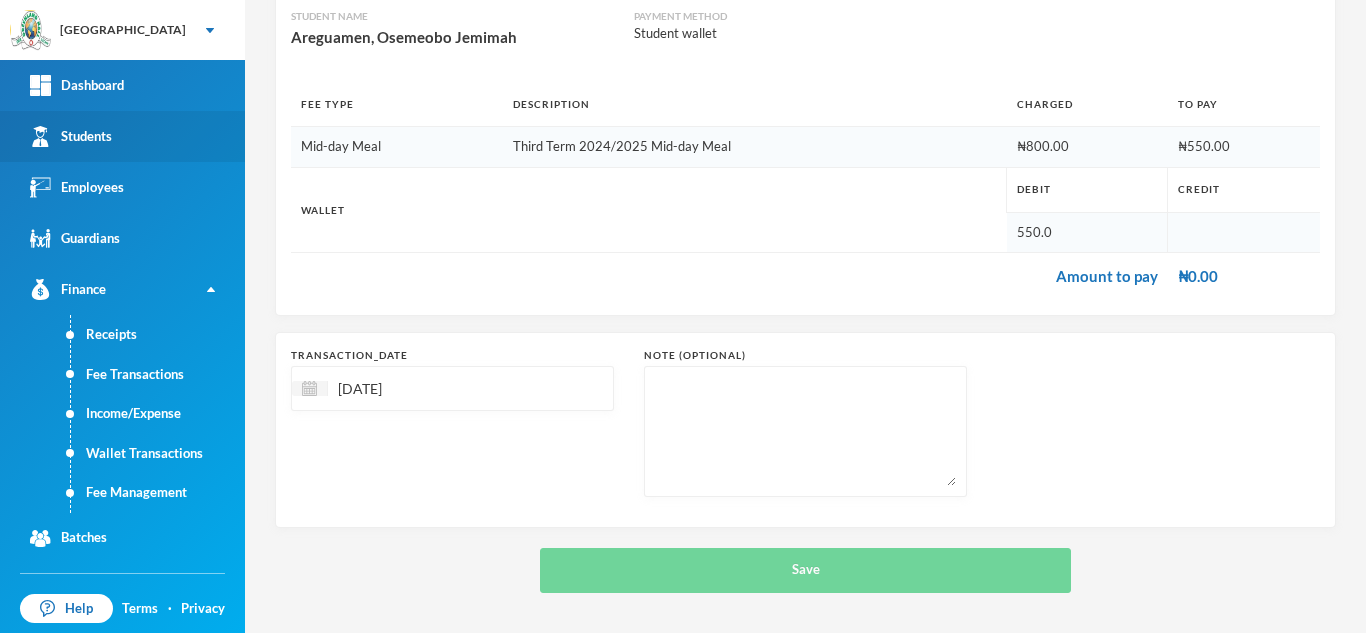 click on "Students" at bounding box center (122, 136) 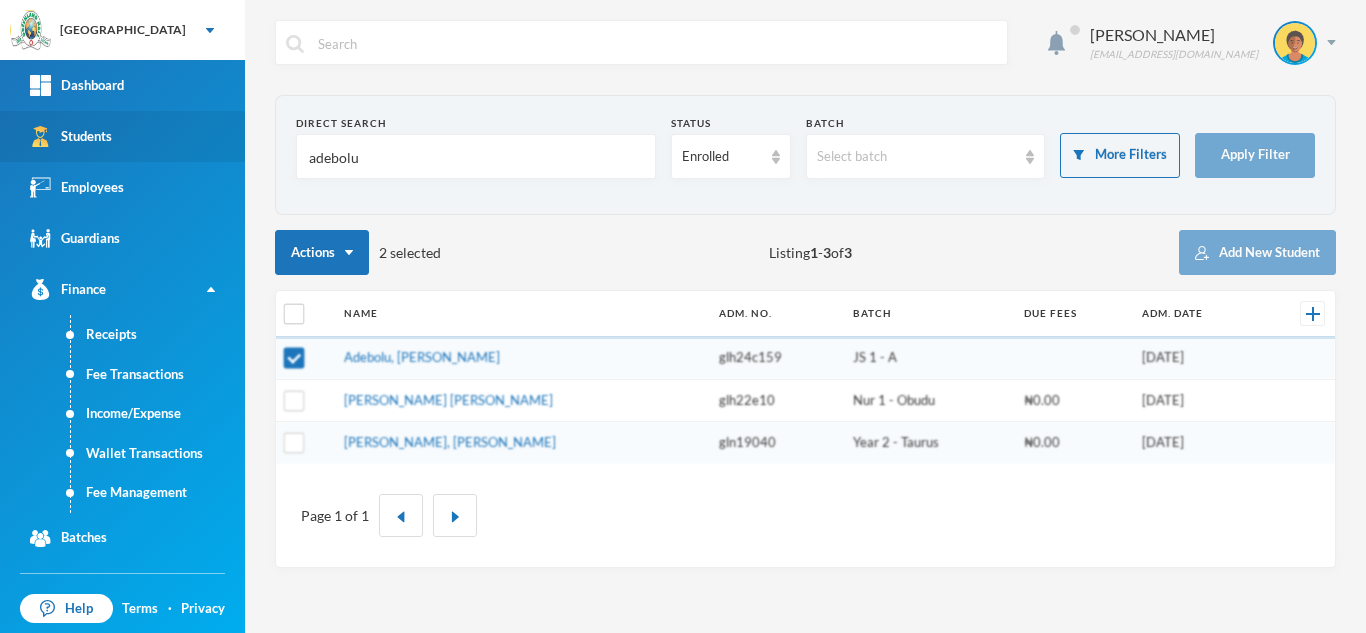scroll, scrollTop: 0, scrollLeft: 0, axis: both 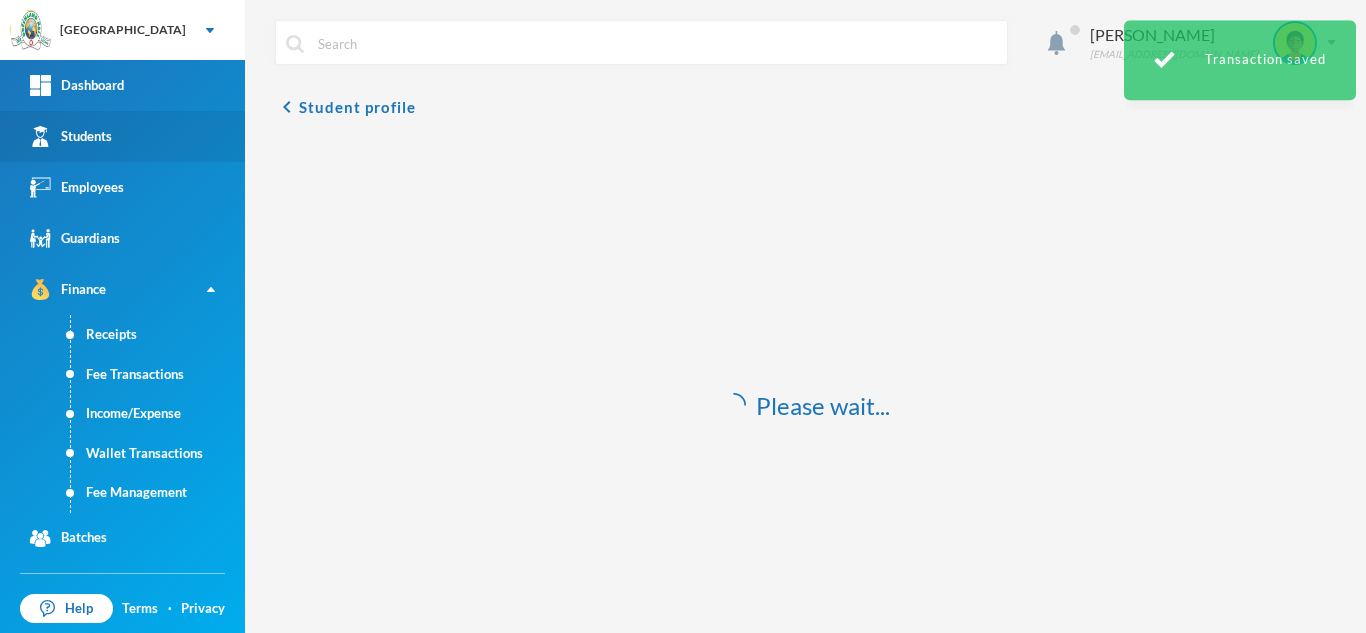 drag, startPoint x: 437, startPoint y: 168, endPoint x: 201, endPoint y: 134, distance: 238.43657 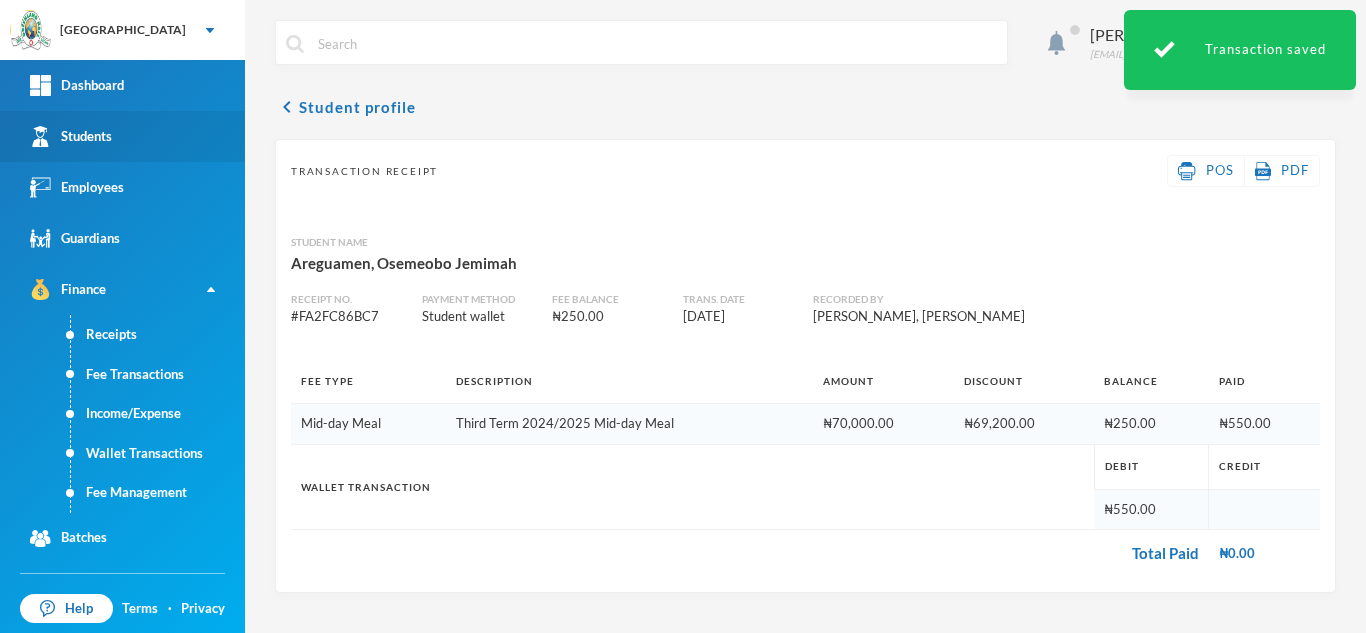 click on "Students" at bounding box center (122, 136) 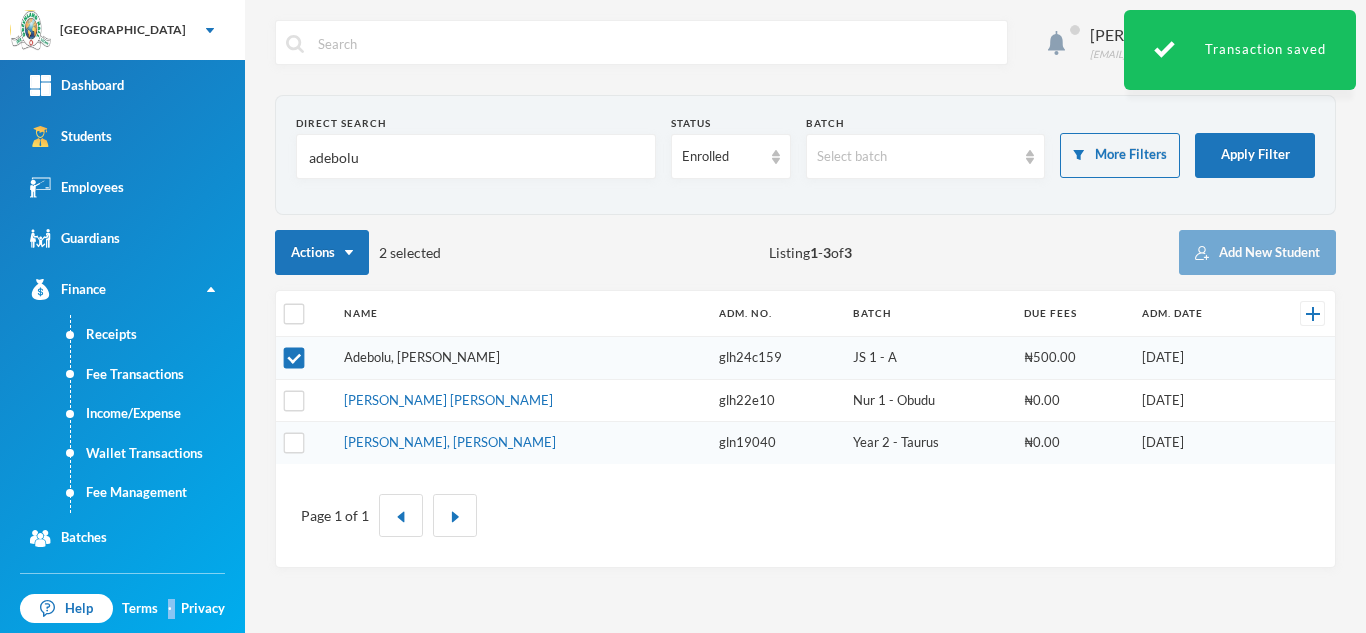 click on "Adebolu, [PERSON_NAME]" at bounding box center (422, 357) 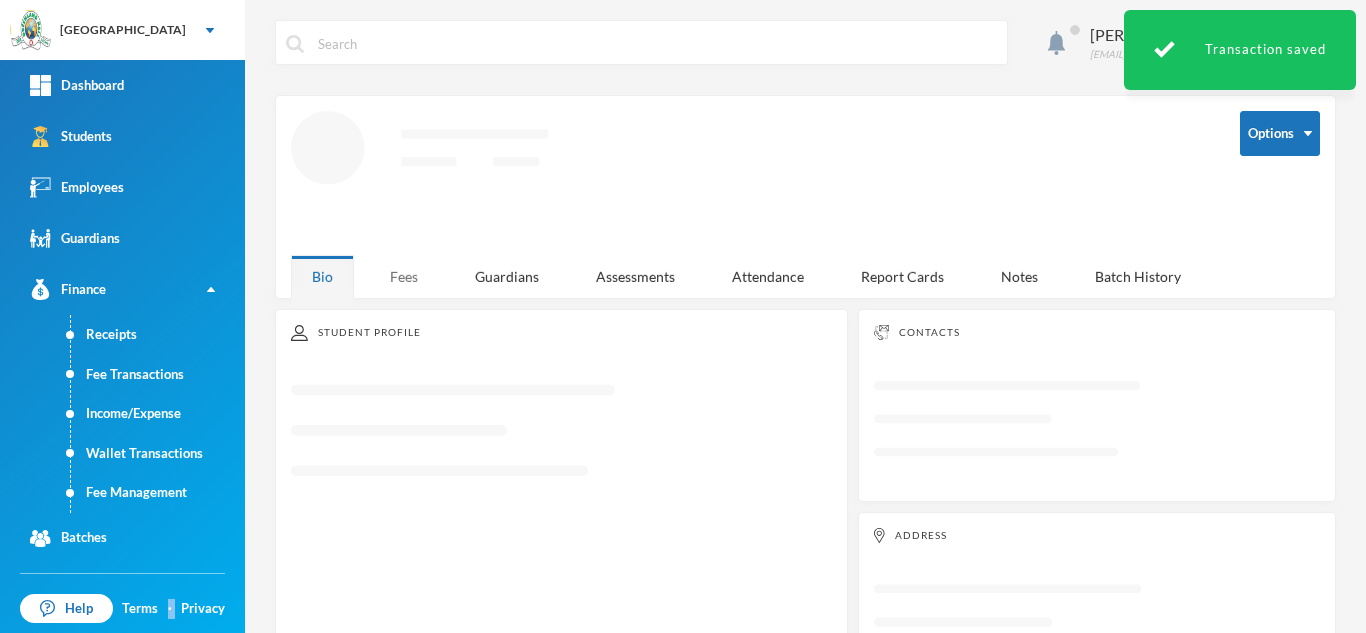 click on "Fees" at bounding box center [404, 276] 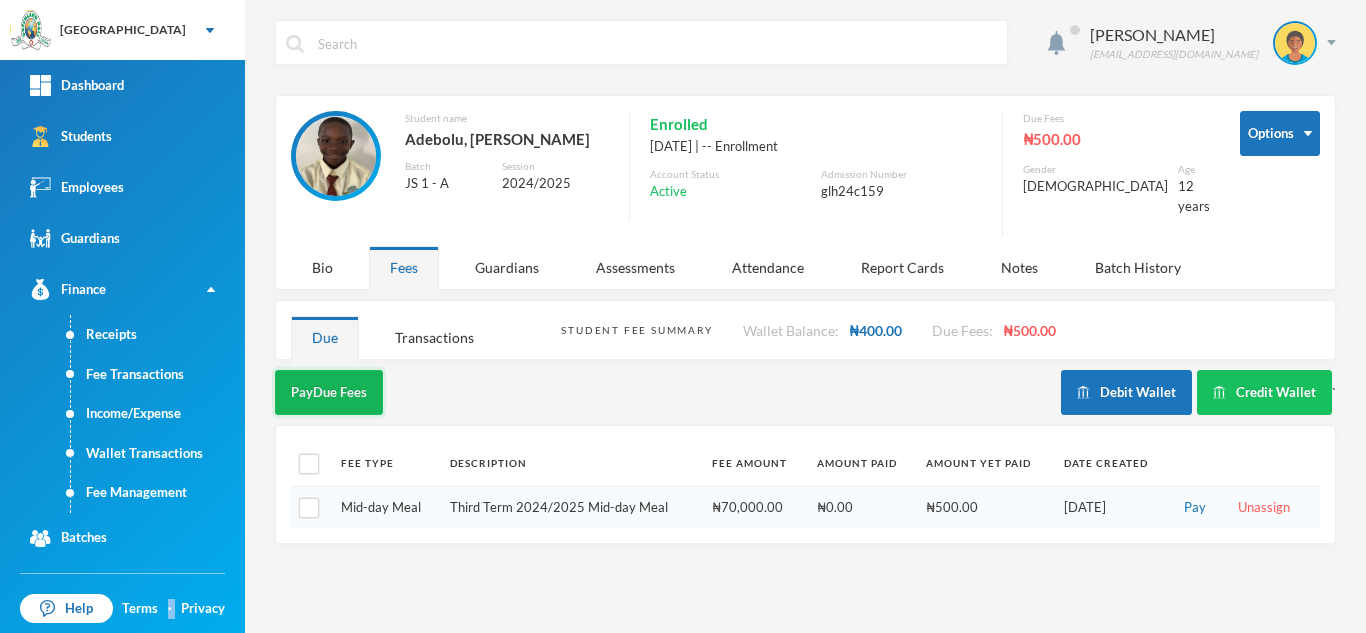 click on "Pay  Due Fees" at bounding box center [329, 392] 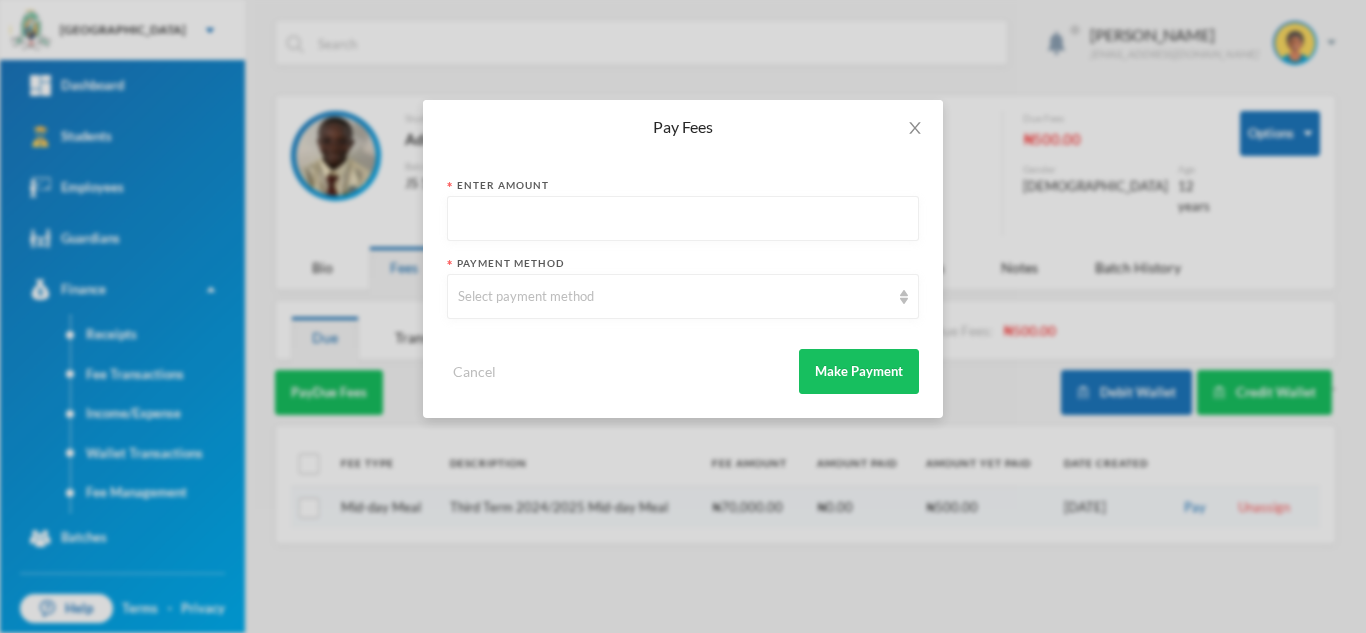 click at bounding box center [683, 219] 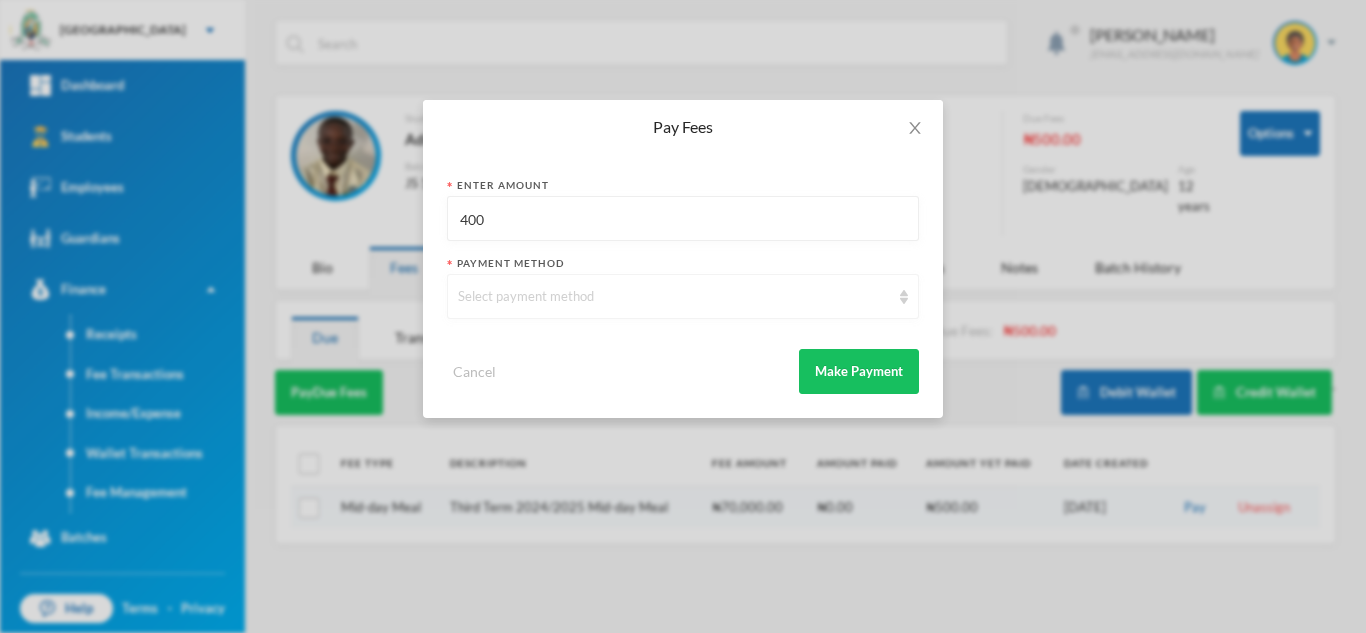 type on "400" 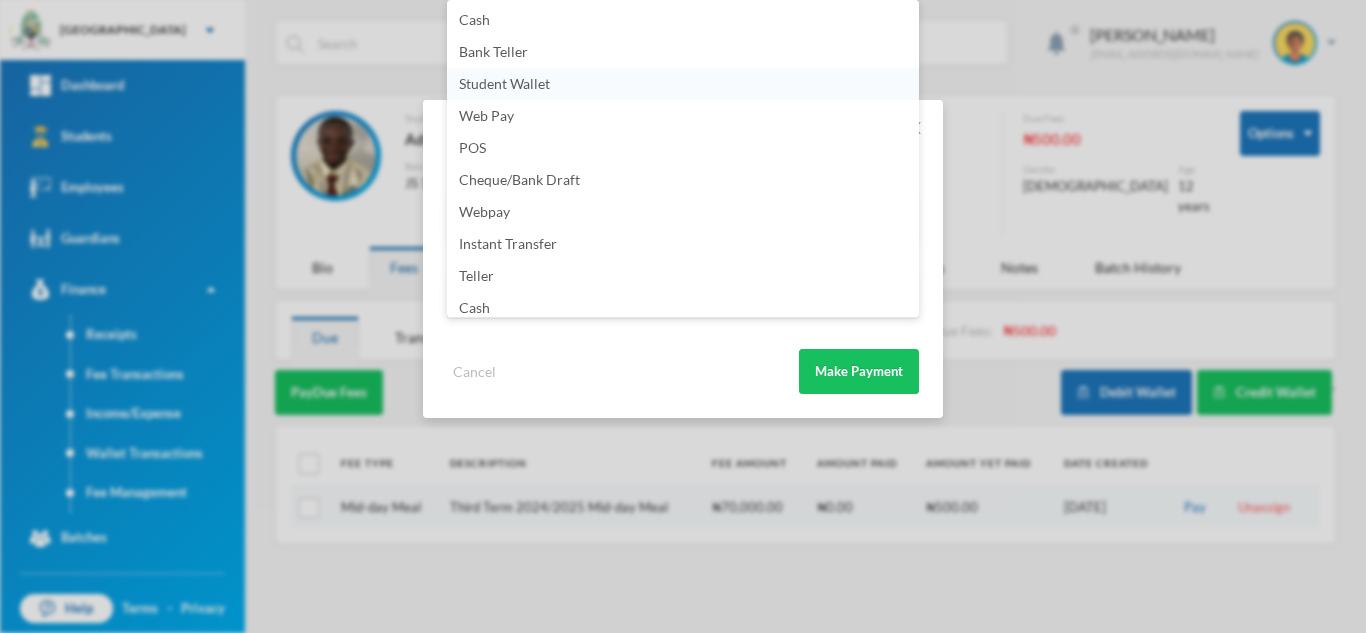 click on "Student Wallet" at bounding box center (504, 83) 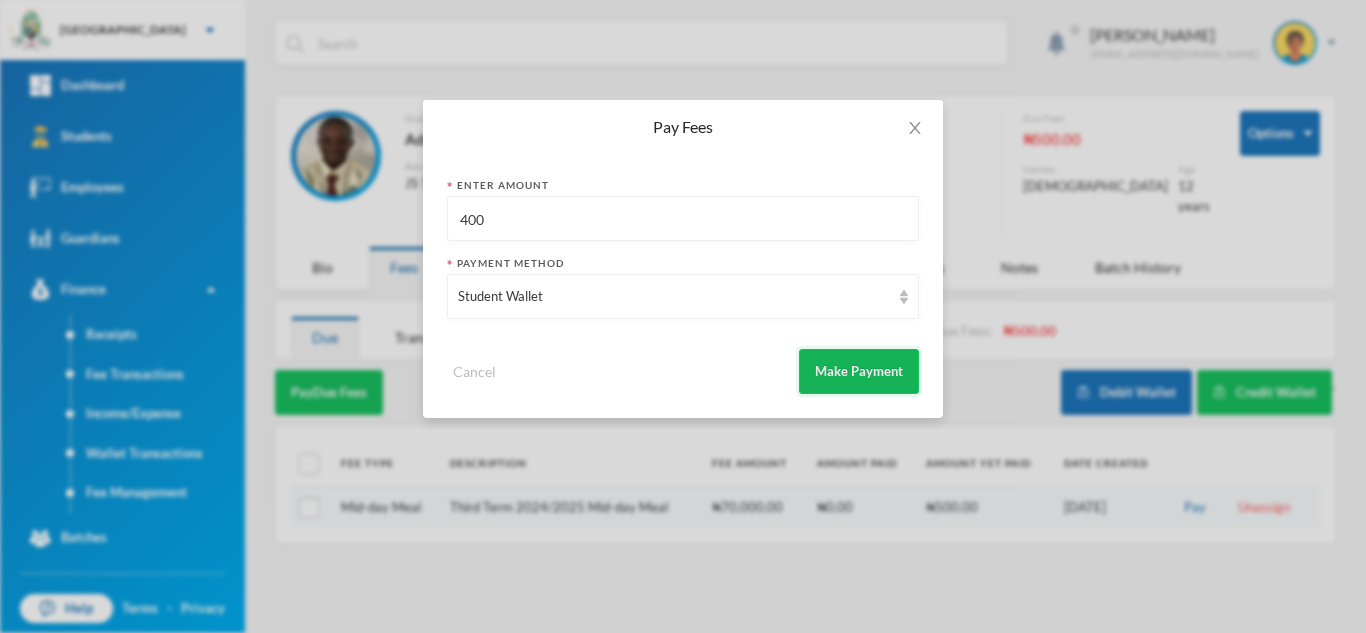 click on "Make Payment" at bounding box center (859, 371) 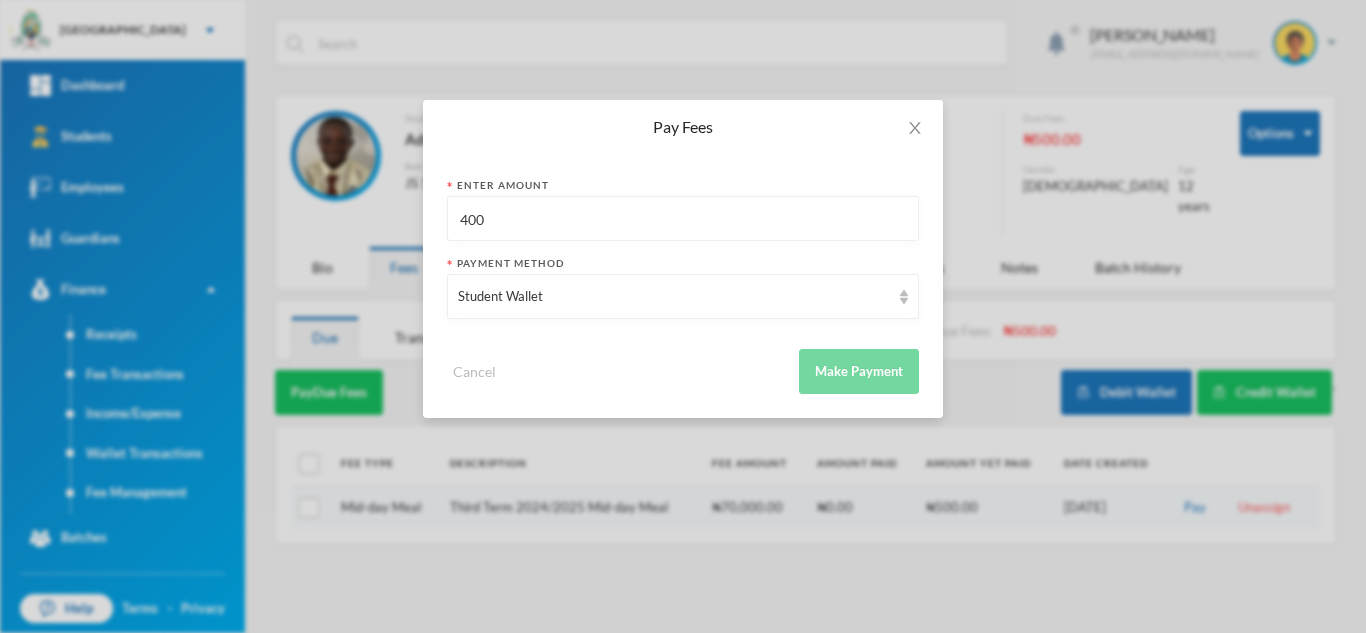 click on "Pay Fees Enter Amount 400 Payment Method Student Wallet Cancel Make Payment" at bounding box center (683, 316) 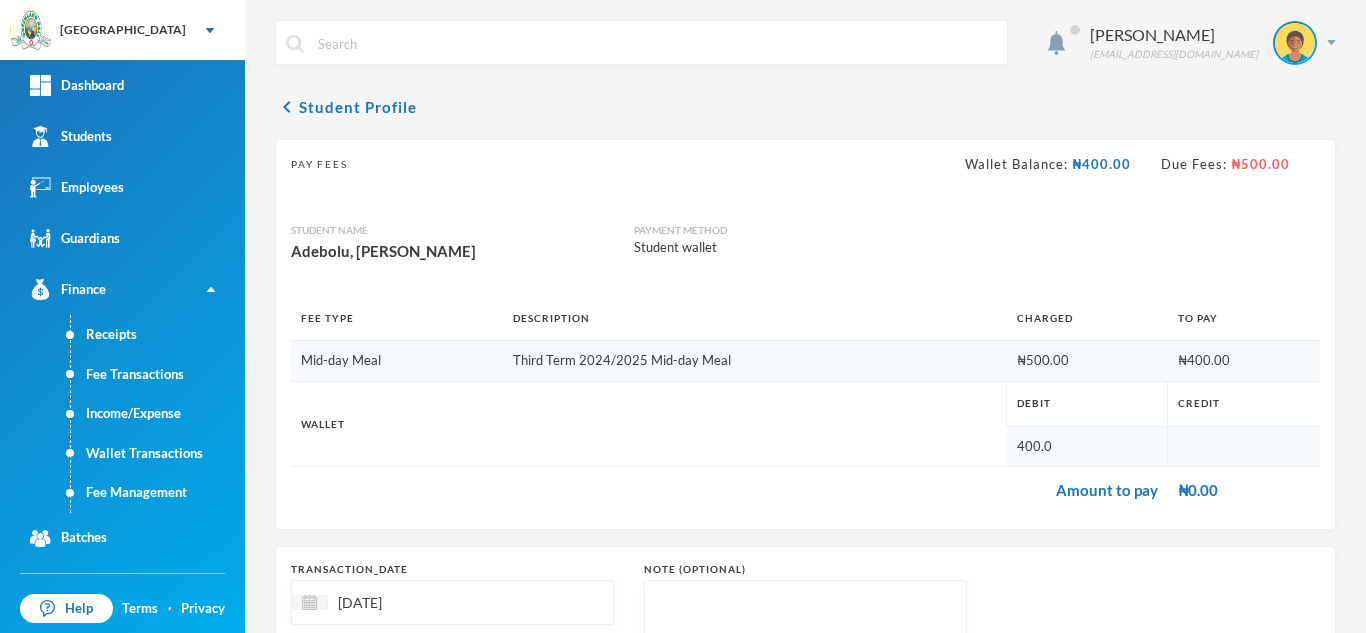 scroll, scrollTop: 214, scrollLeft: 0, axis: vertical 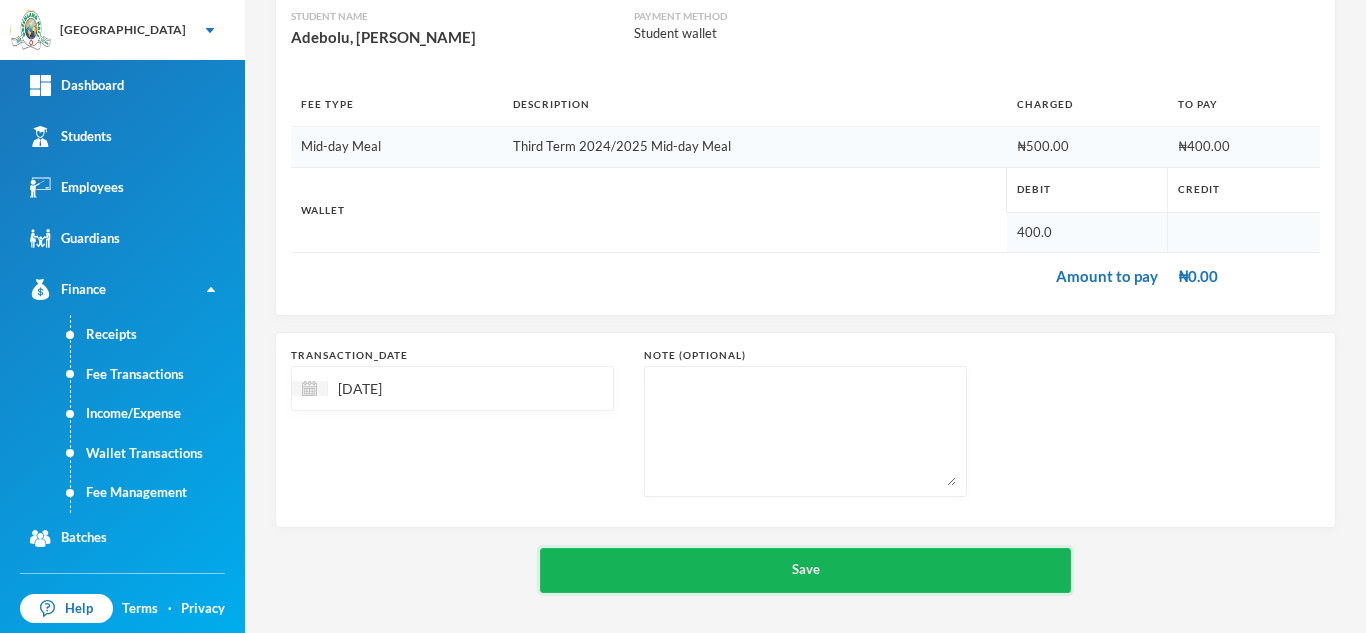 click on "Save" at bounding box center [805, 570] 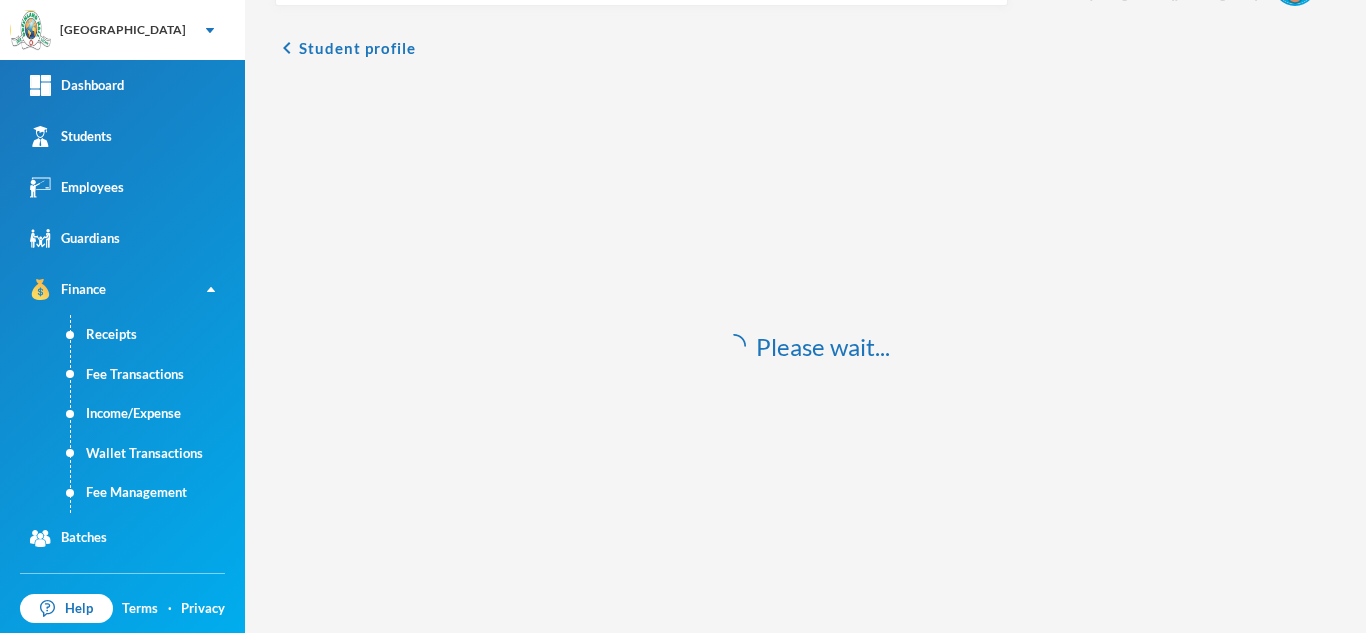 scroll, scrollTop: 59, scrollLeft: 0, axis: vertical 